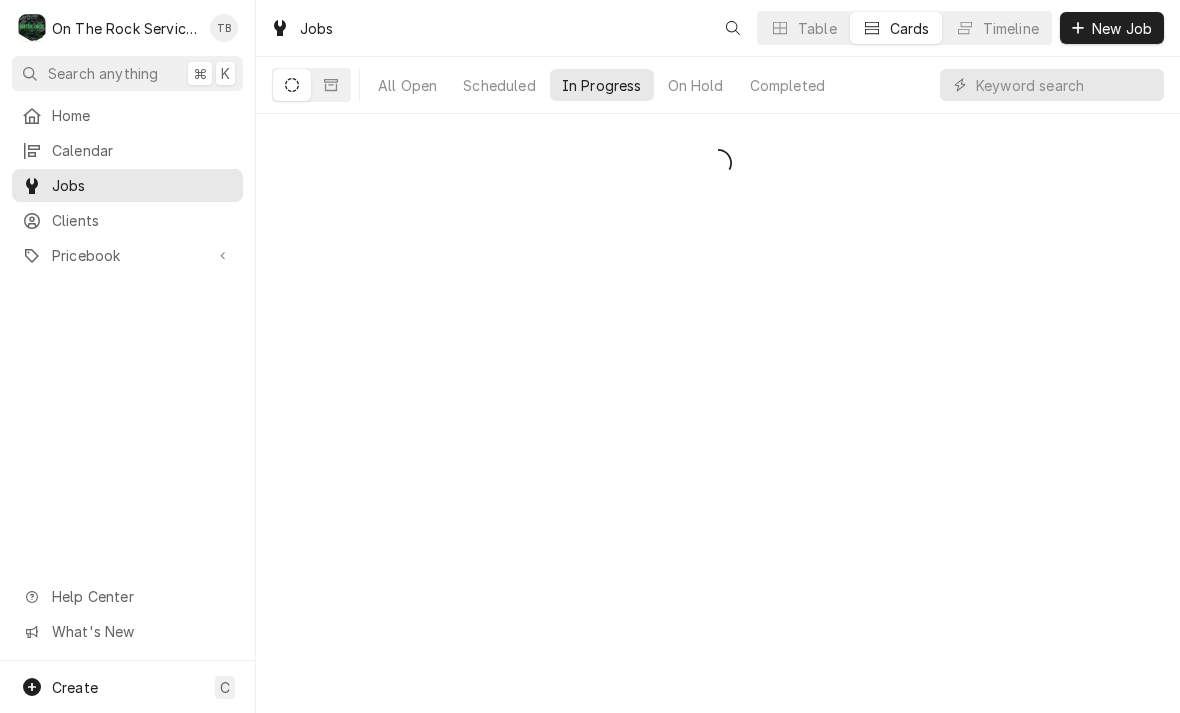 scroll, scrollTop: 0, scrollLeft: 0, axis: both 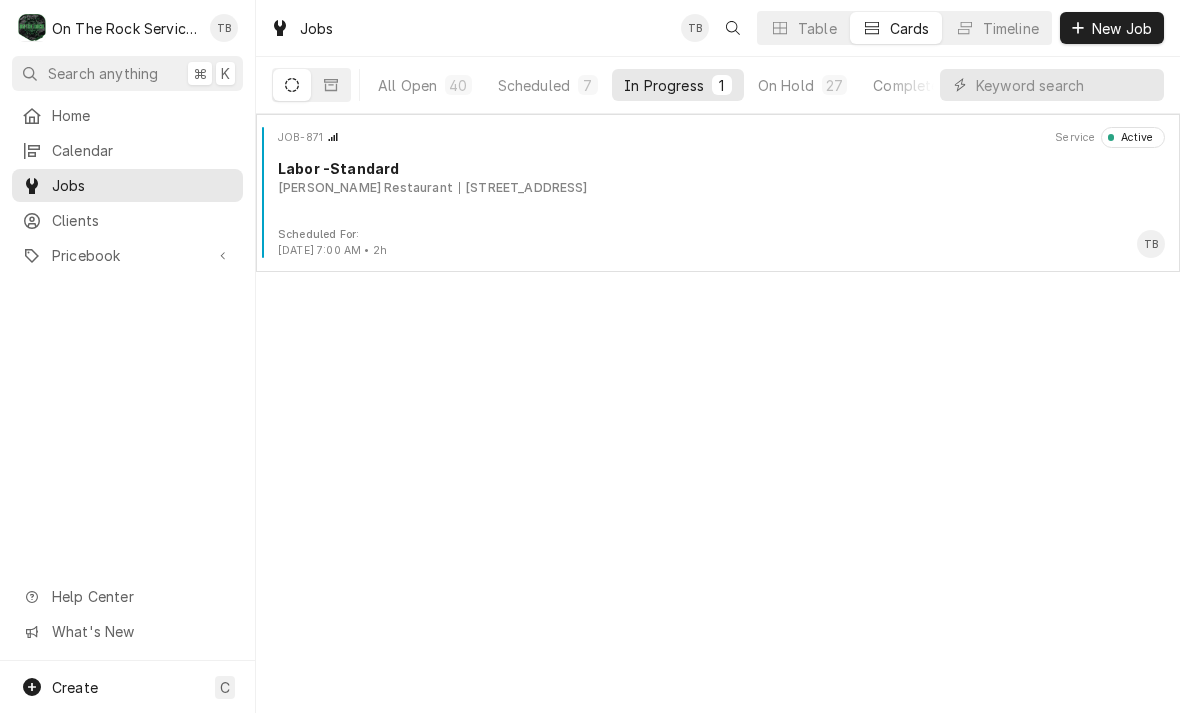 click on "1000 N Pine St Suite 33, Spartanburg, SC 29303" at bounding box center [523, 188] 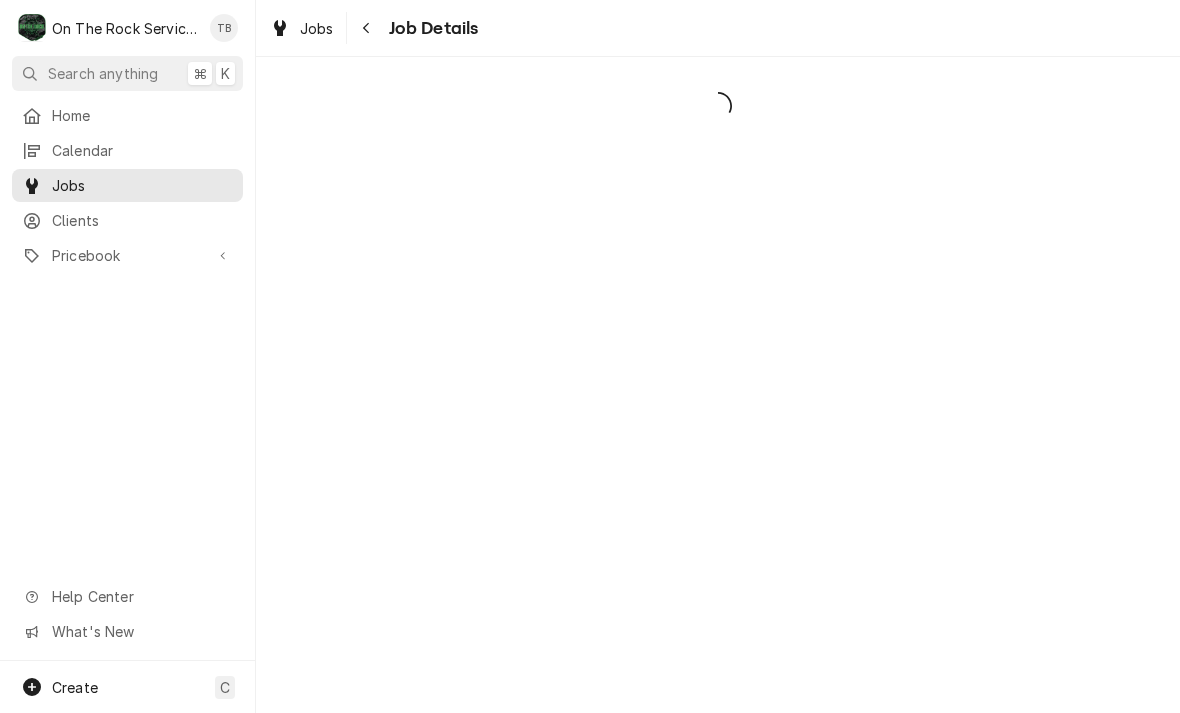 scroll, scrollTop: 0, scrollLeft: 0, axis: both 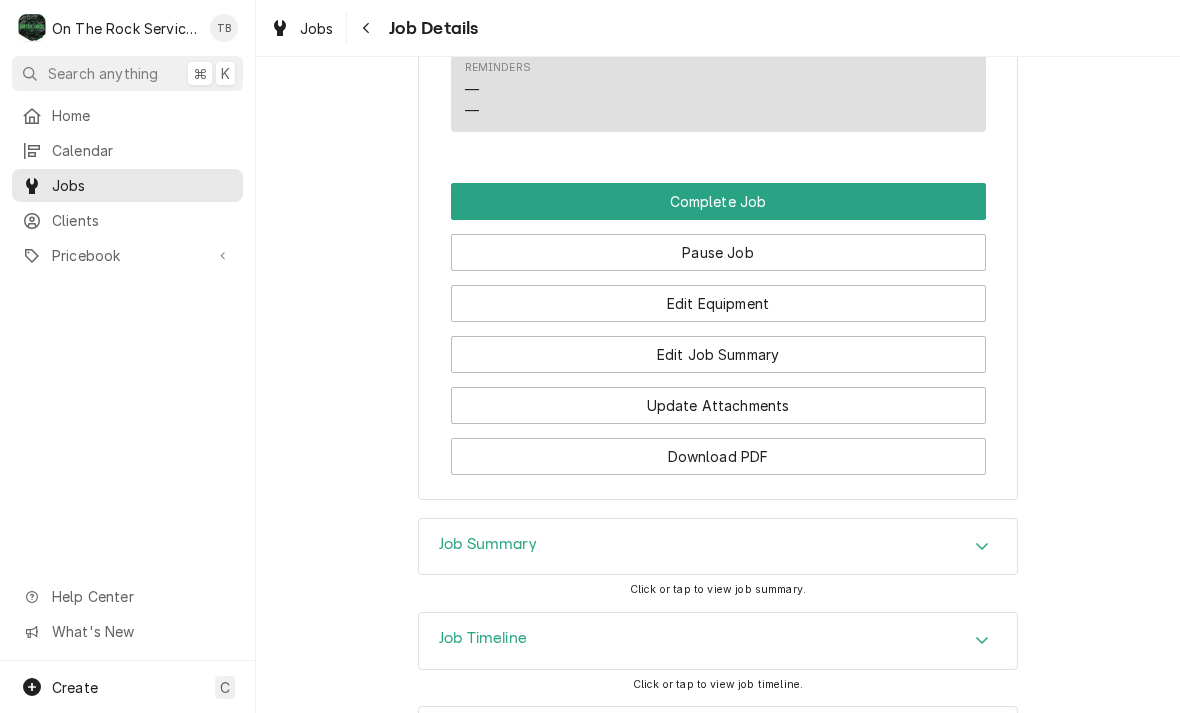 click on "Edit Equipment" at bounding box center (718, 303) 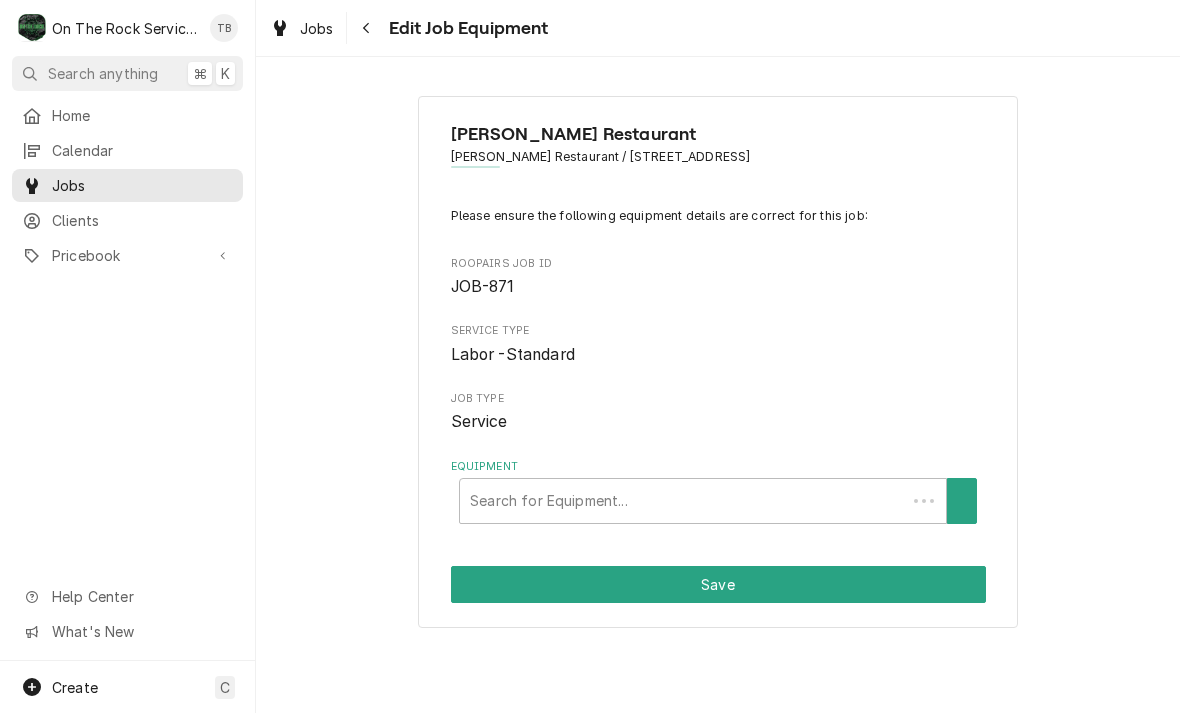 scroll, scrollTop: 0, scrollLeft: 0, axis: both 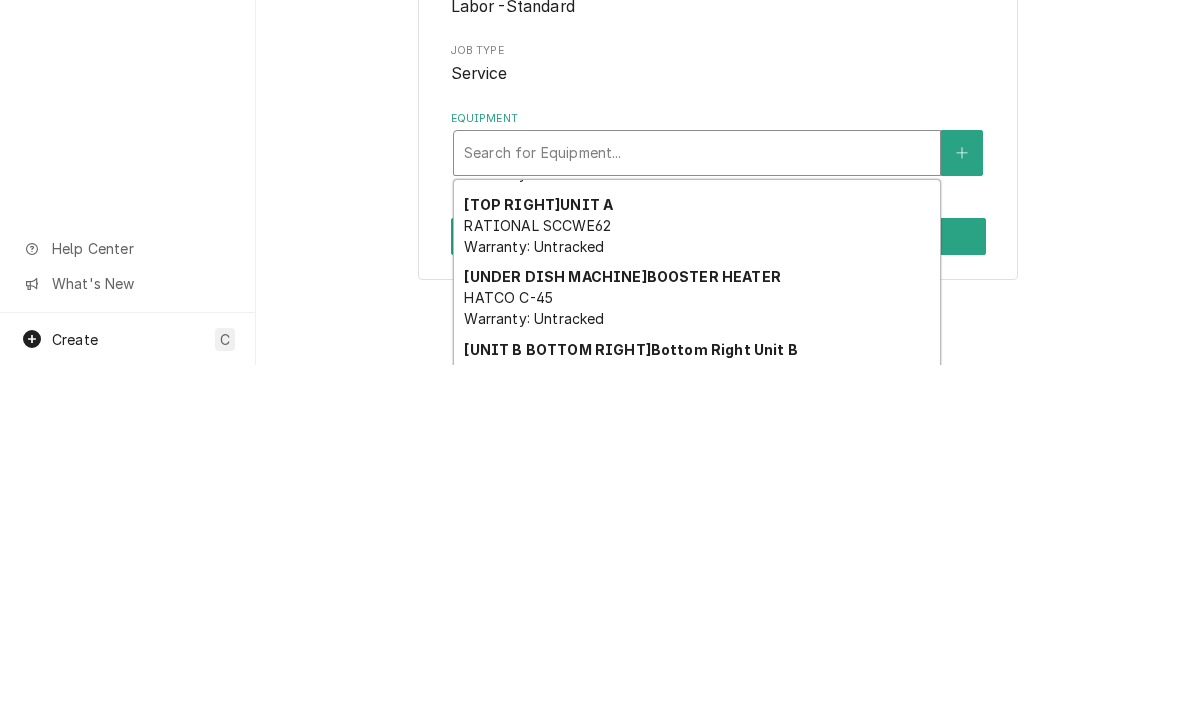 click on "RATIONAL SCCWE62 Warranty: Untracked" at bounding box center (537, 584) 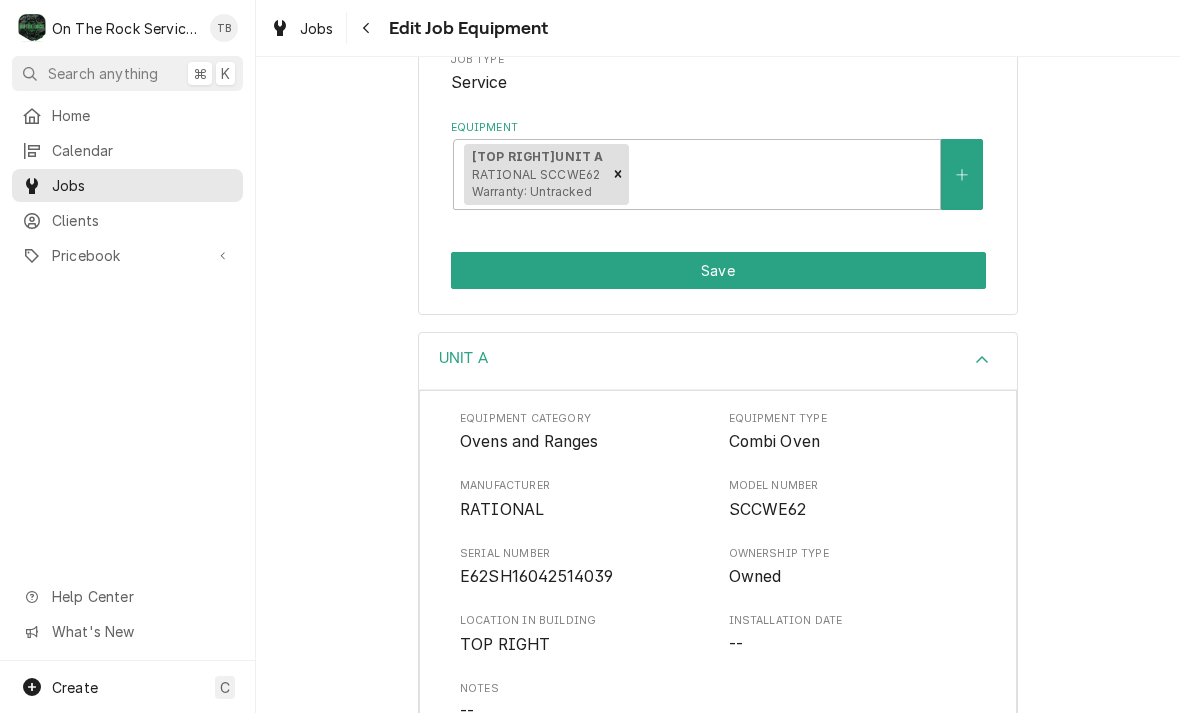 scroll, scrollTop: 343, scrollLeft: 0, axis: vertical 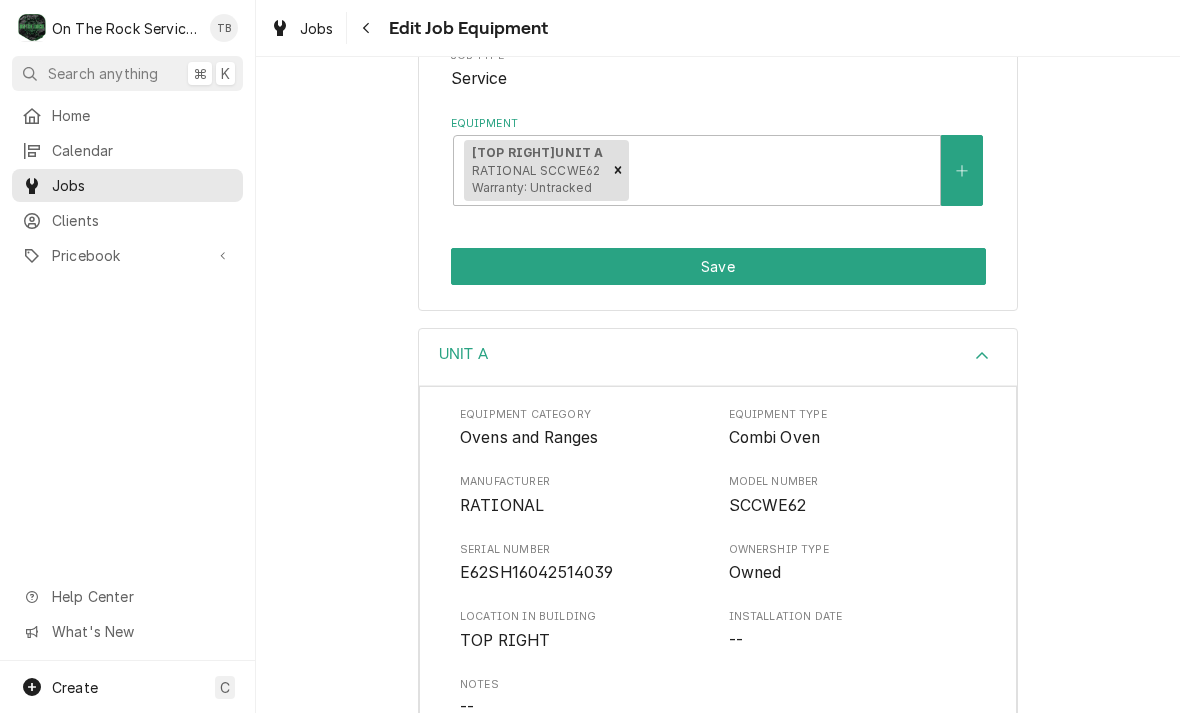 click on "Save" at bounding box center [718, 266] 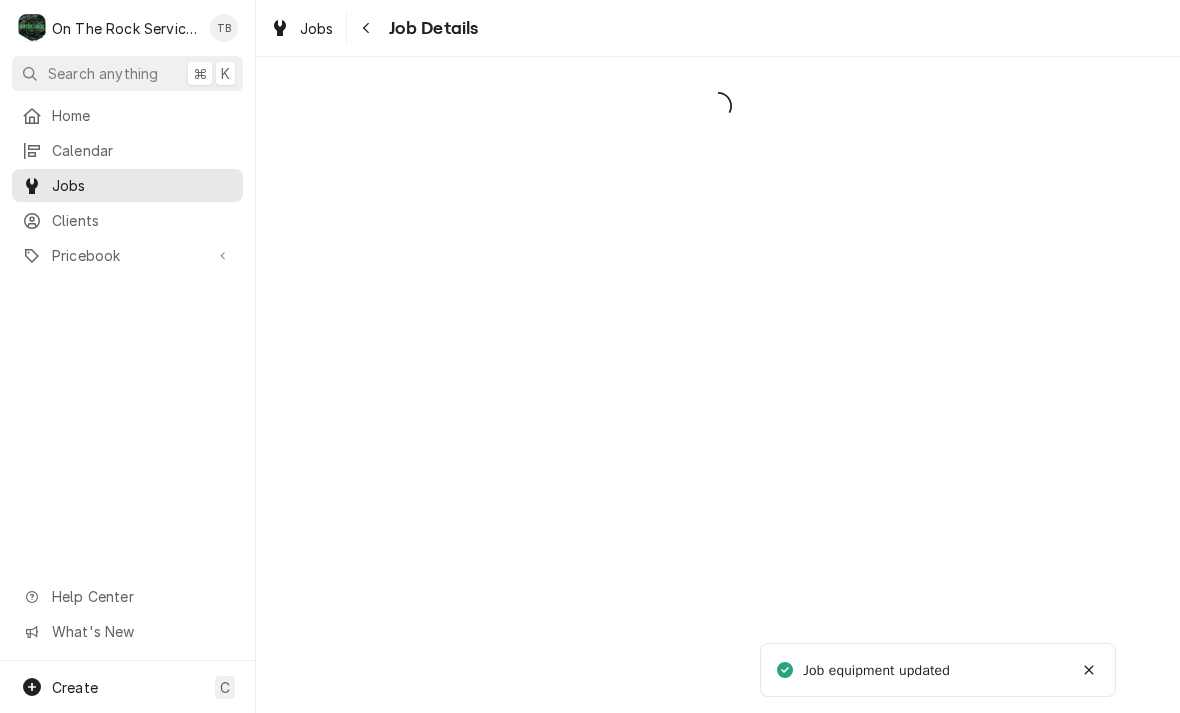 scroll, scrollTop: 0, scrollLeft: 0, axis: both 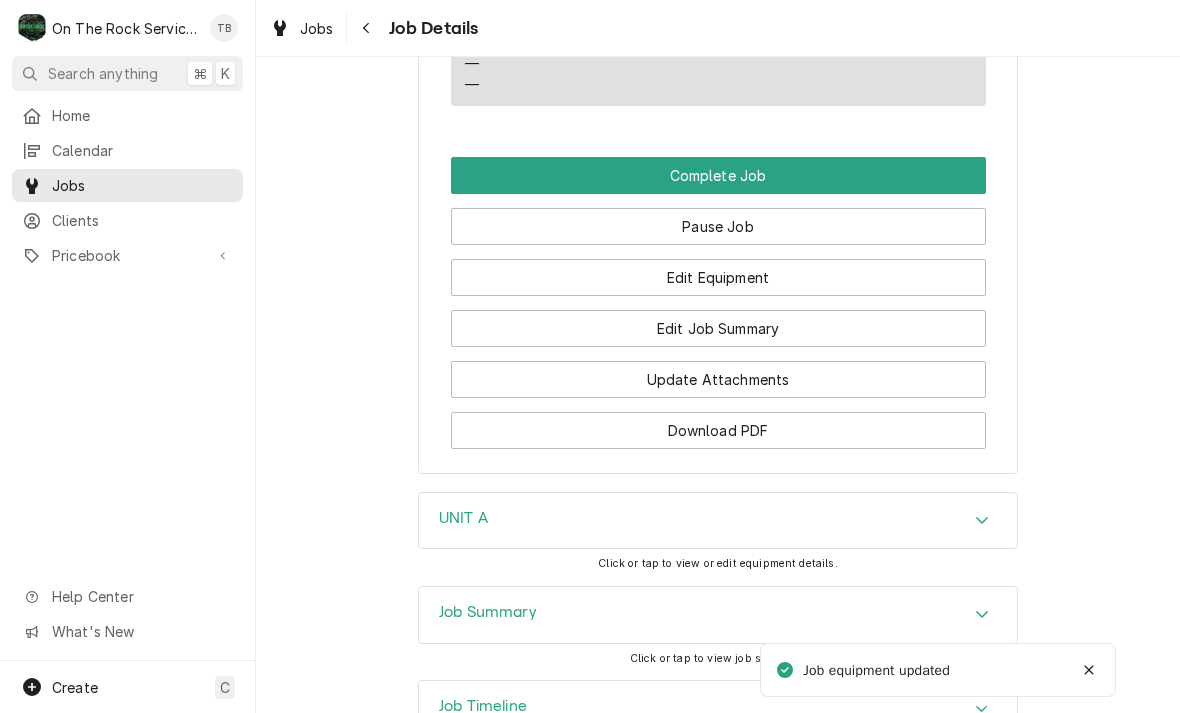 click on "Edit Job Summary" at bounding box center (718, 328) 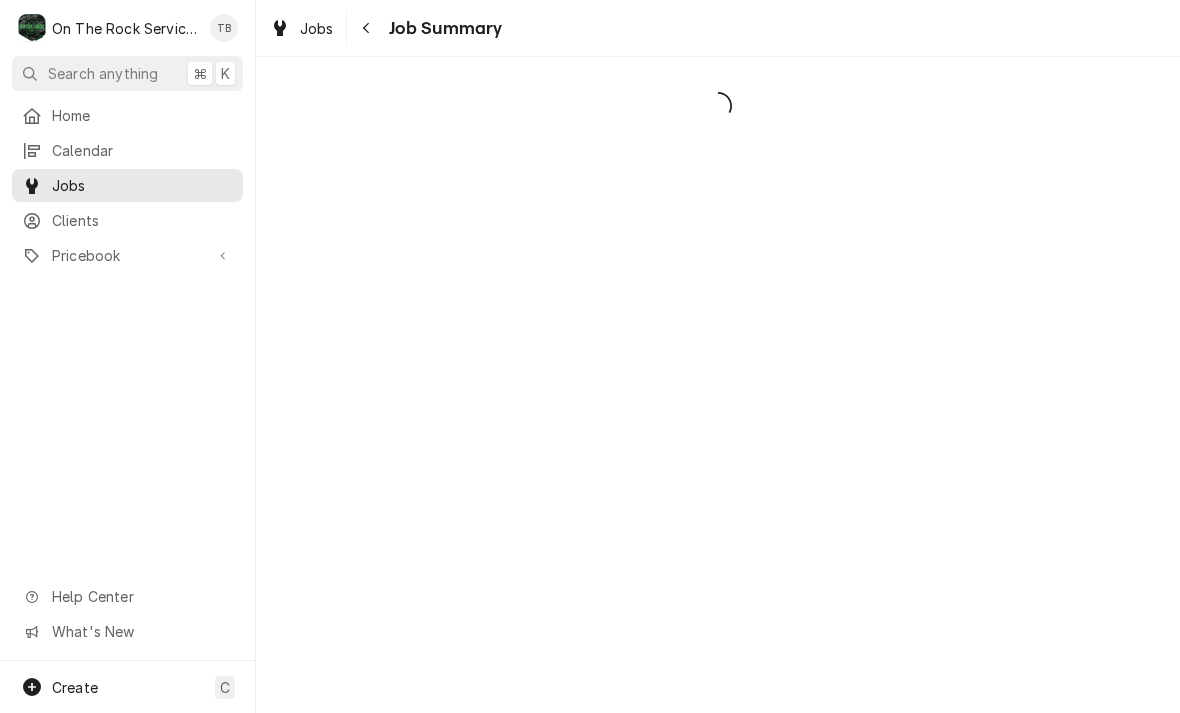 scroll, scrollTop: 0, scrollLeft: 0, axis: both 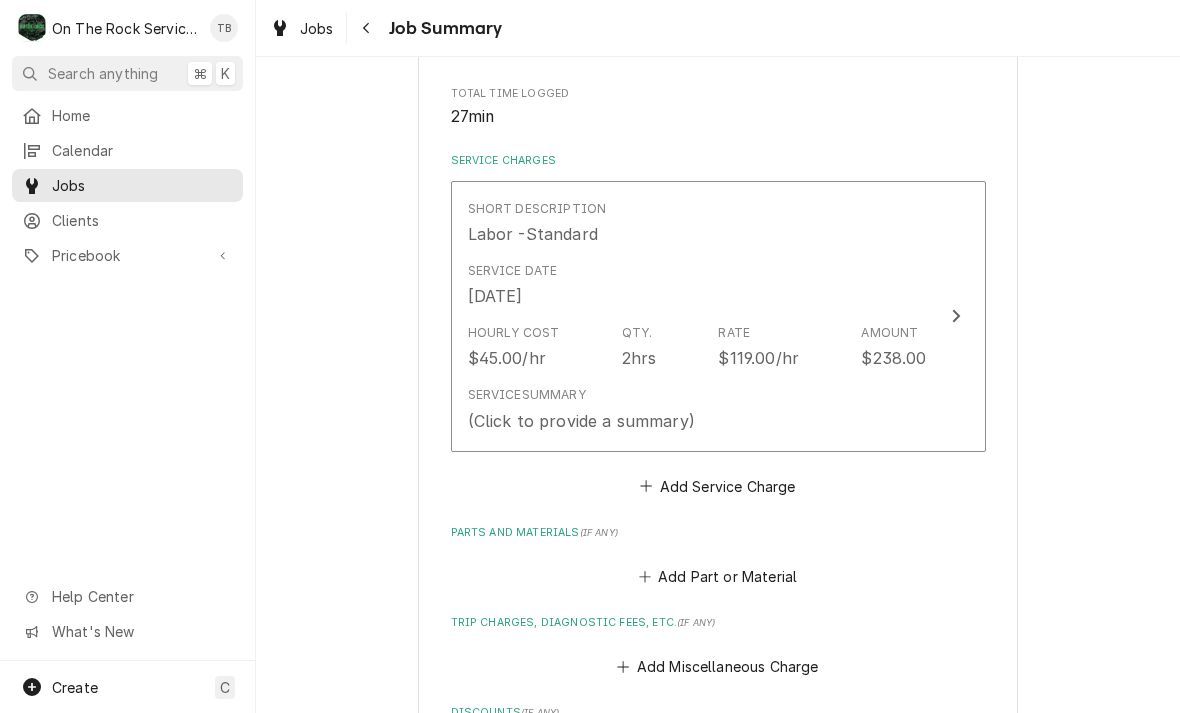 click on "Service  Summary (Click to provide a summary)" at bounding box center [697, 409] 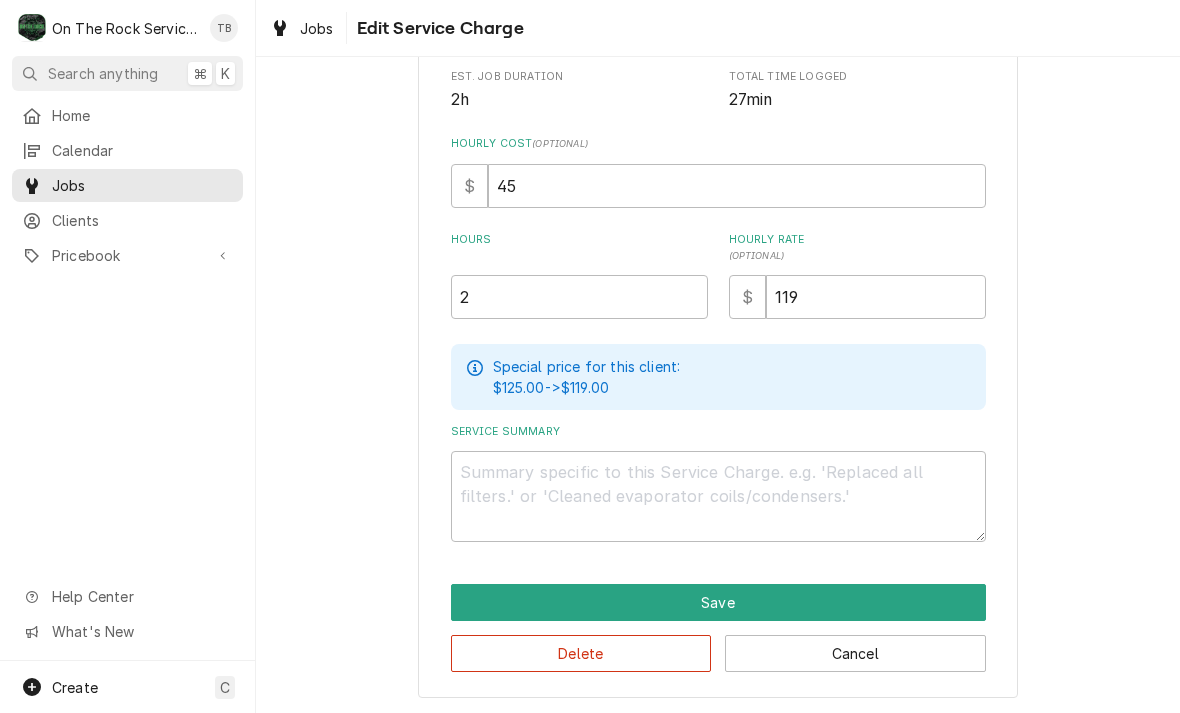 scroll, scrollTop: 382, scrollLeft: 0, axis: vertical 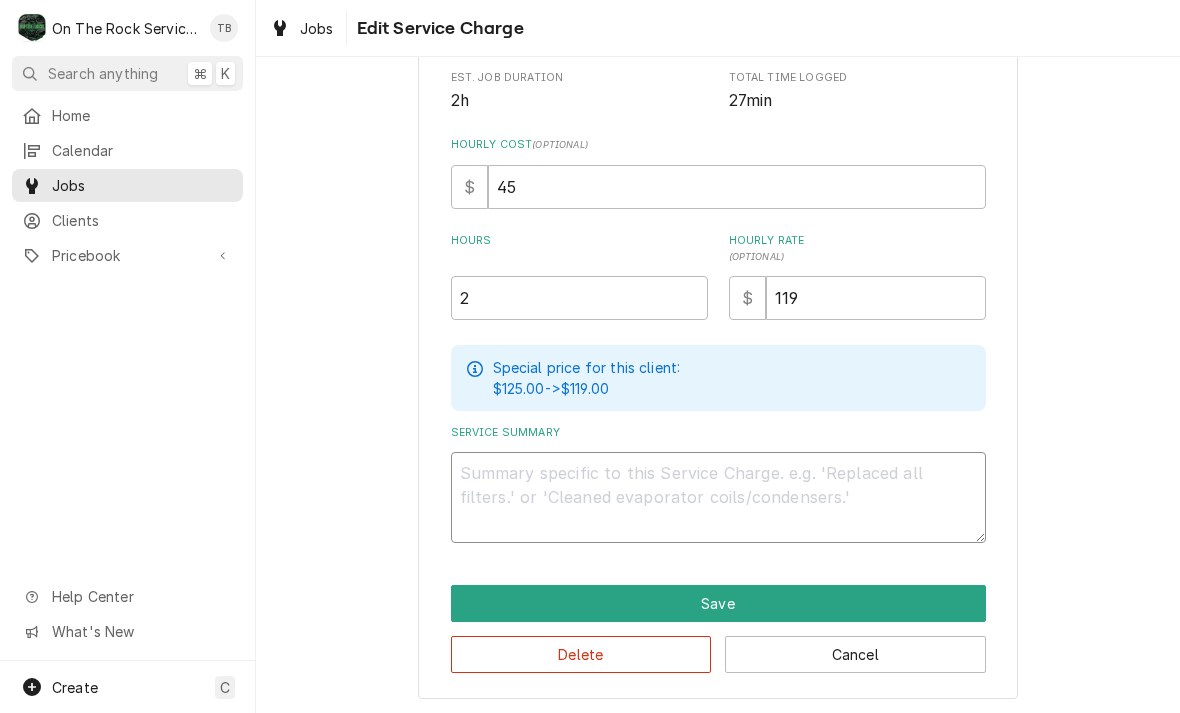 click on "Service Summary" at bounding box center [718, 497] 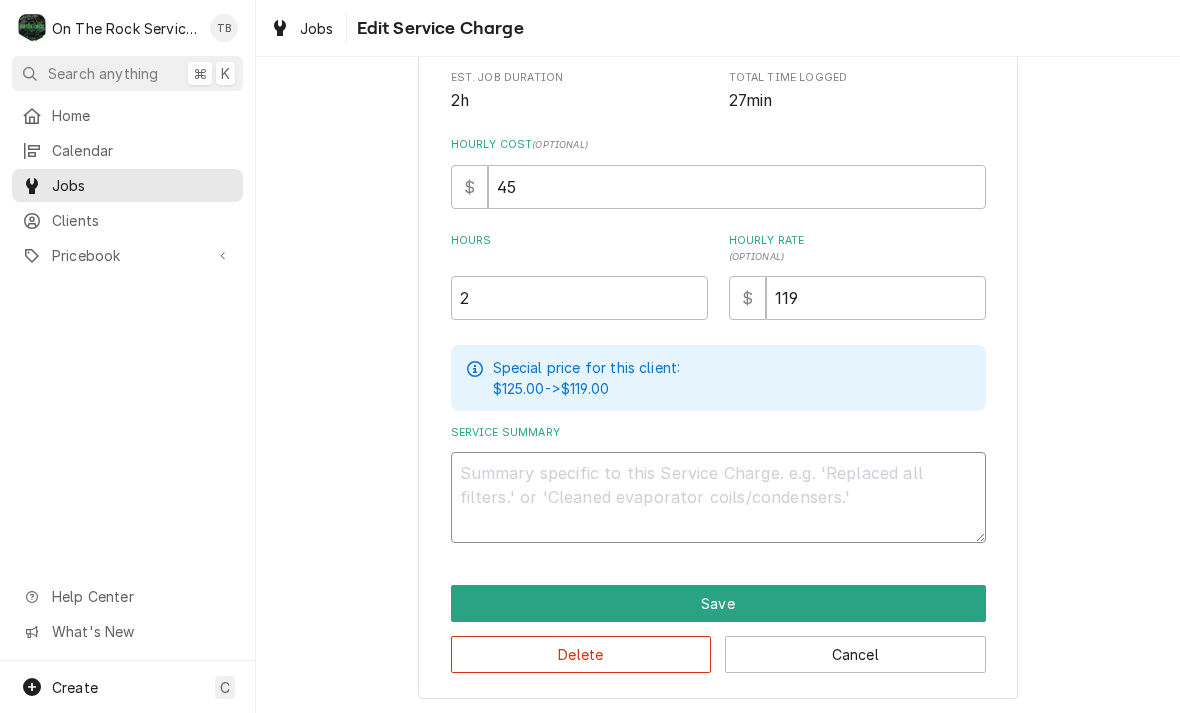 type on "x" 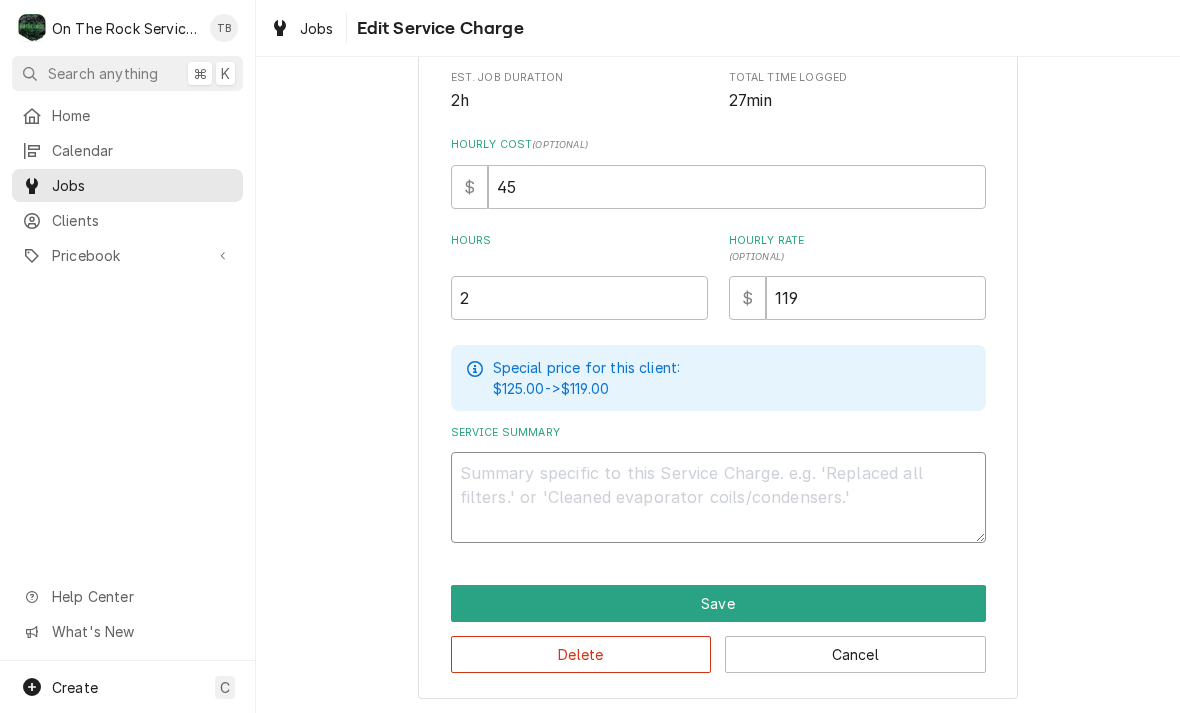 type on "7" 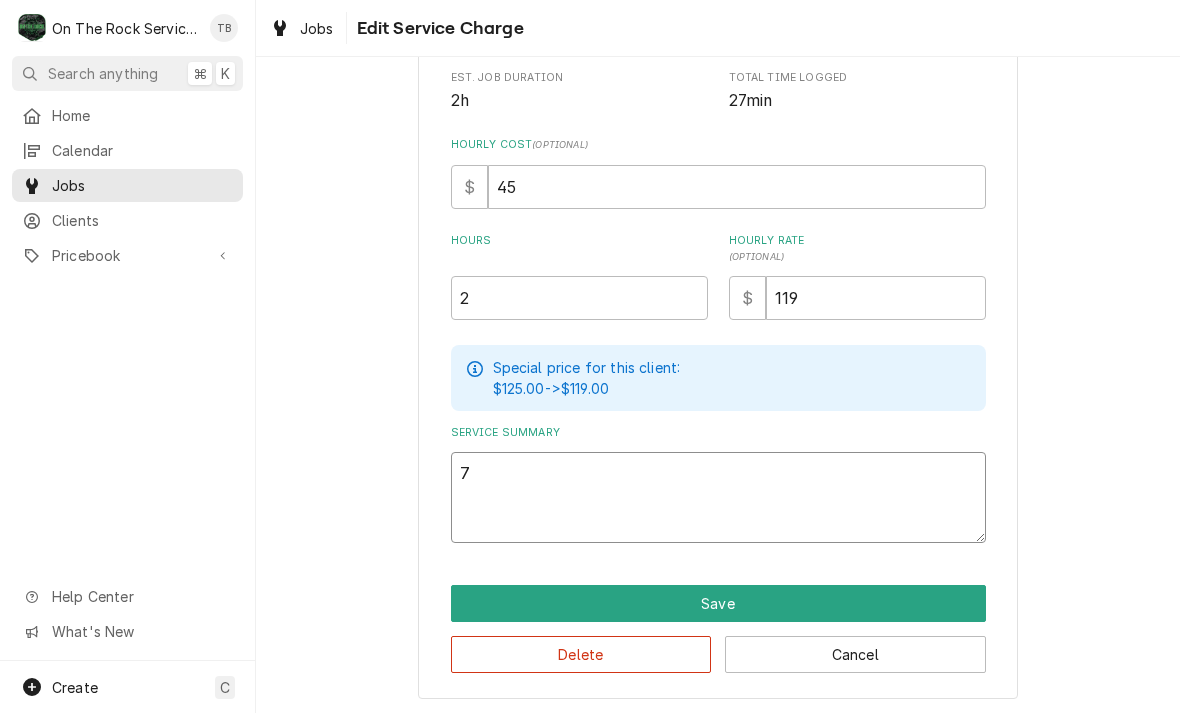 type on "x" 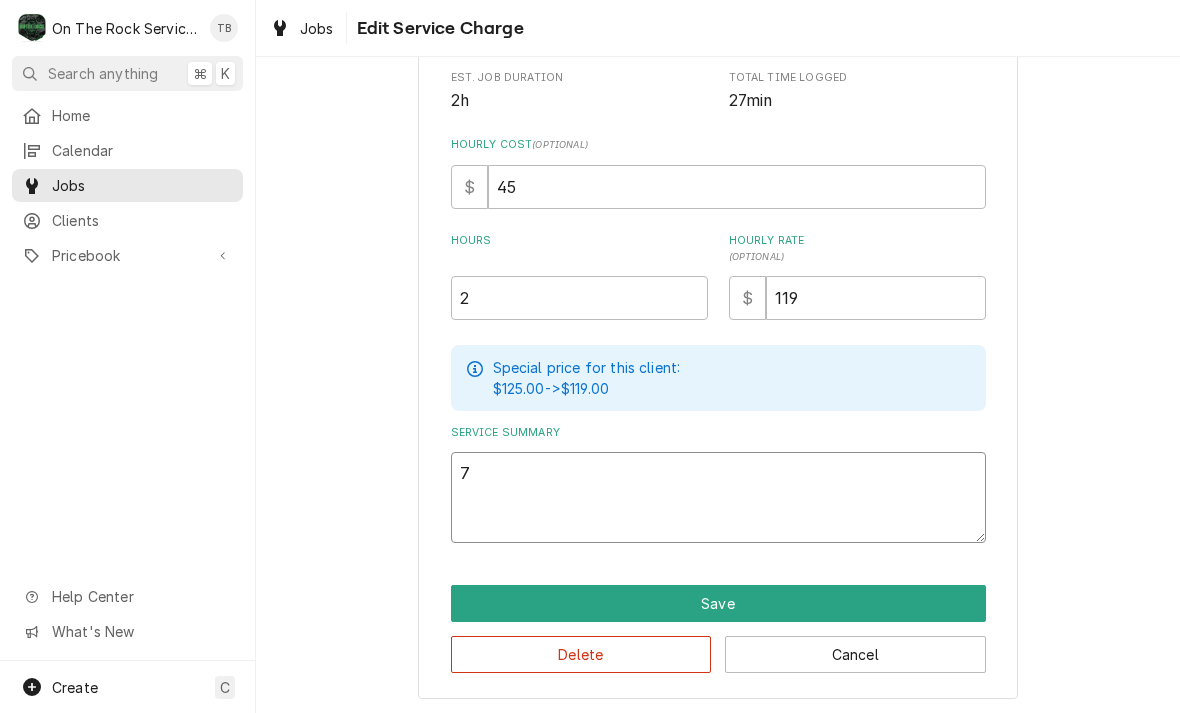 type on "7/" 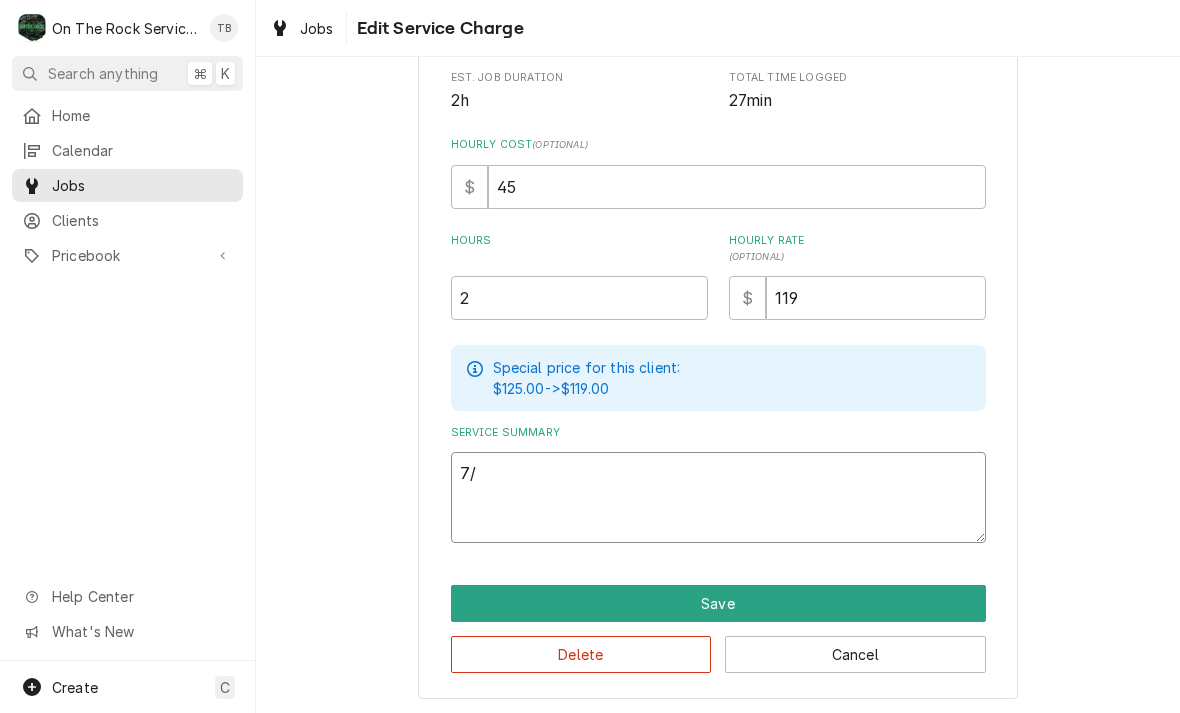 type on "x" 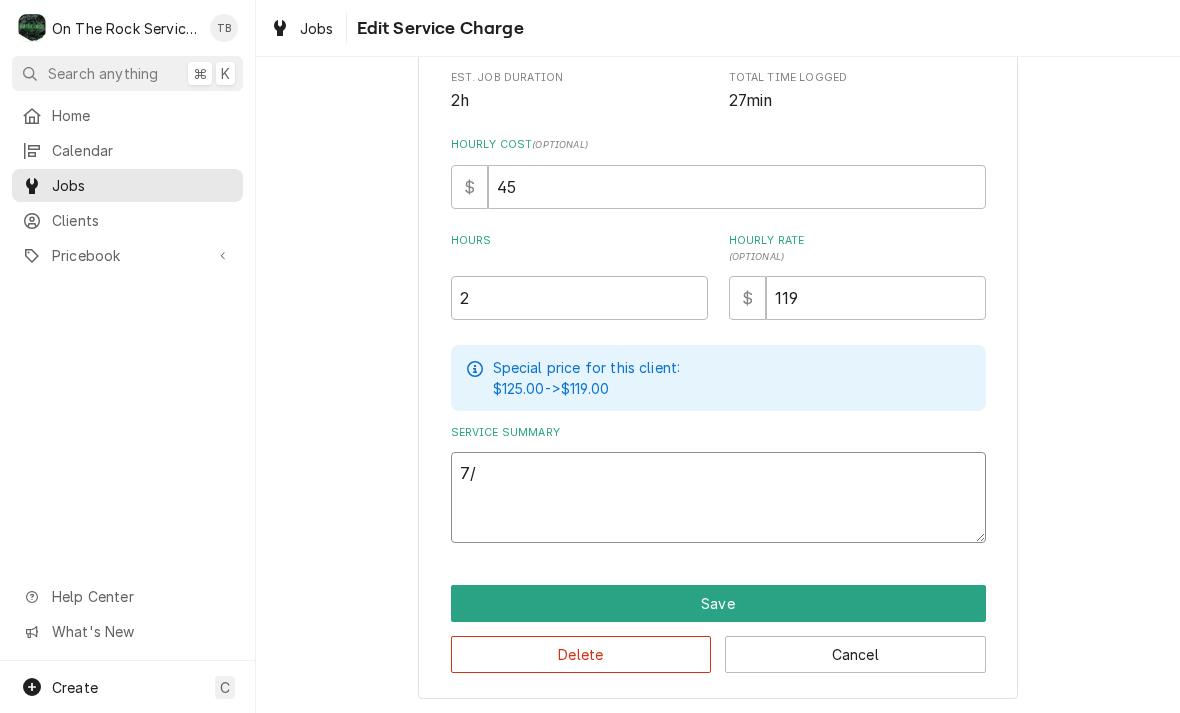 type on "7/1" 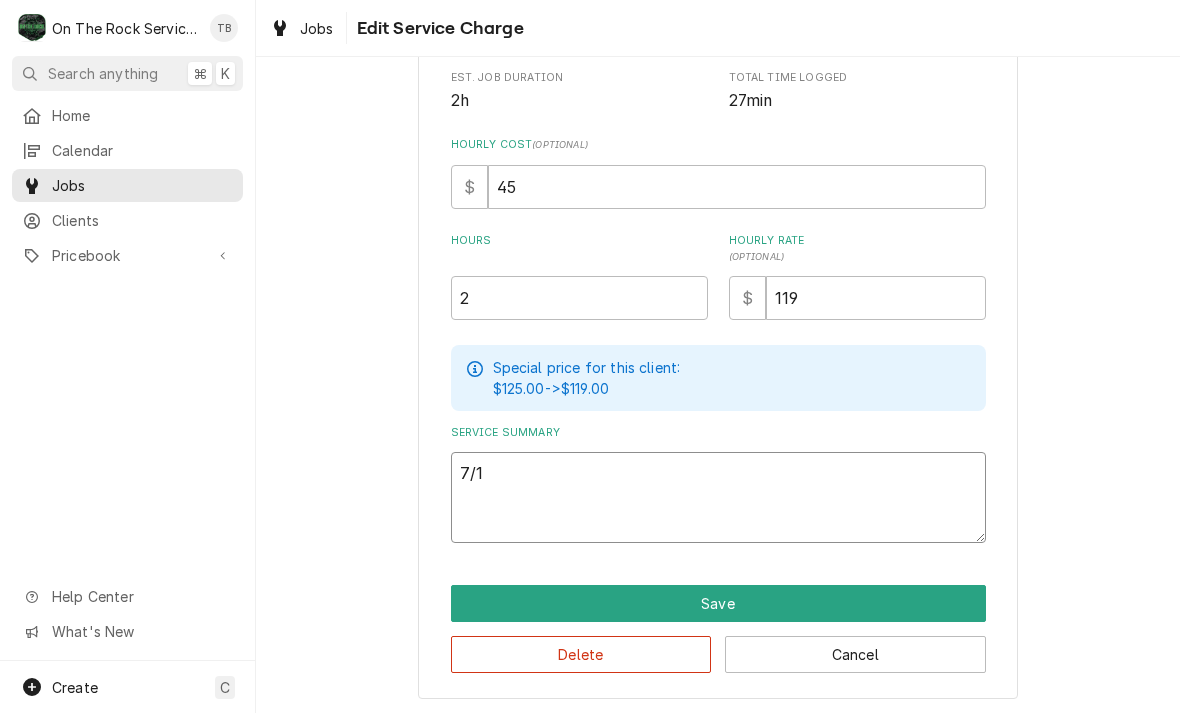 type on "x" 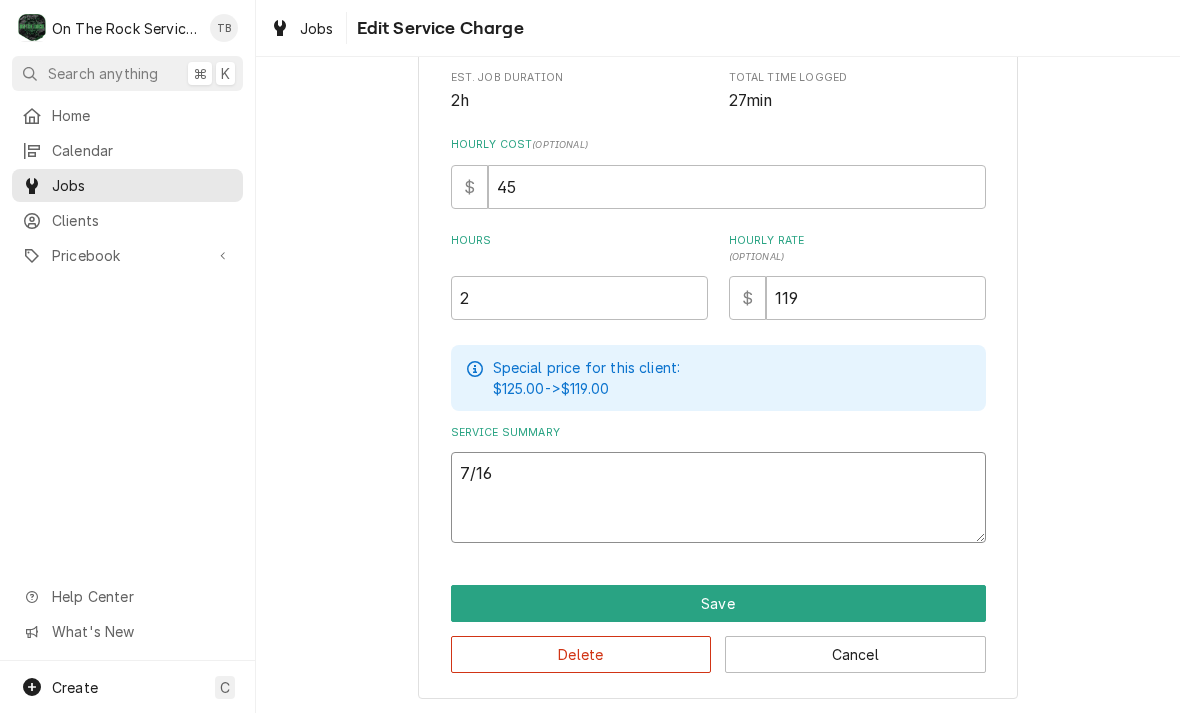 type on "x" 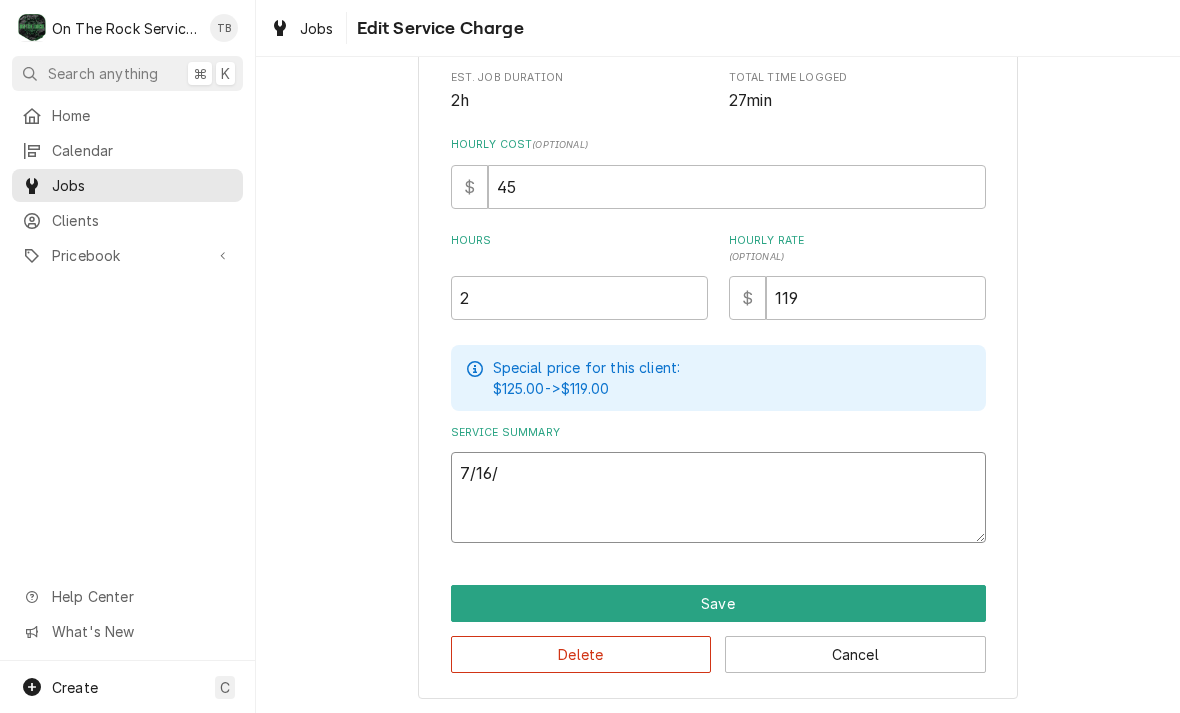 type on "x" 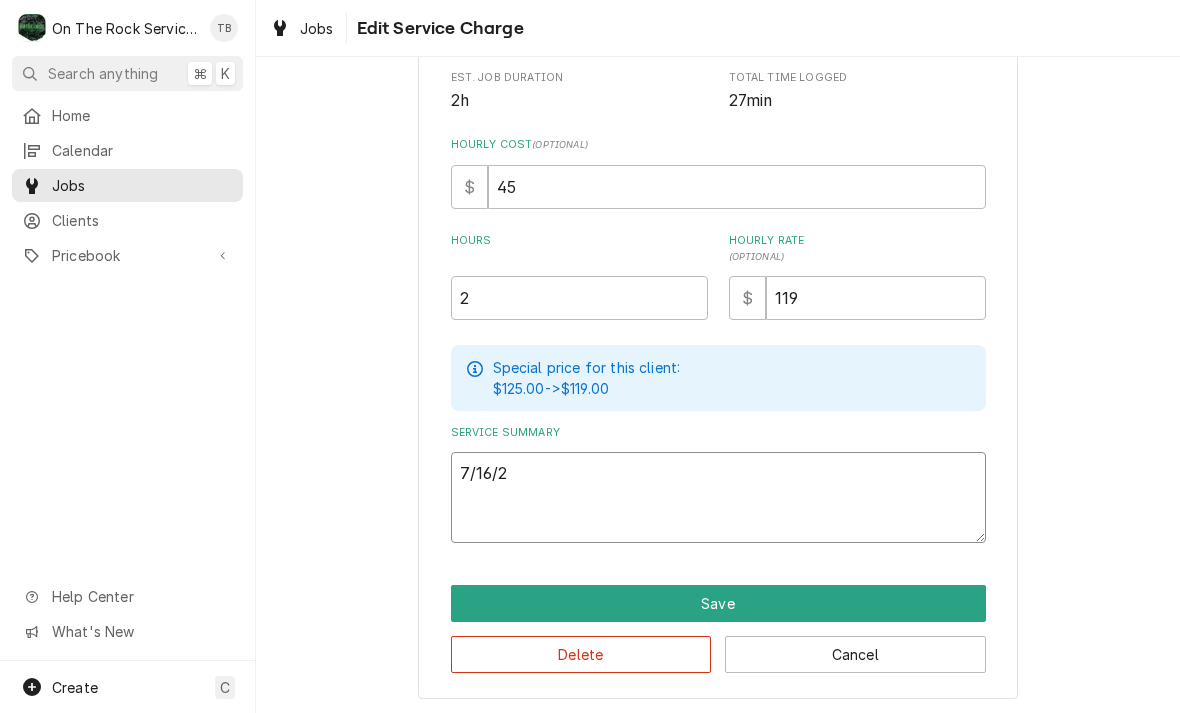 type on "x" 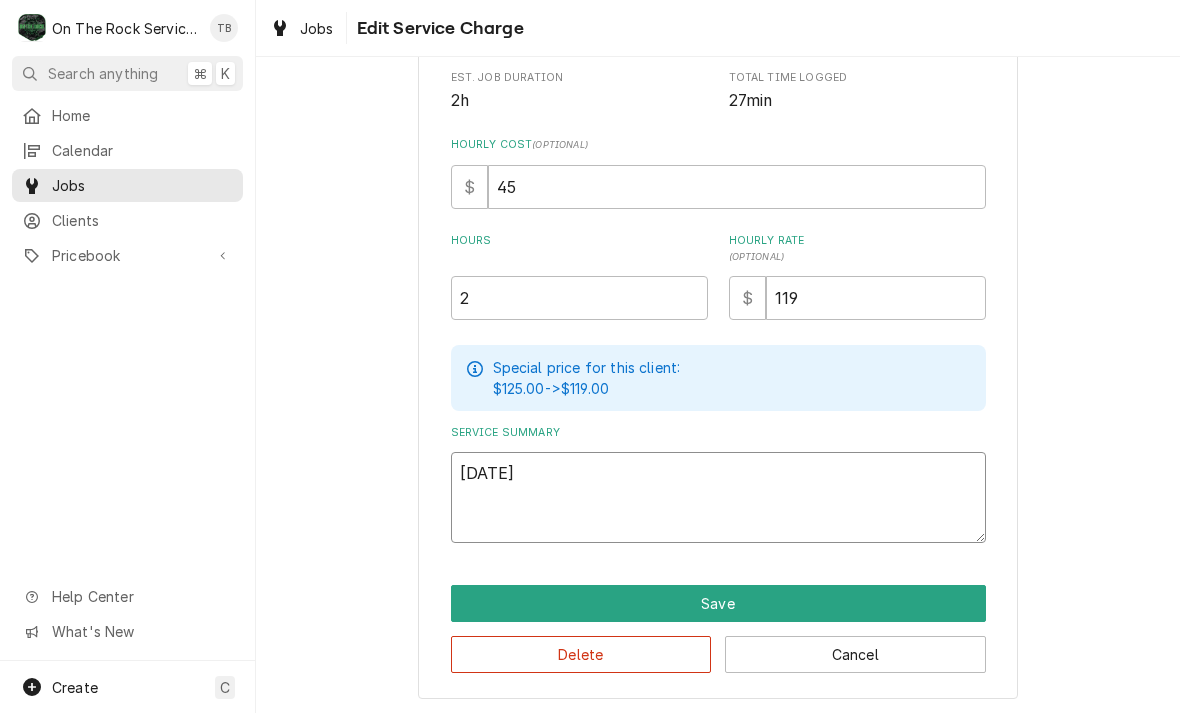 type on "x" 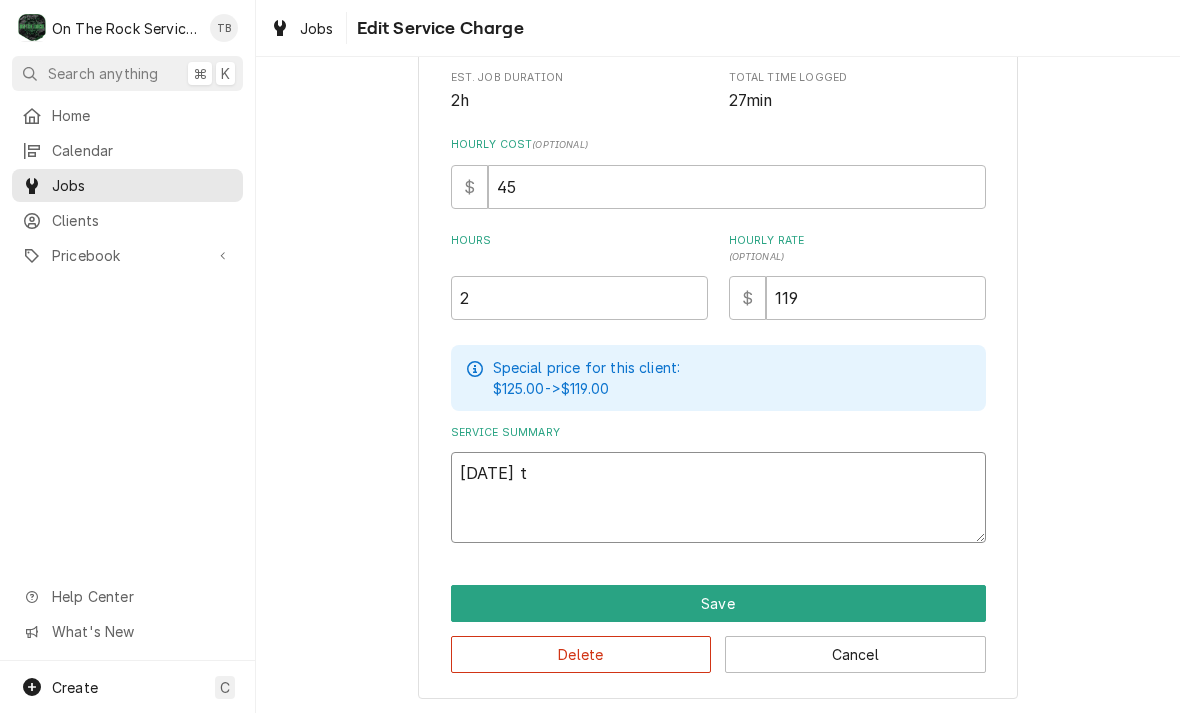 type on "x" 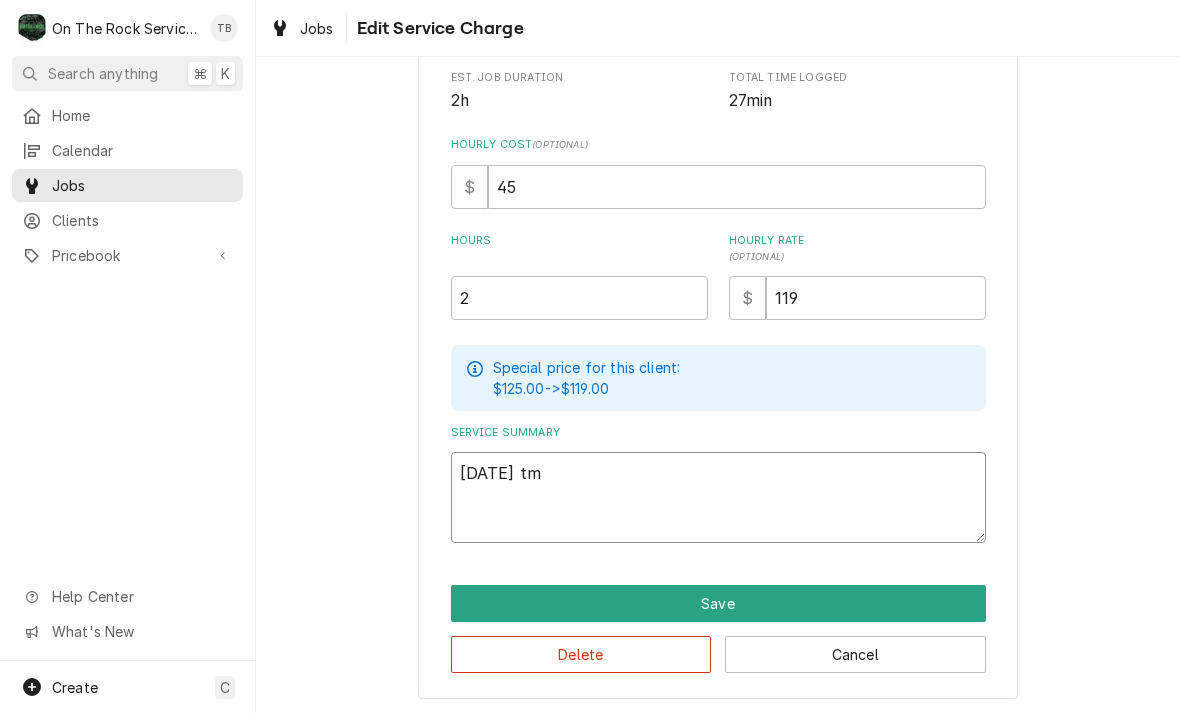 type on "x" 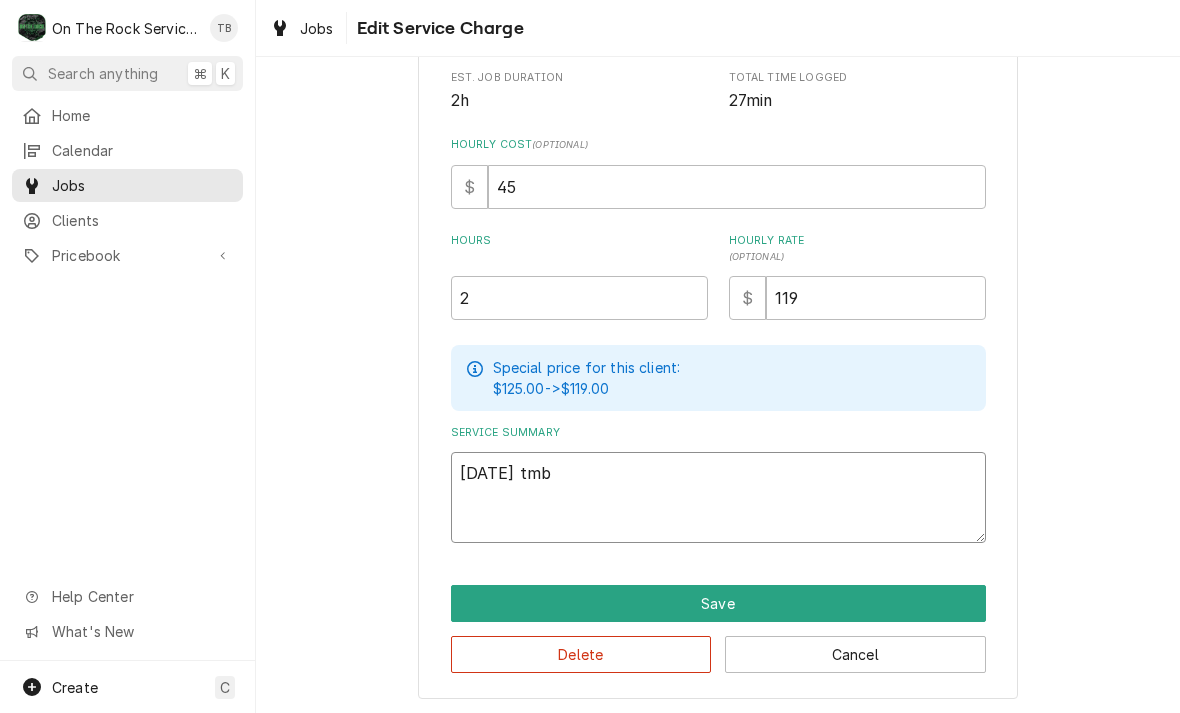 type on "x" 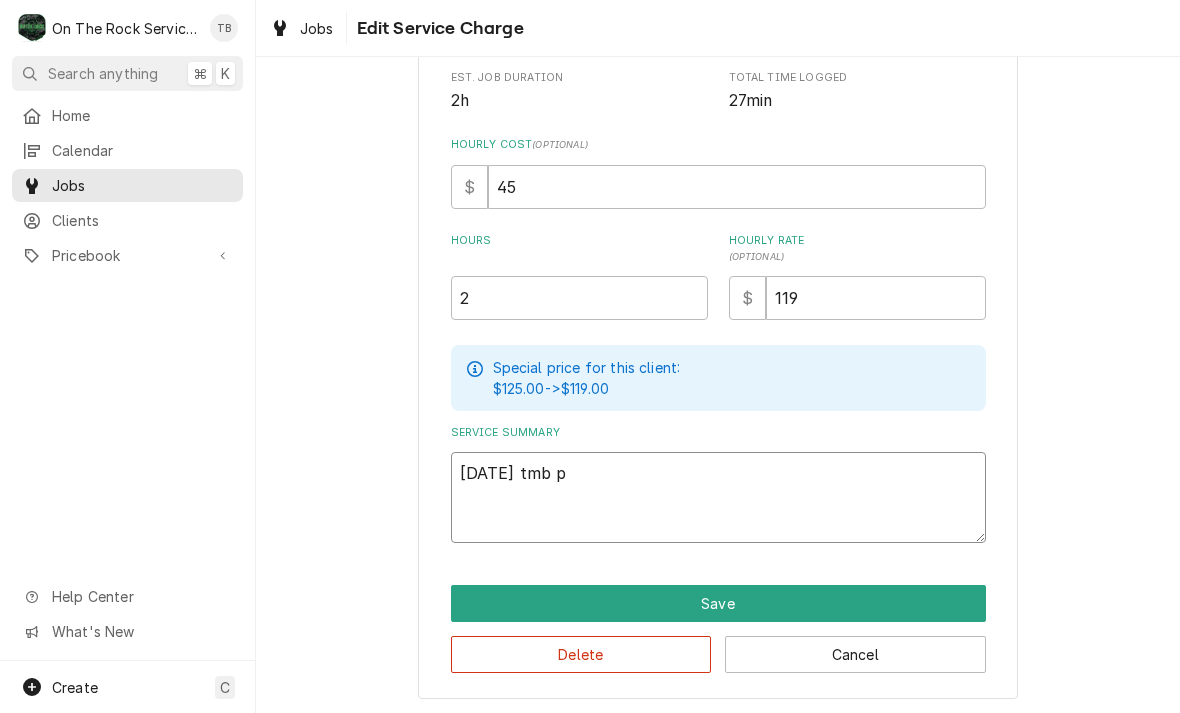 type on "x" 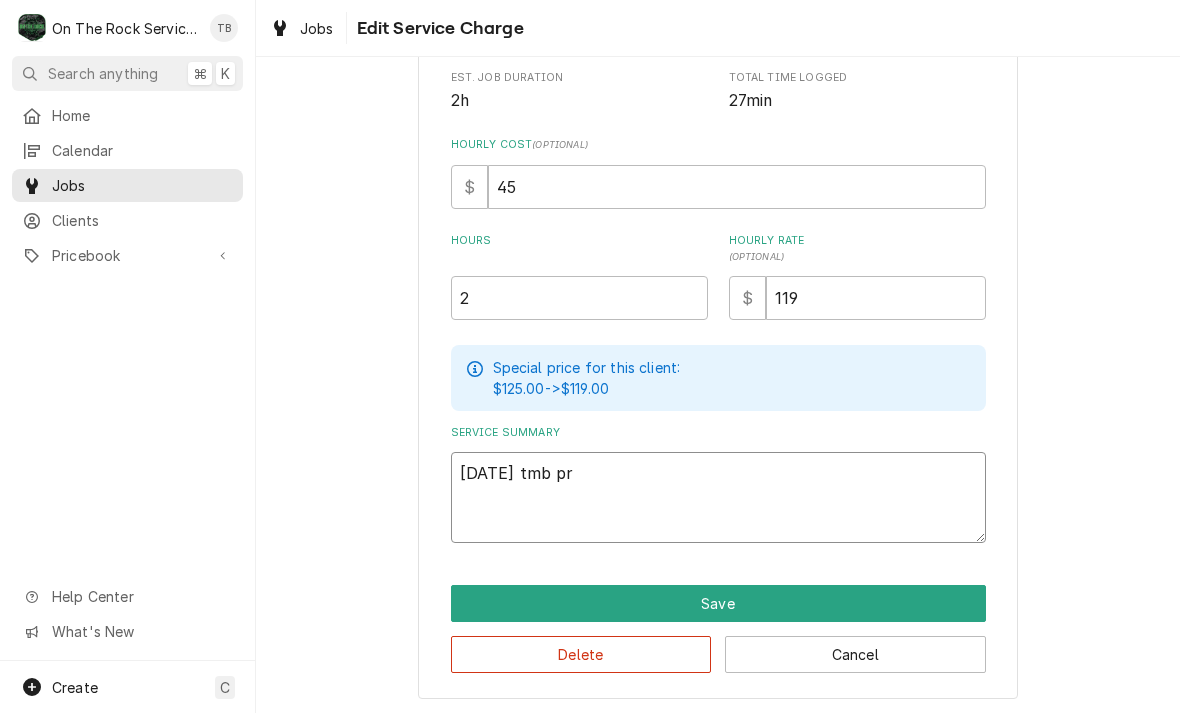 type on "7/16/25 tmb pro" 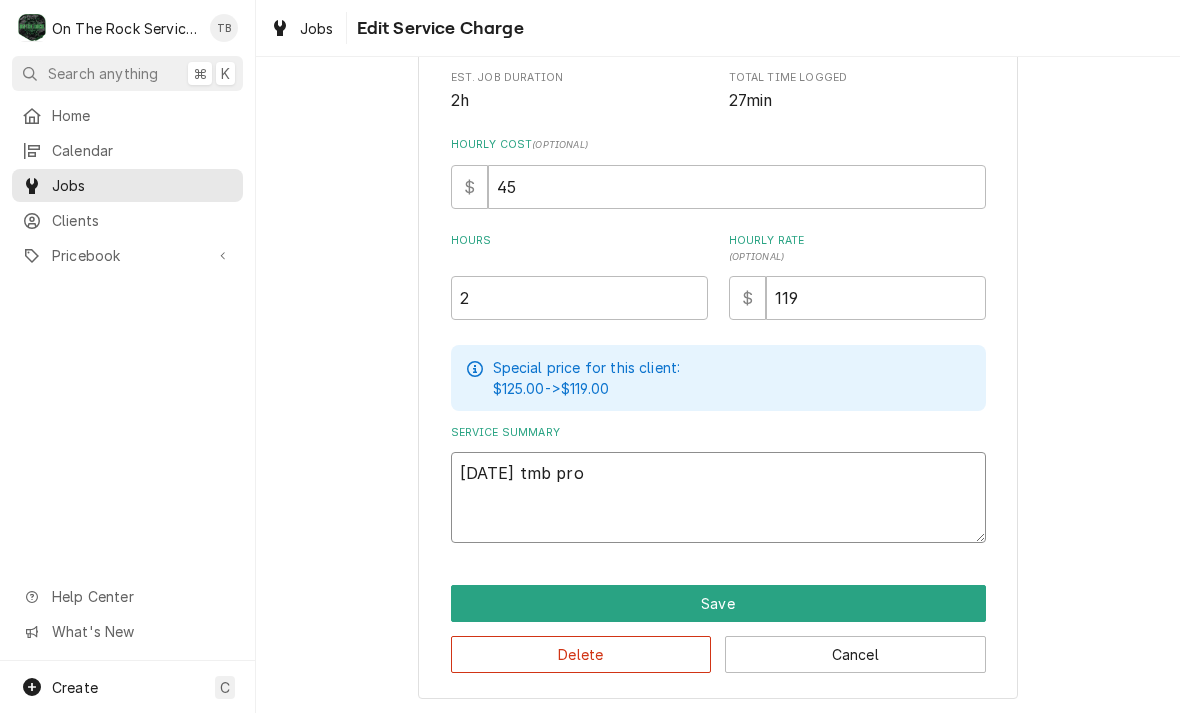 type on "x" 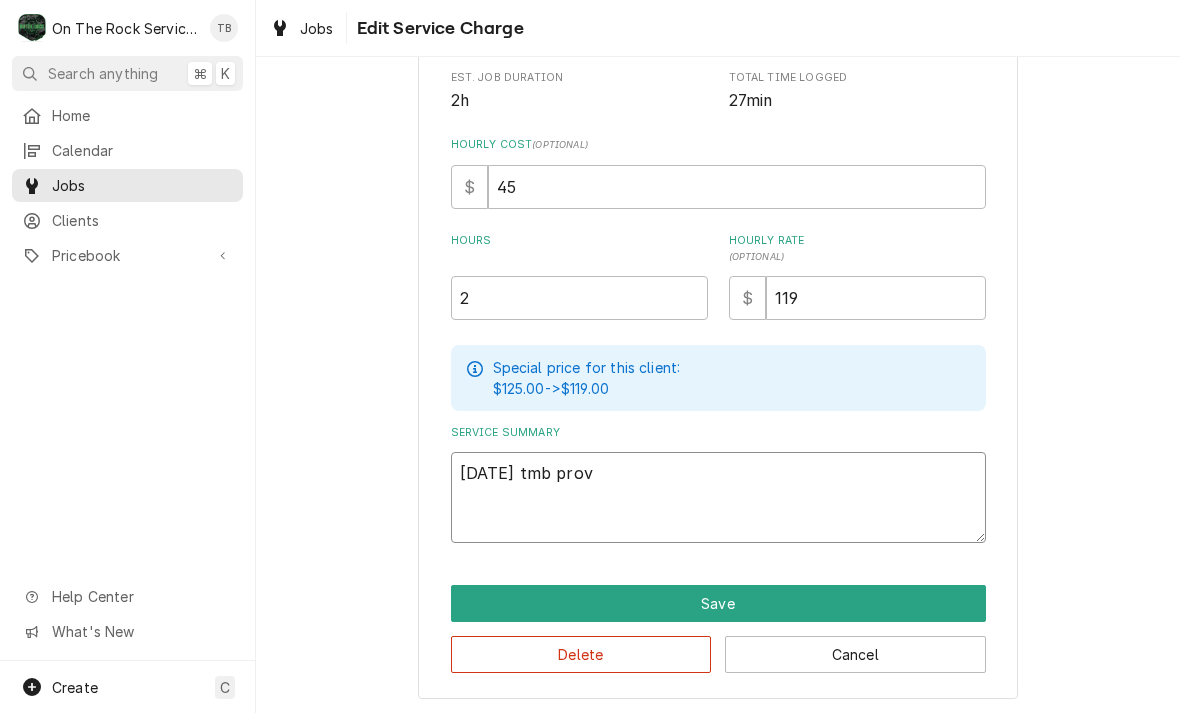 type on "x" 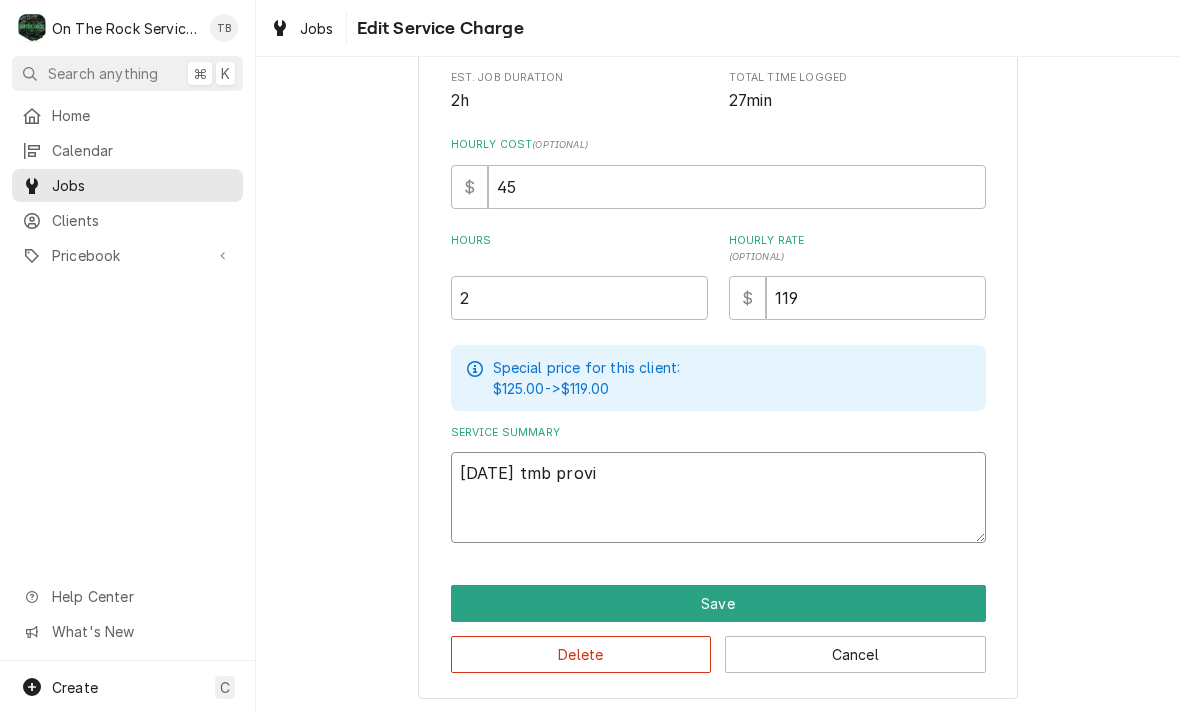 type on "x" 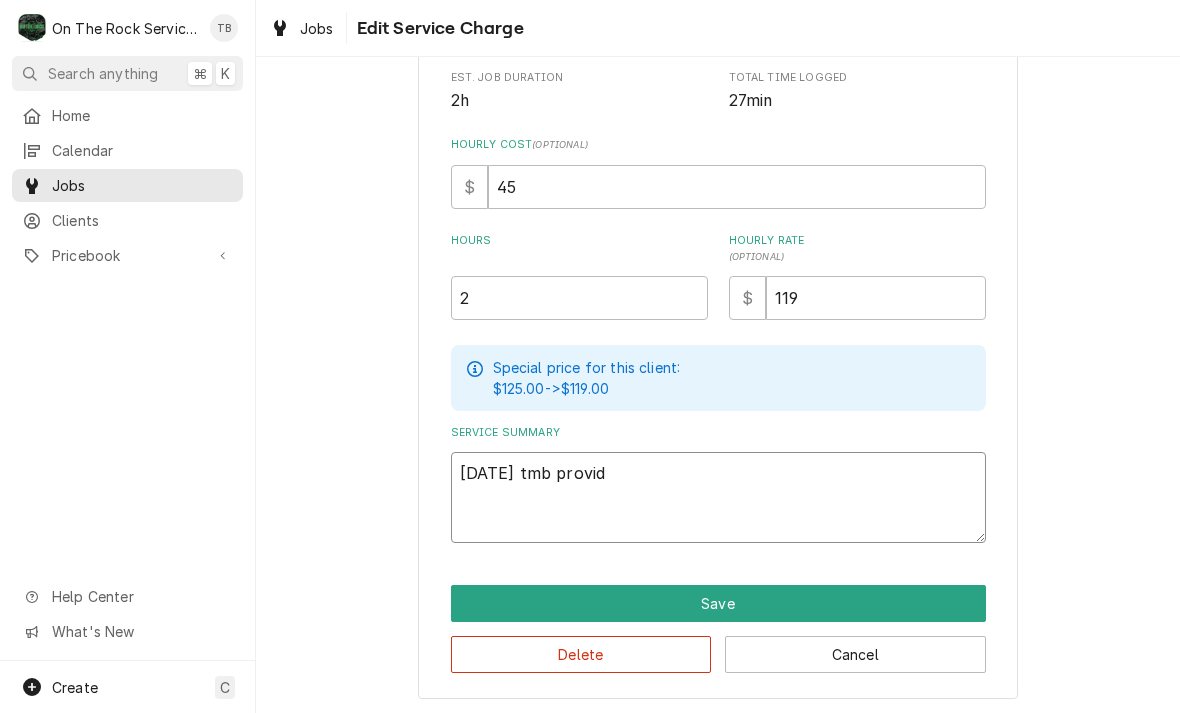 type on "7/16/25 tmb provide" 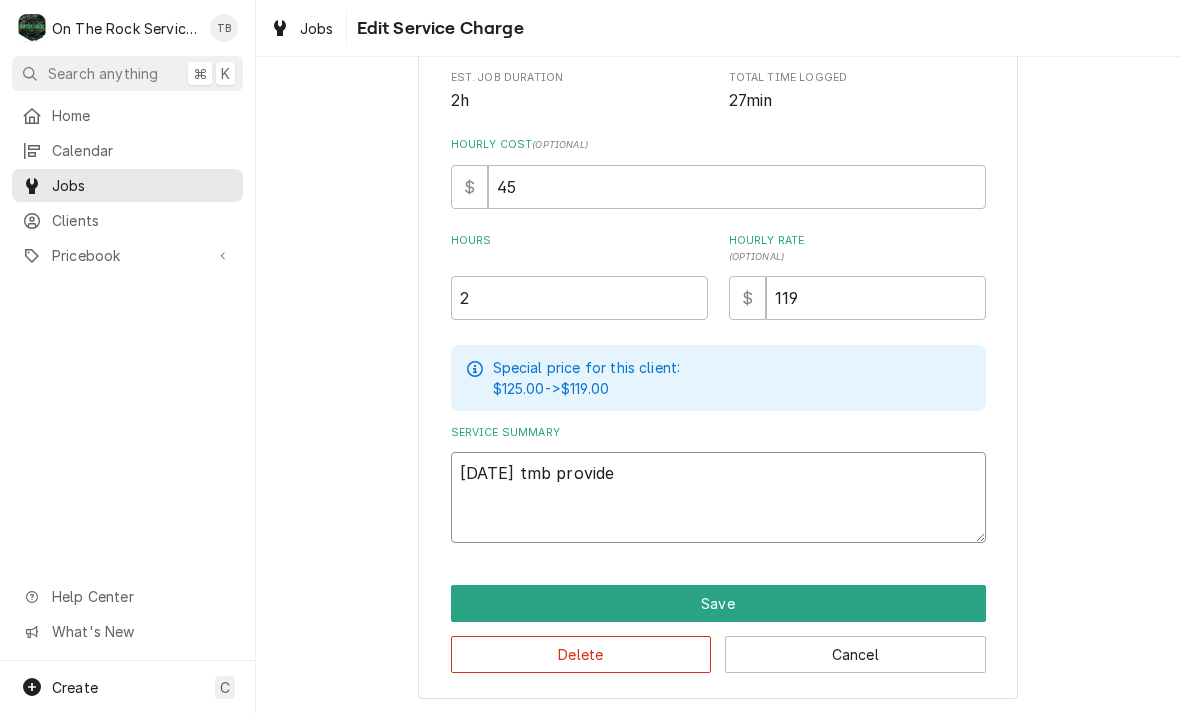 type on "x" 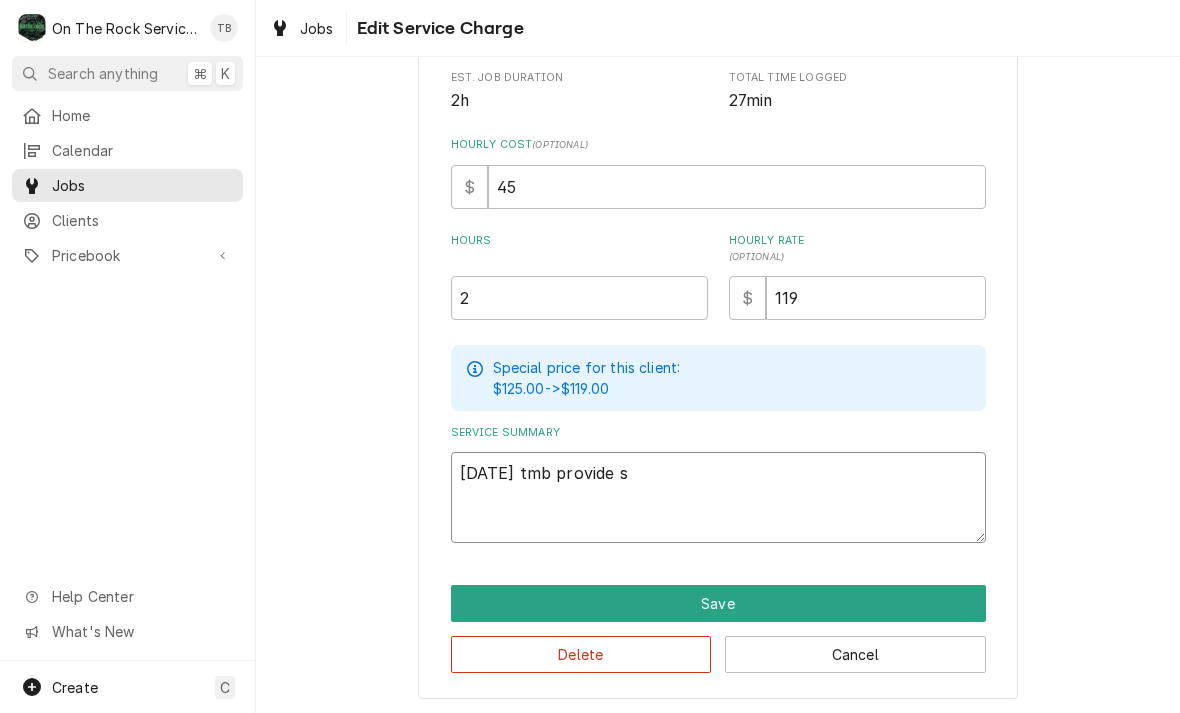 type on "x" 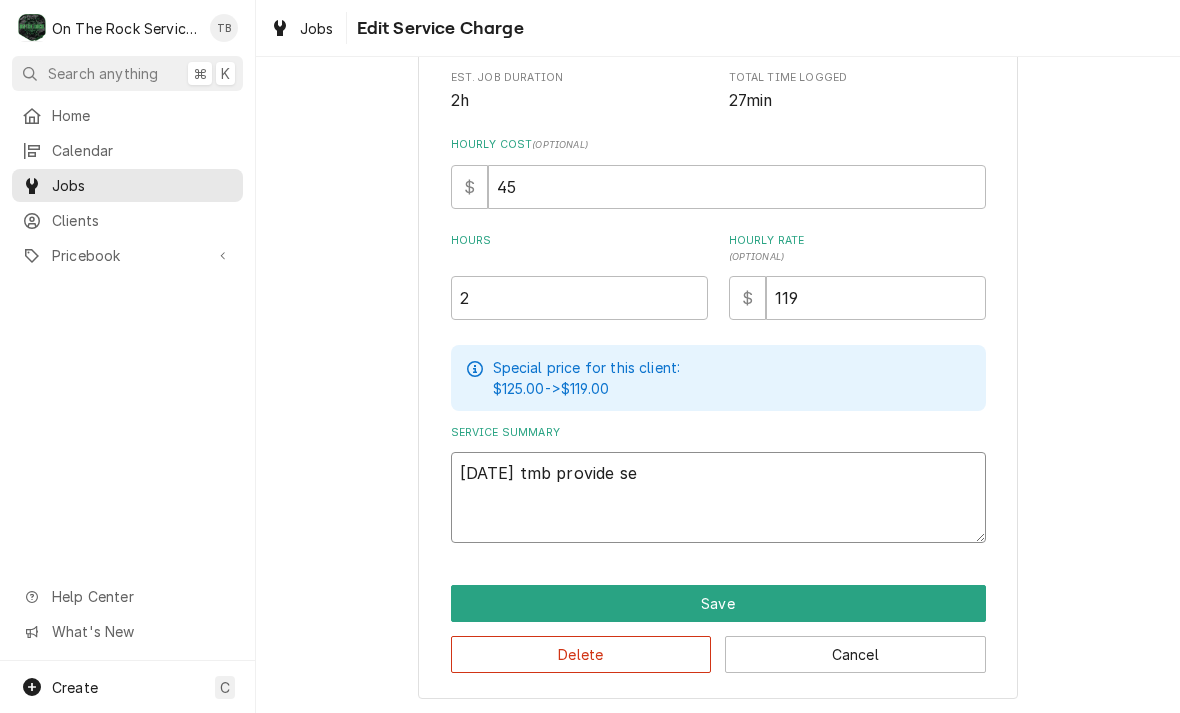 type on "x" 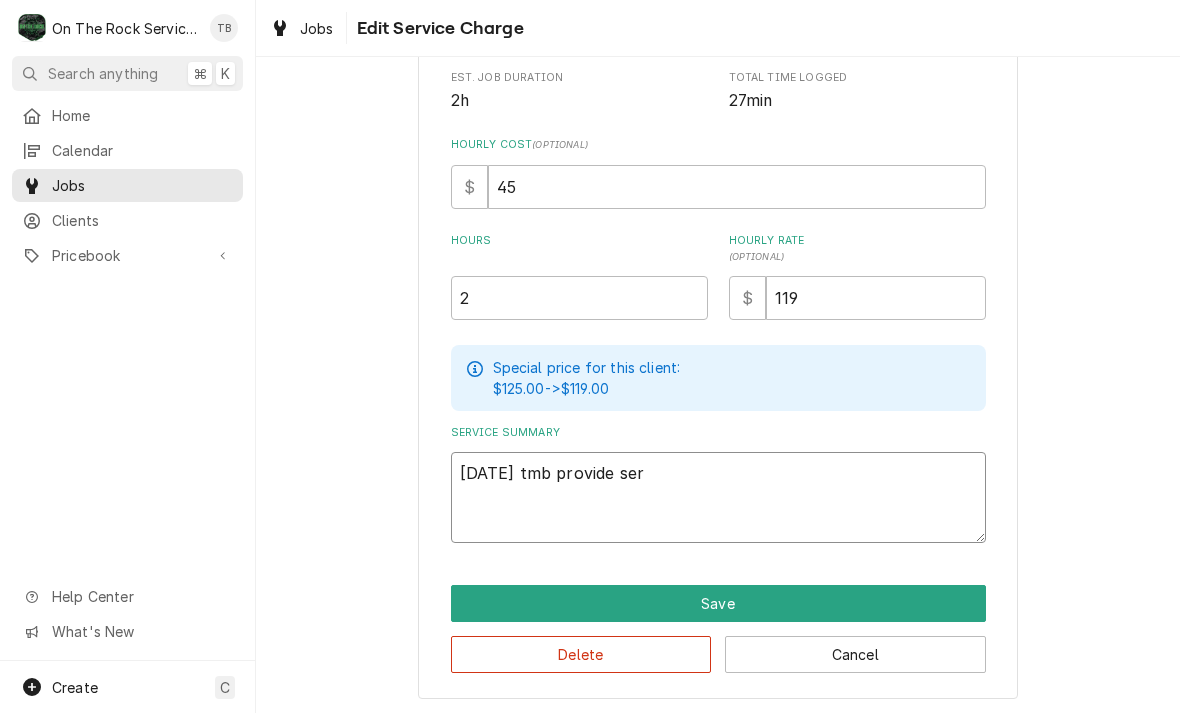 type on "x" 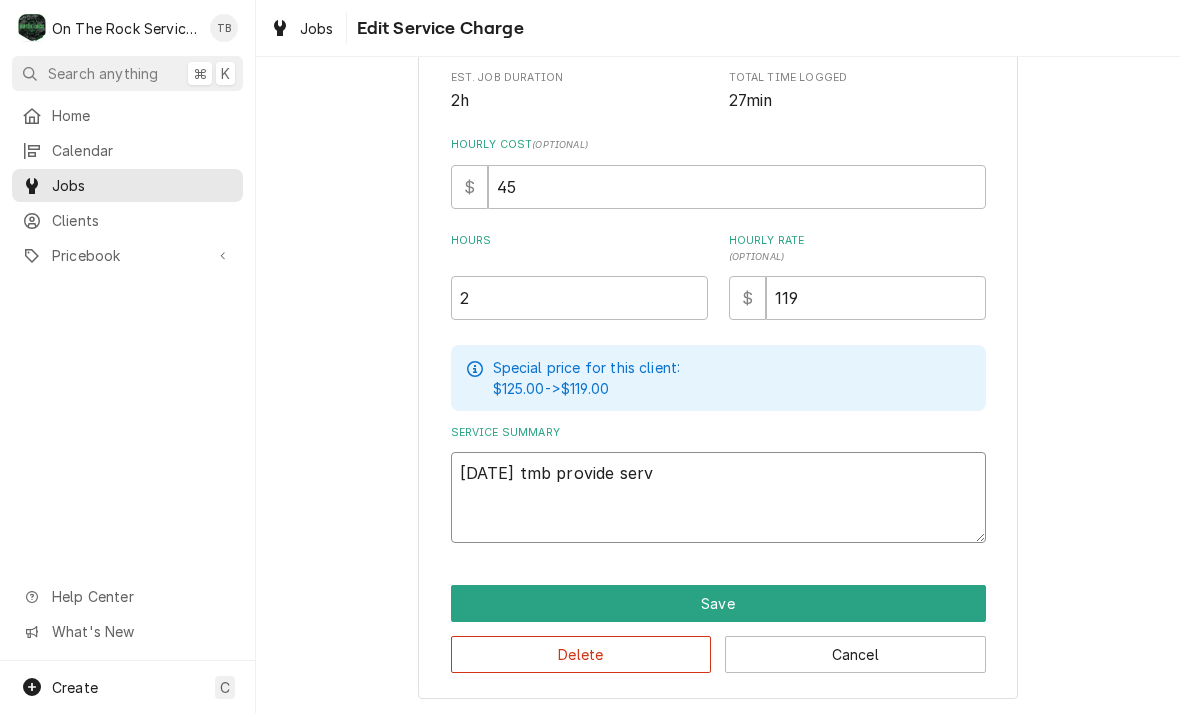 type on "x" 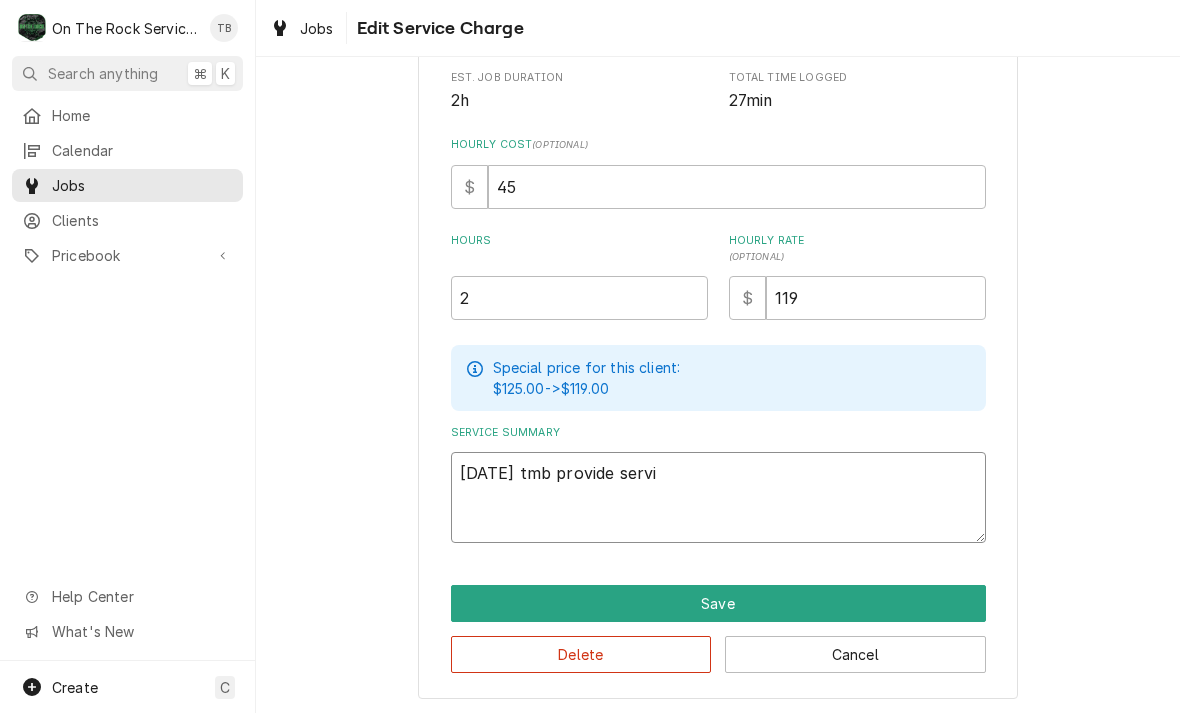 type on "x" 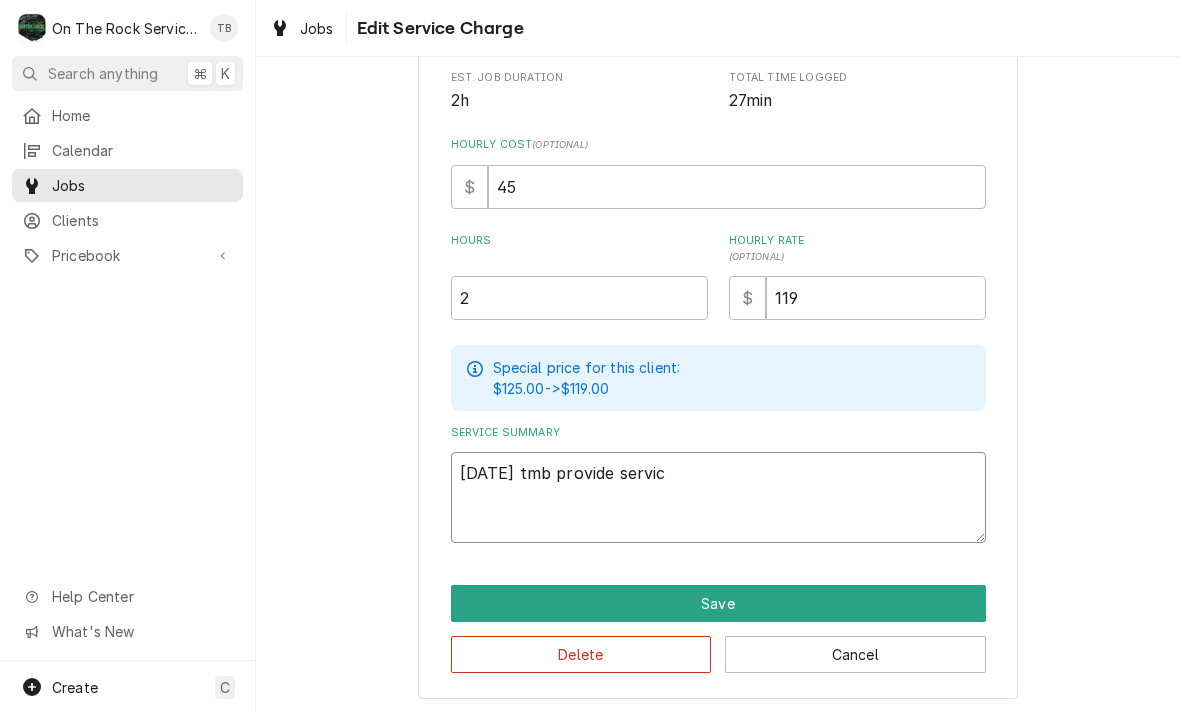 type on "x" 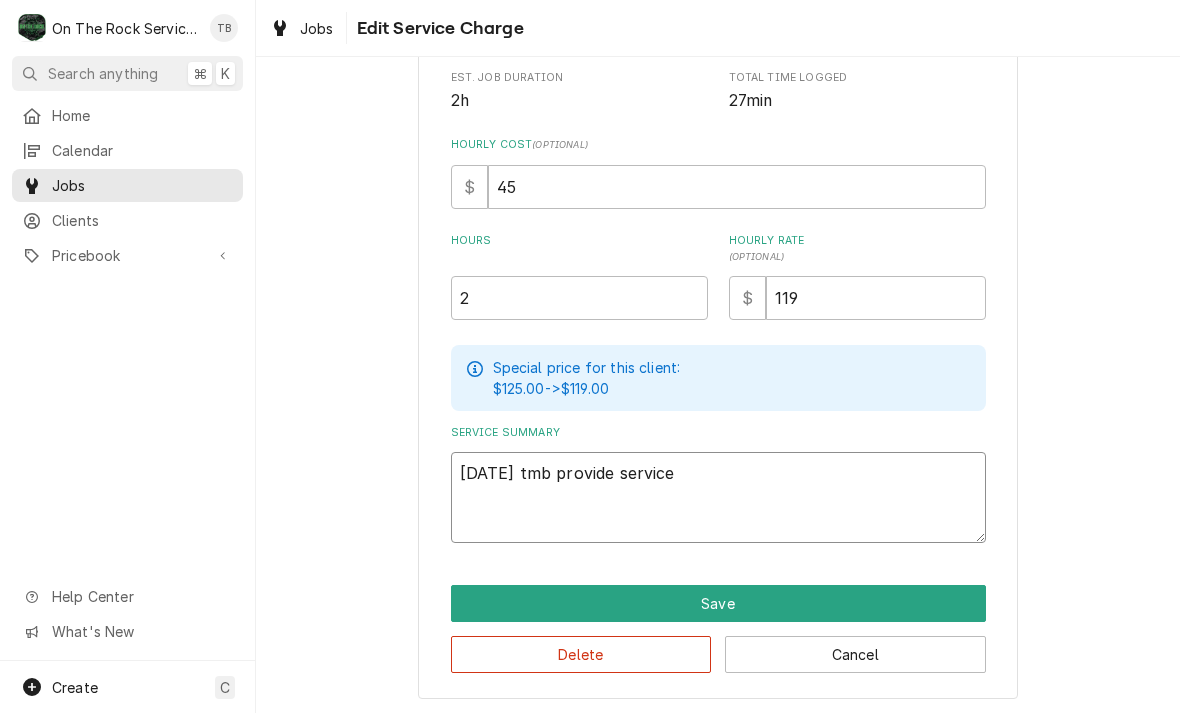 type on "7/16/25 tmb provide service" 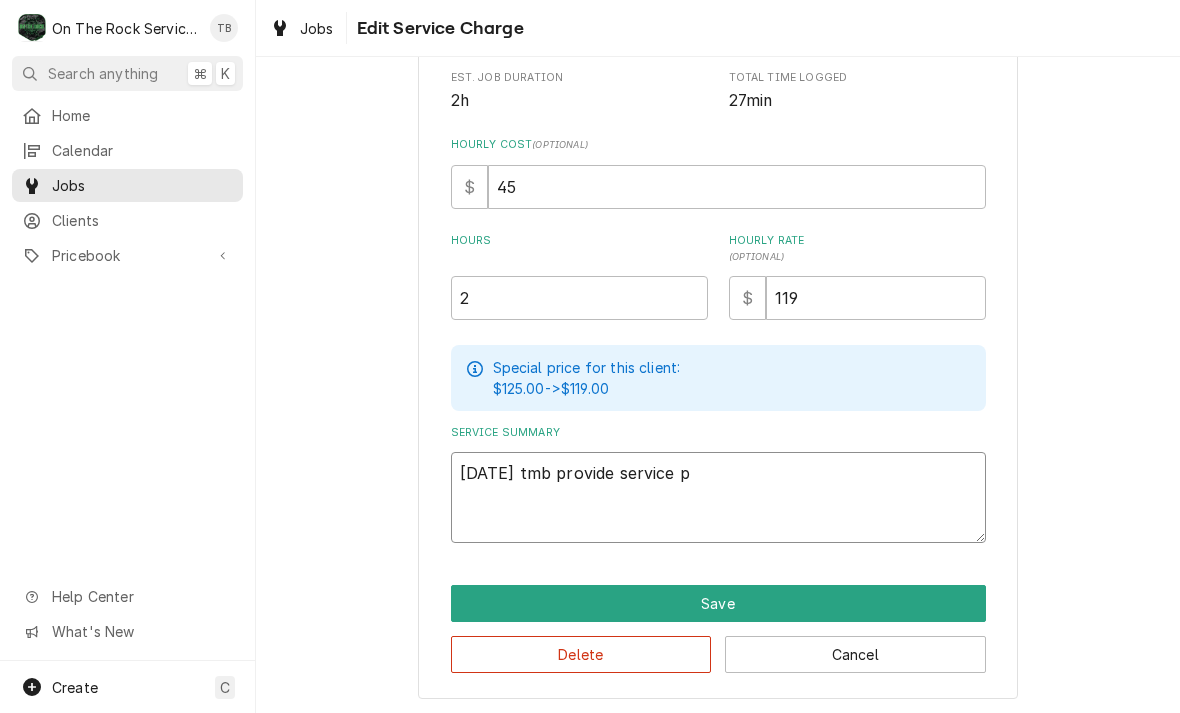 type on "x" 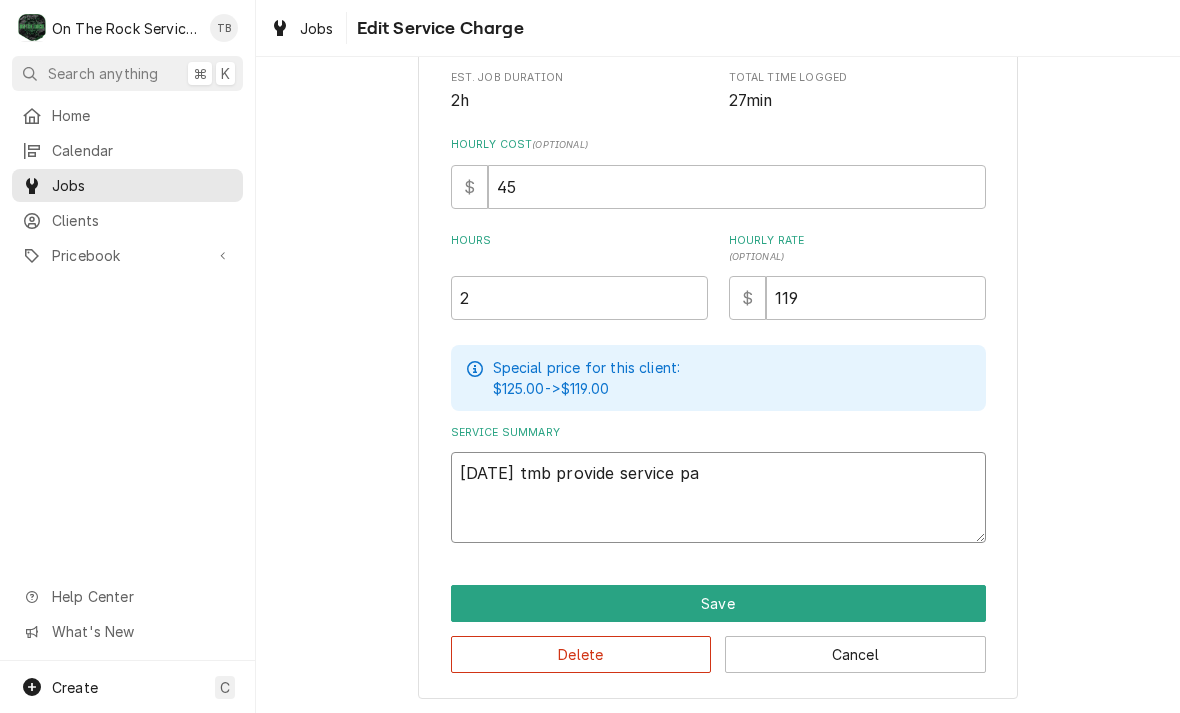 type on "x" 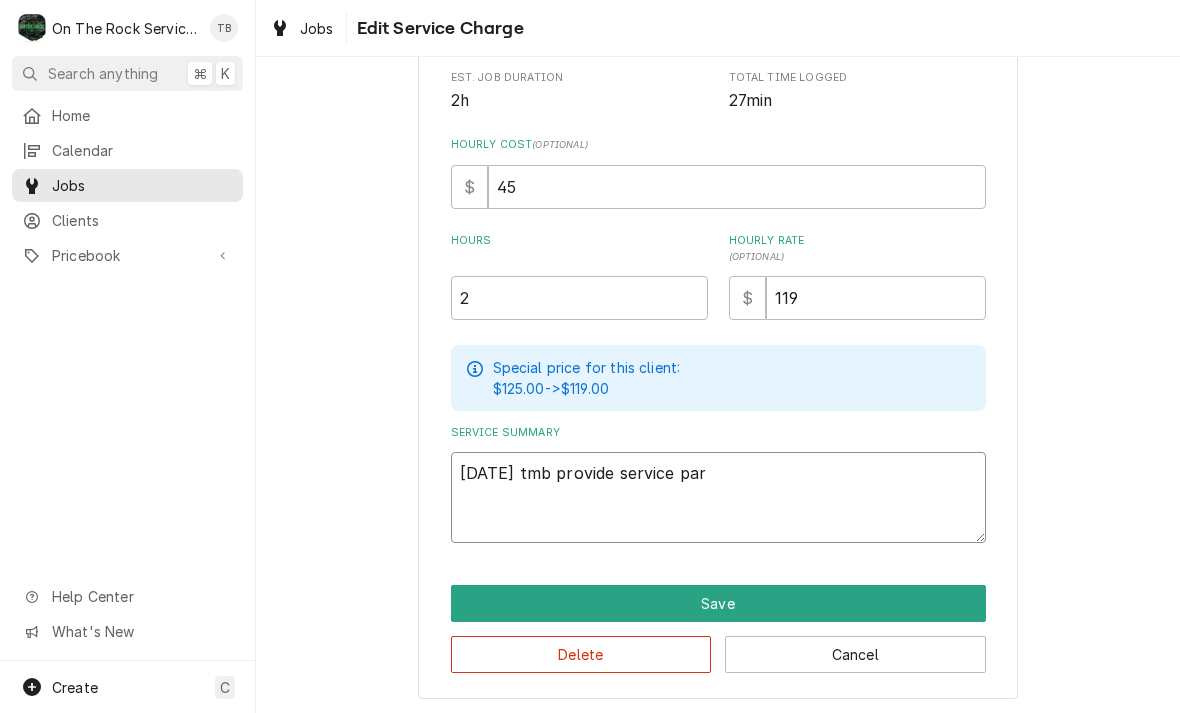 type on "x" 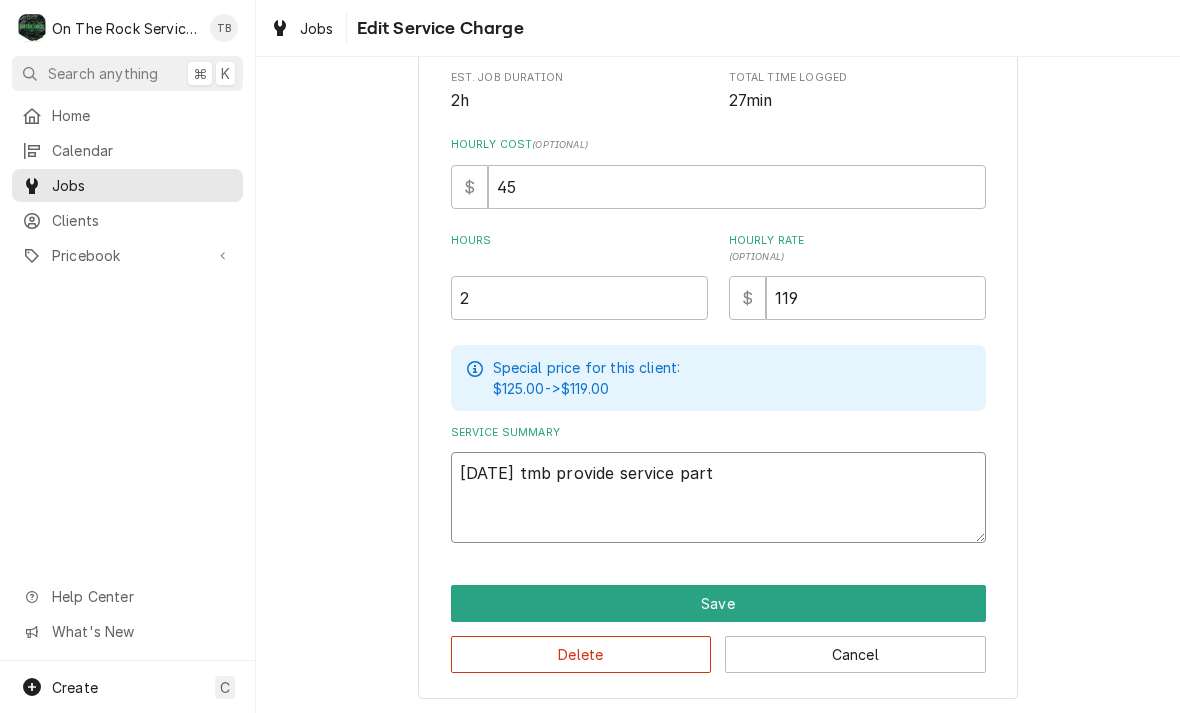 type on "7/16/25 tmb provide service parts" 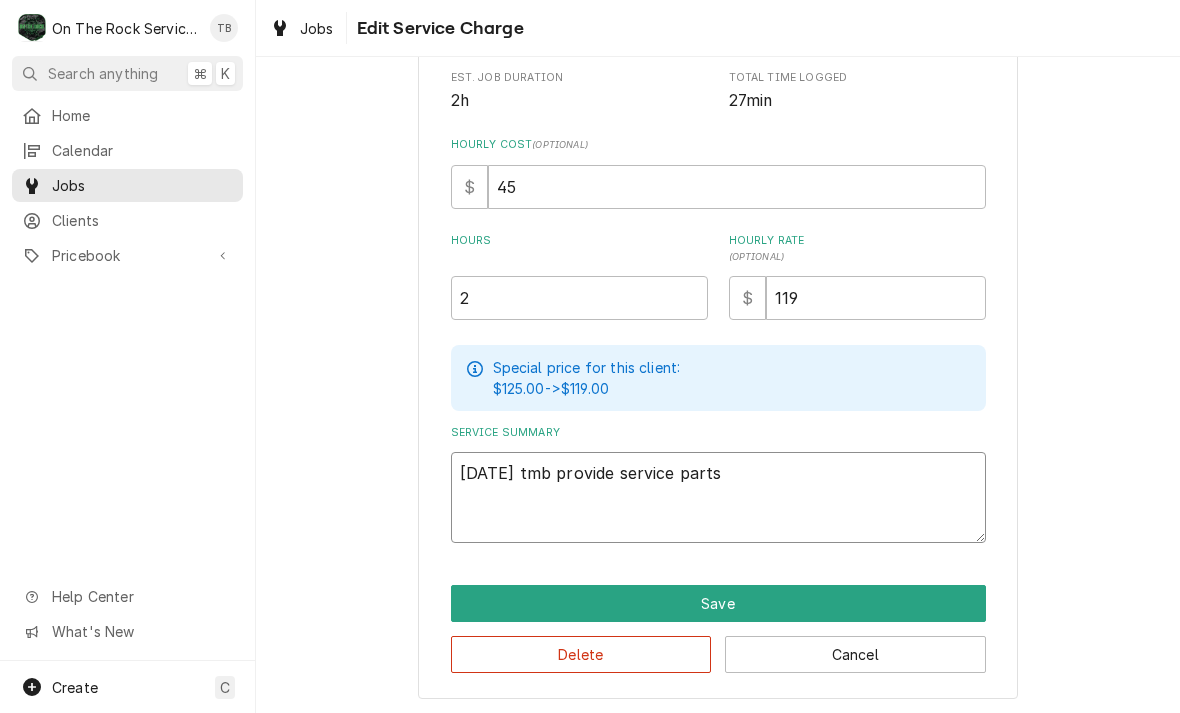 type on "x" 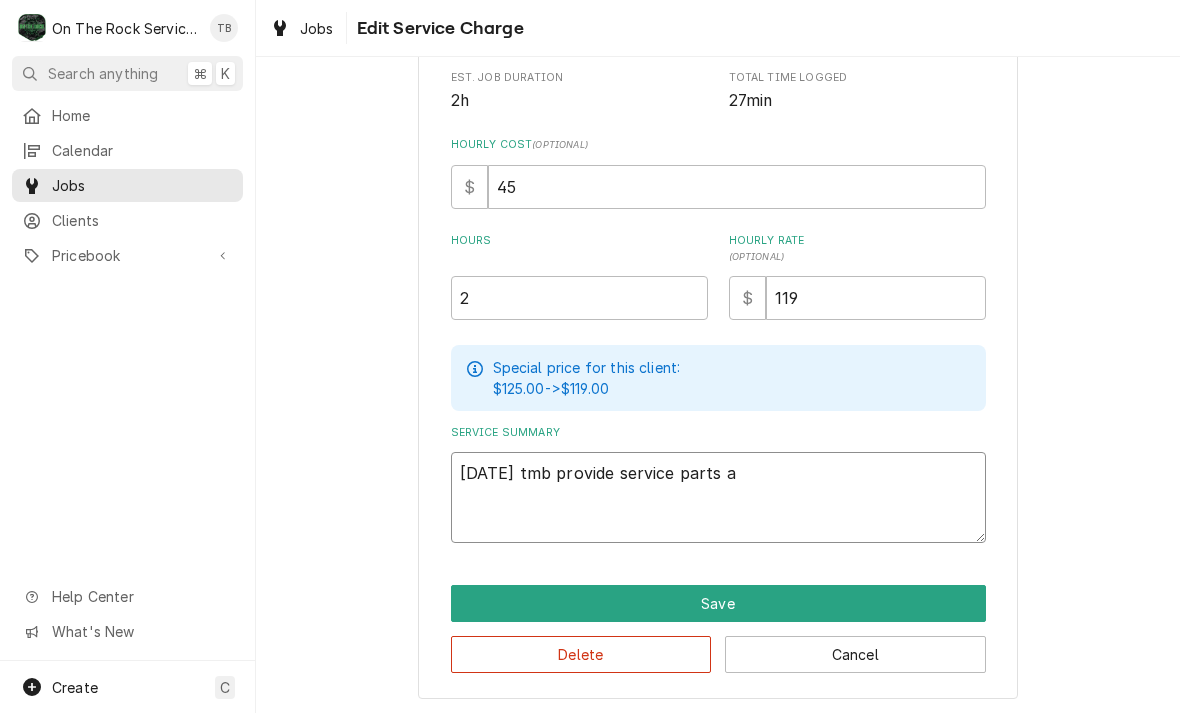 type on "x" 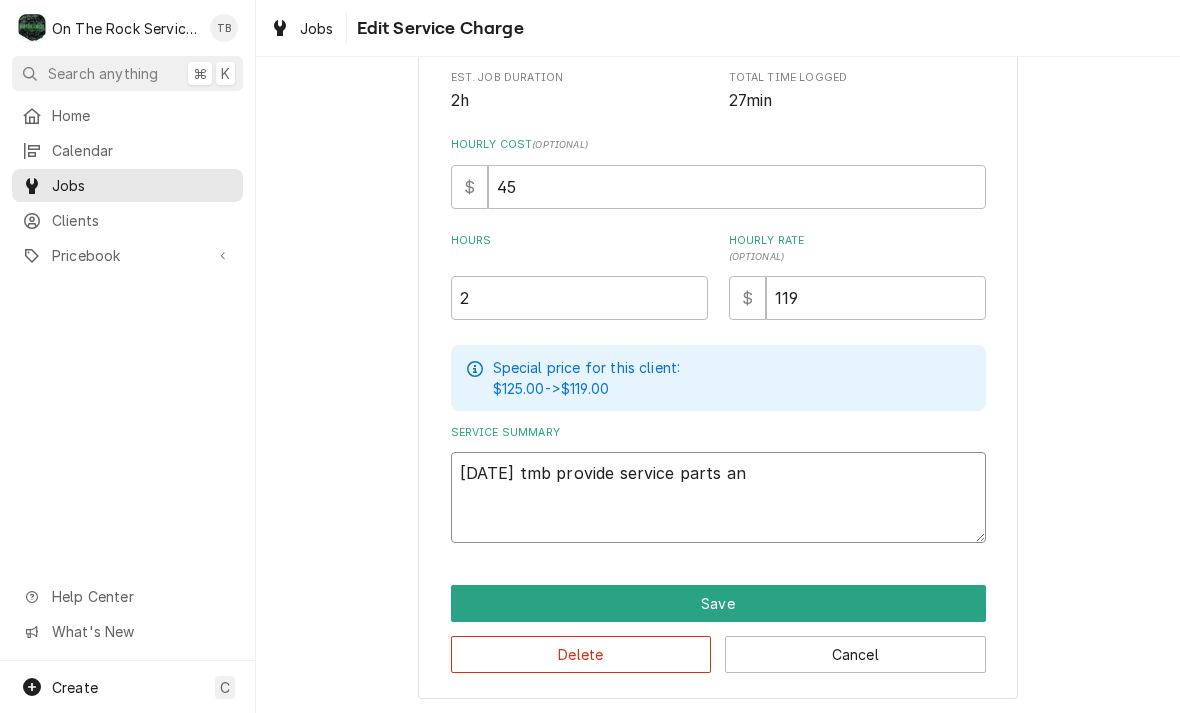 type on "x" 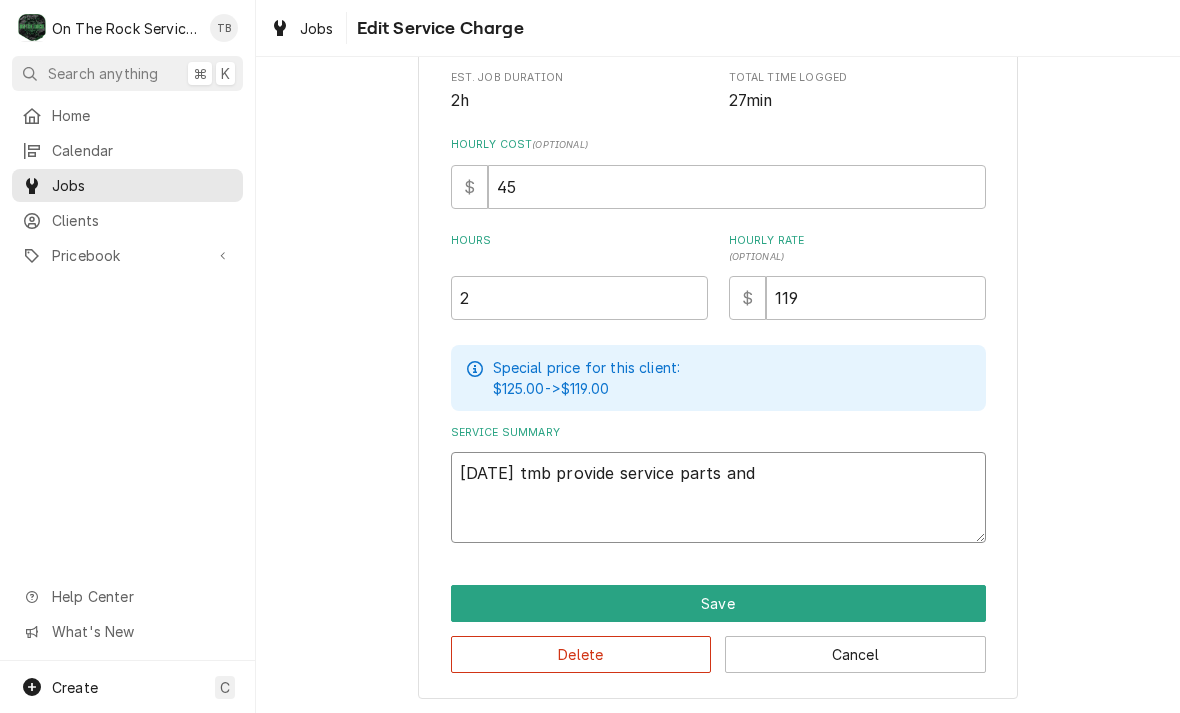 type on "7/16/25 tmb provide service parts and" 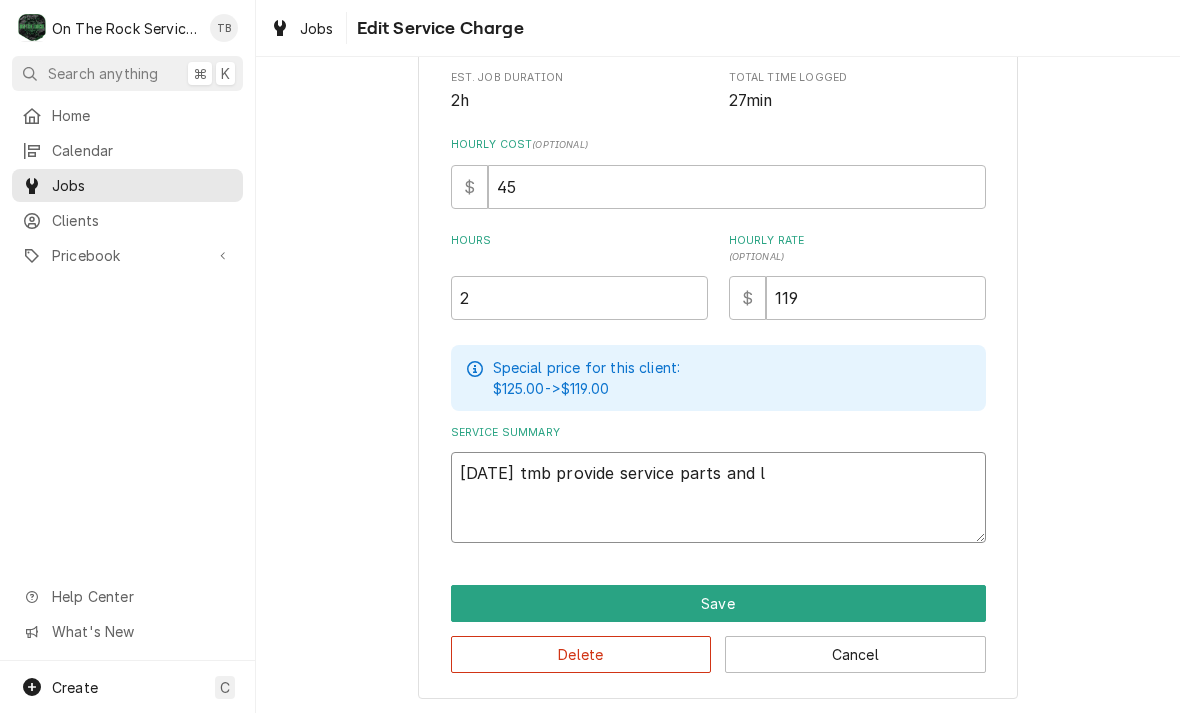 type on "x" 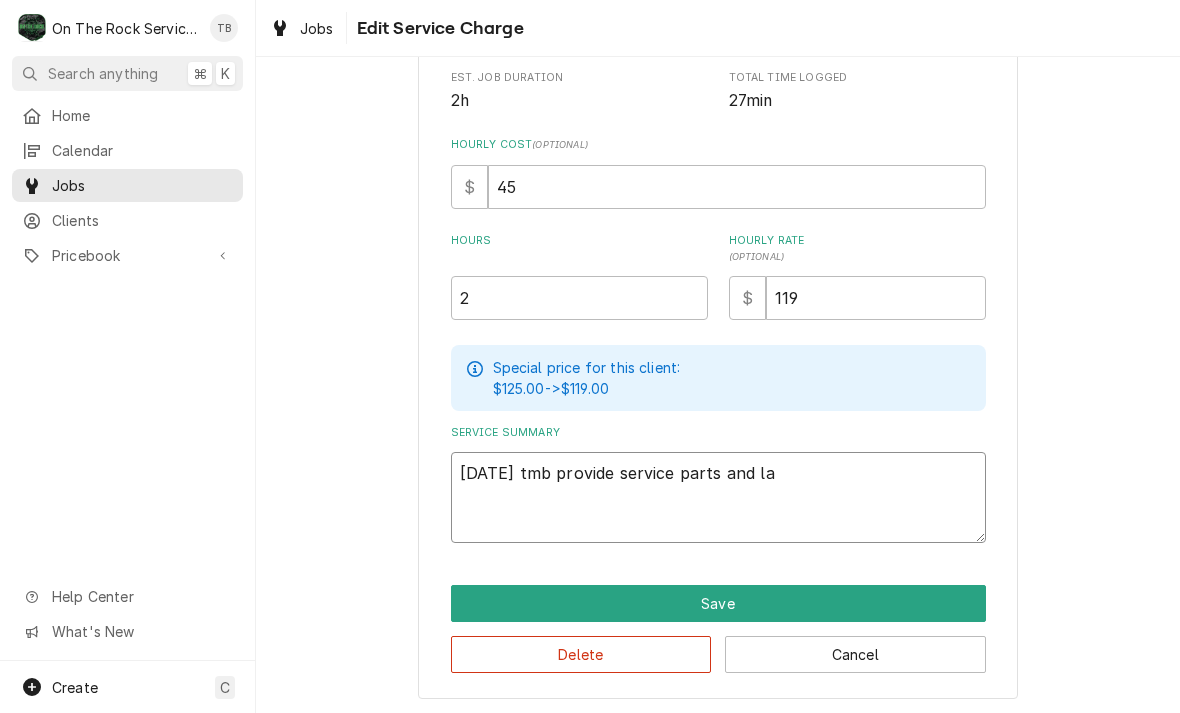 type on "x" 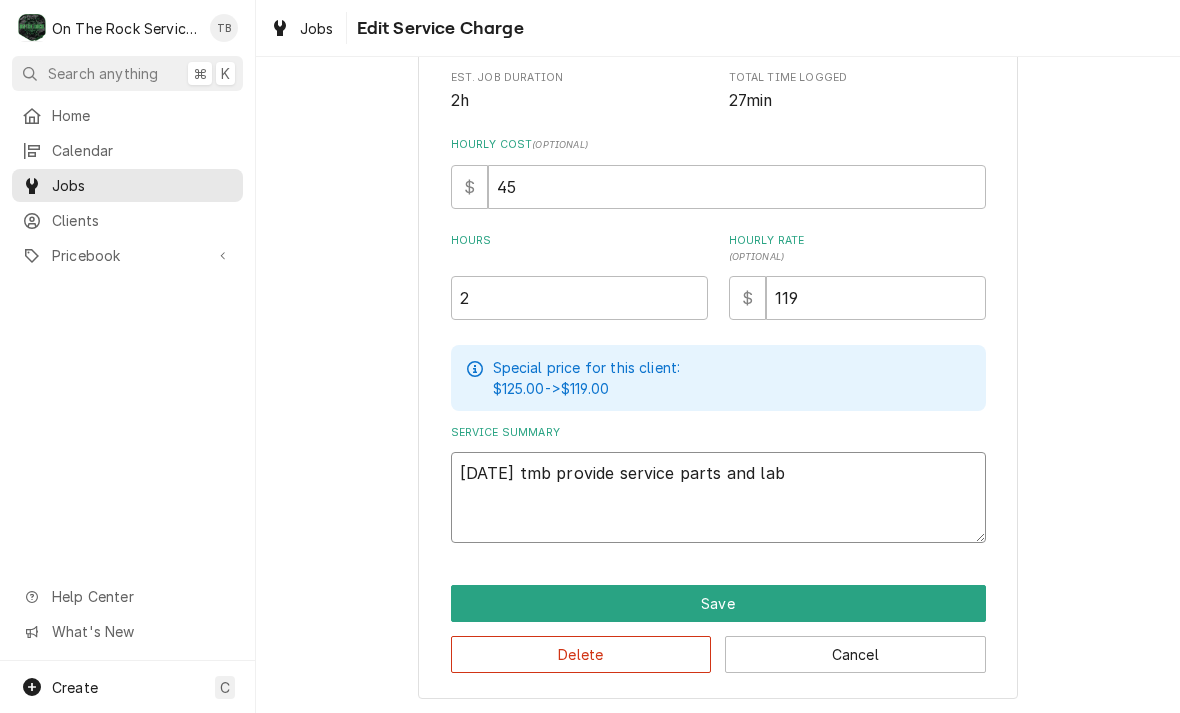 type on "7/16/25 tmb provide service parts and labo" 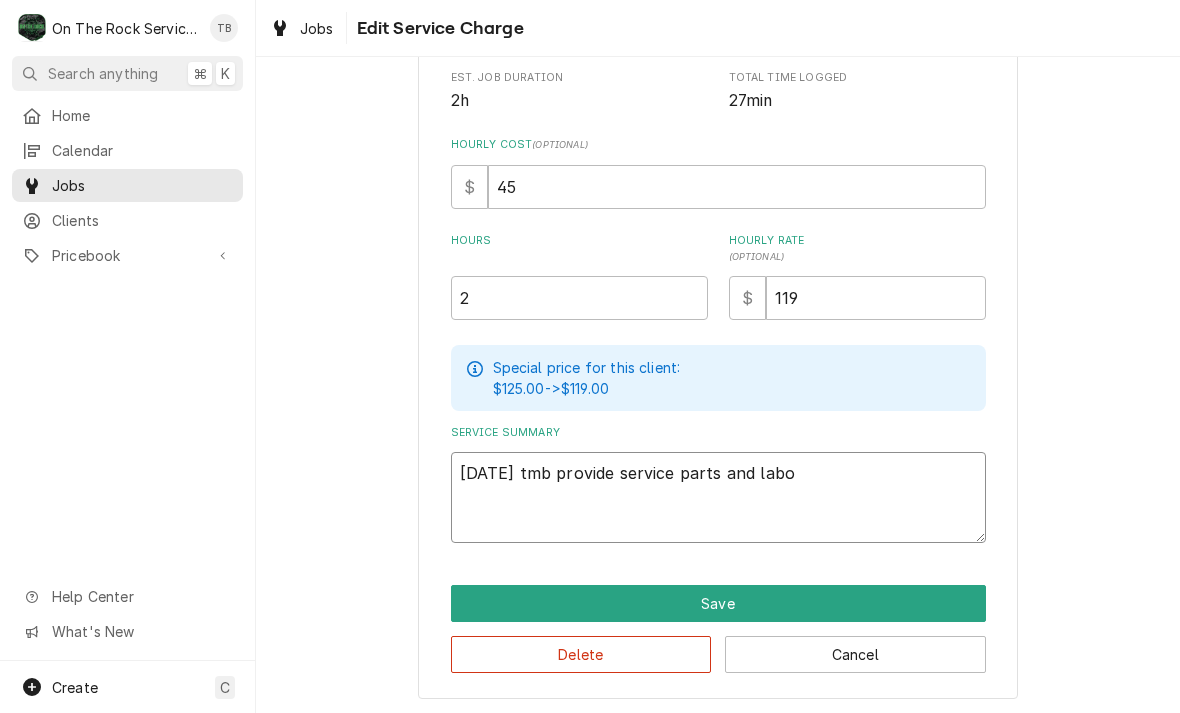type on "x" 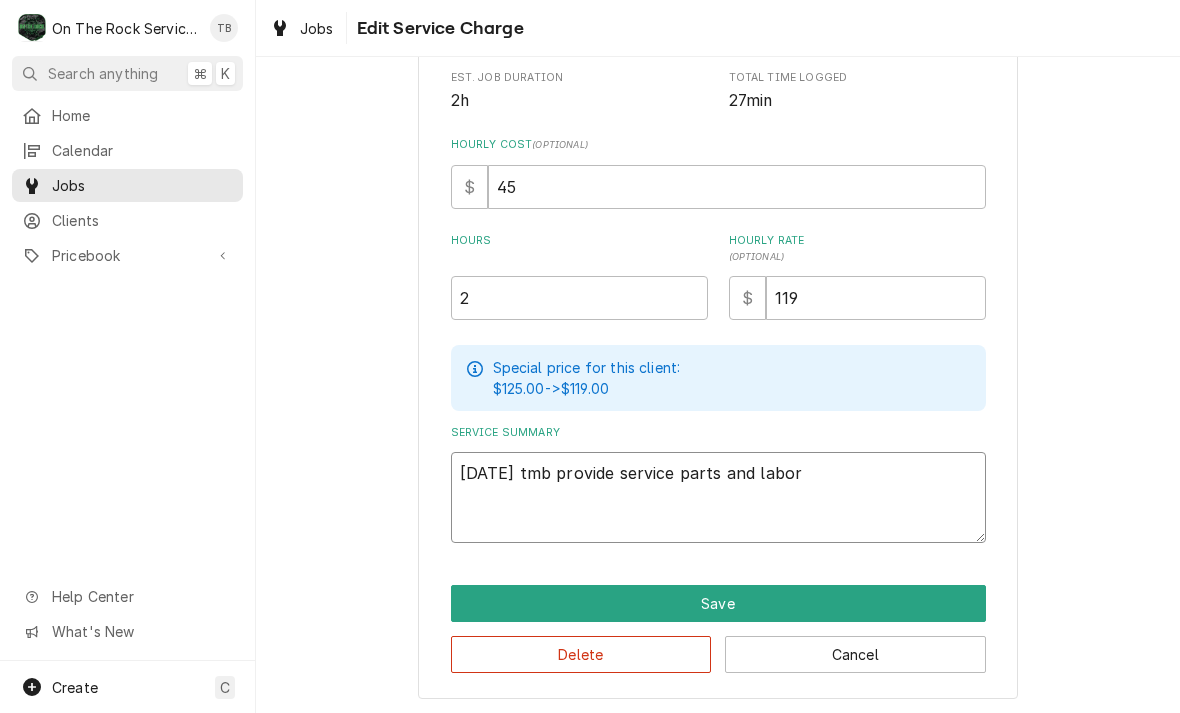 type on "x" 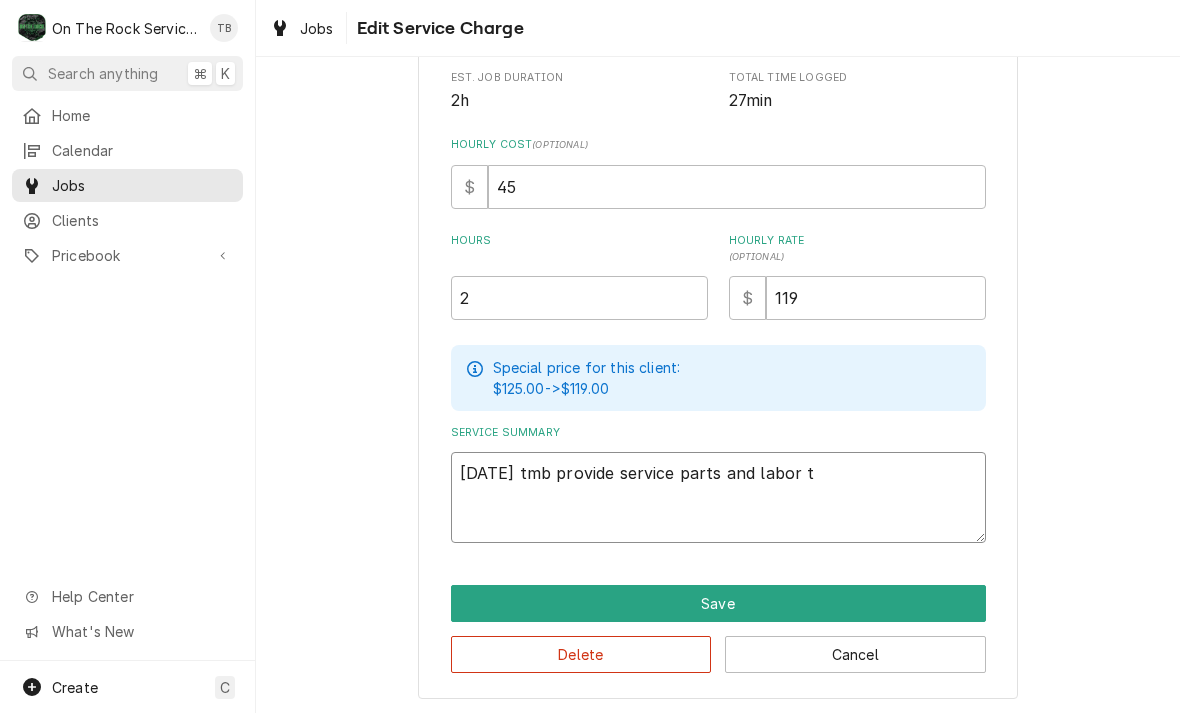 type on "x" 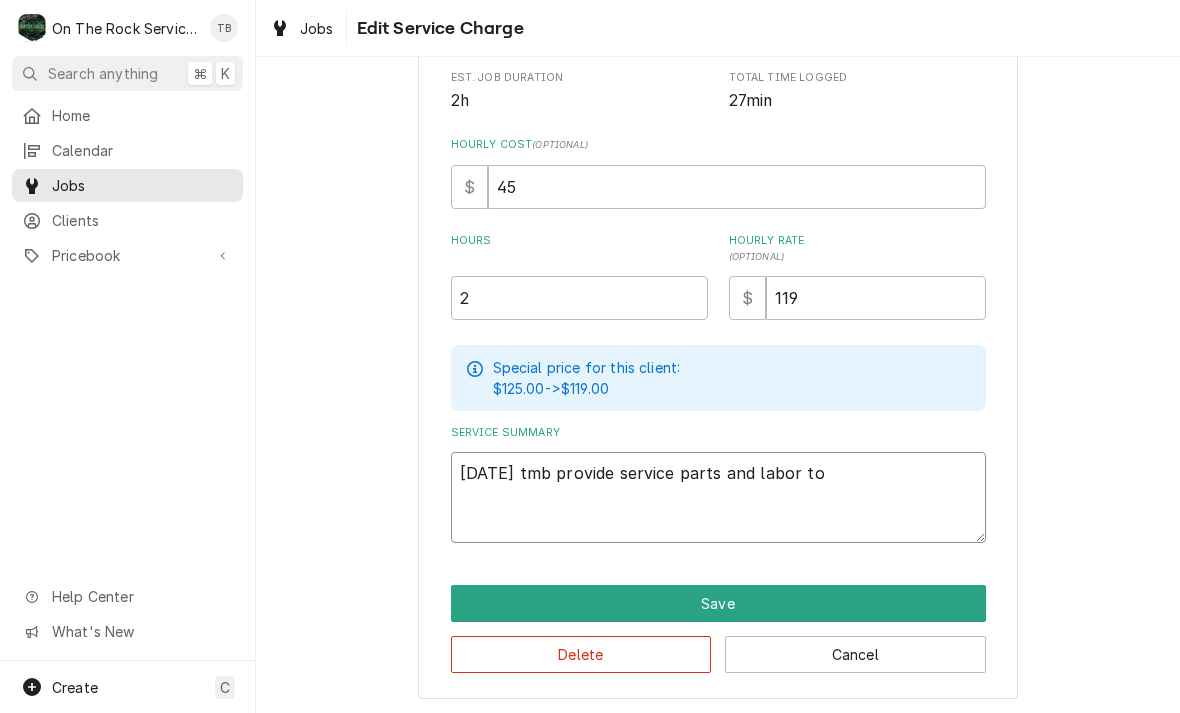 type on "x" 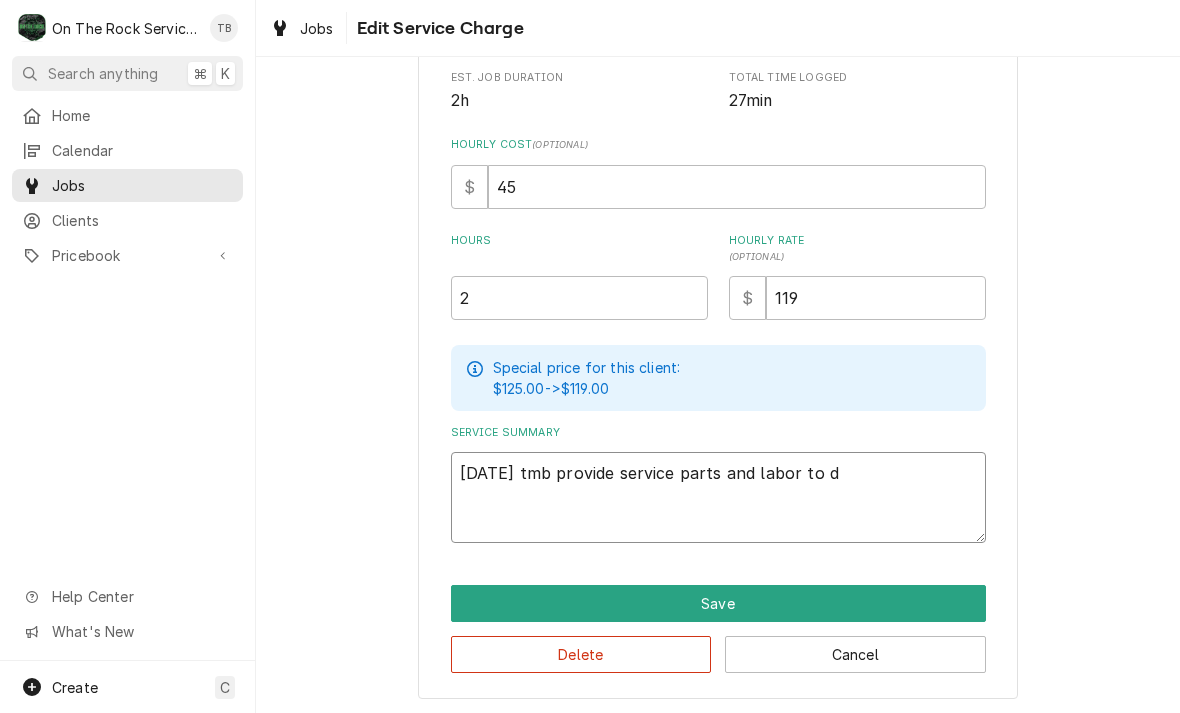 type on "7/16/25 tmb provide service parts and labor to de" 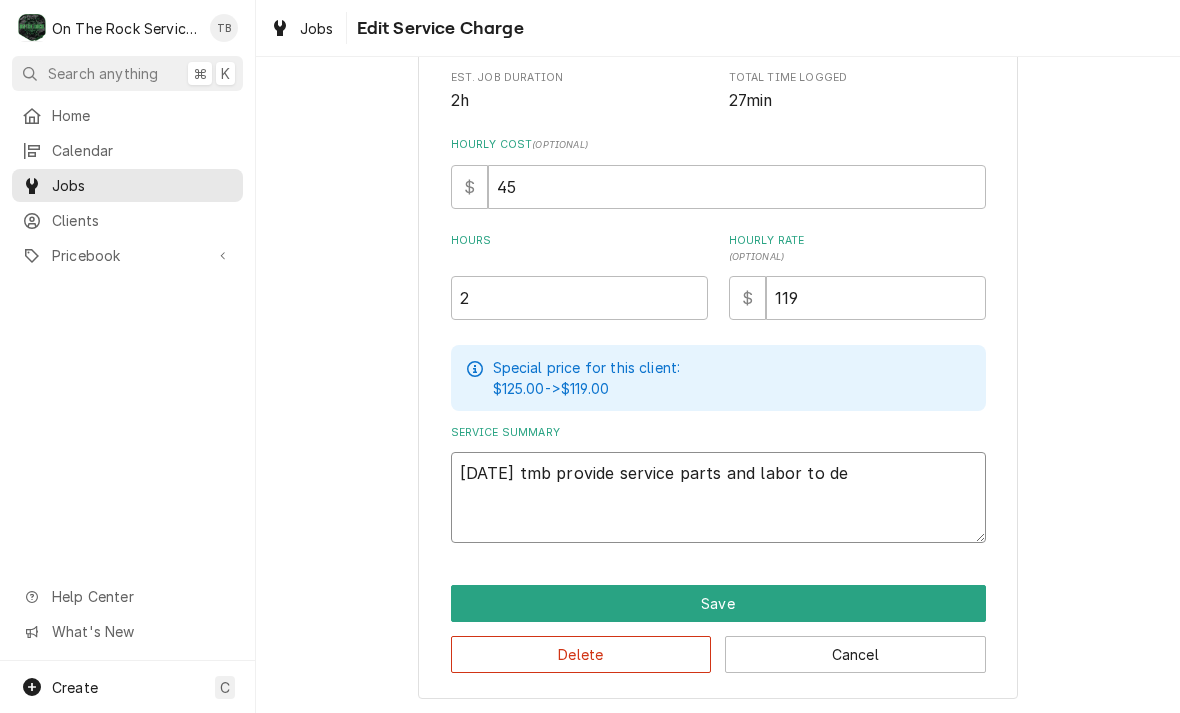 type on "x" 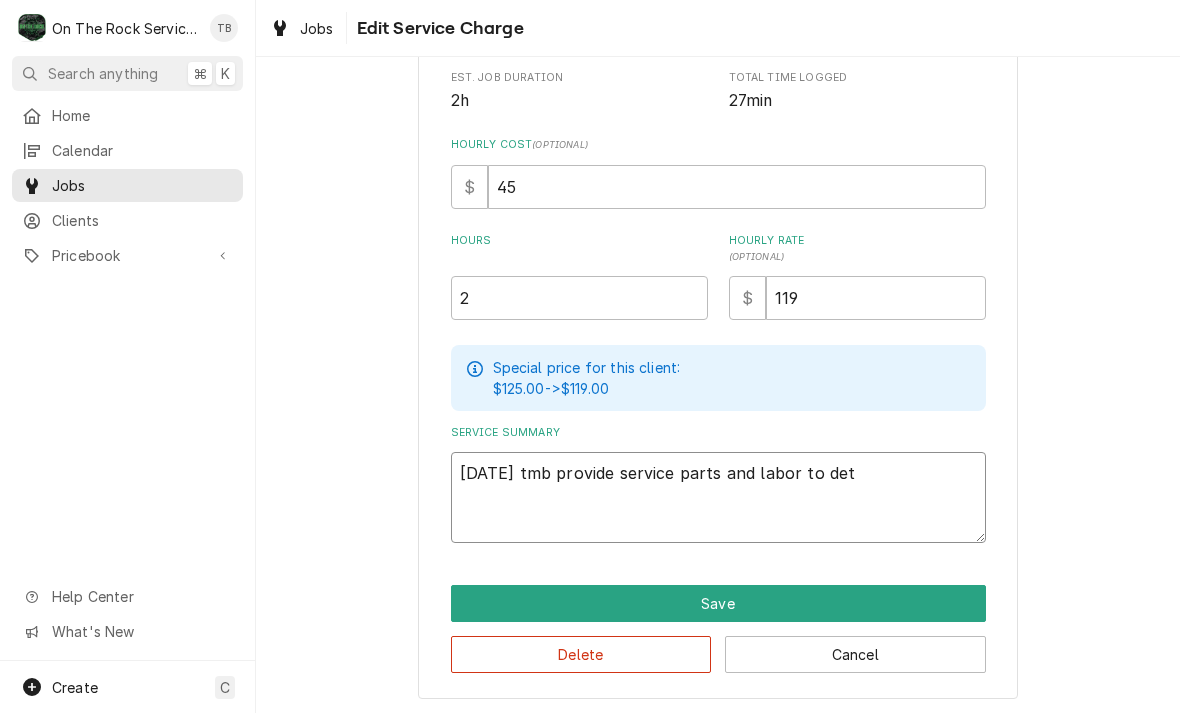 type on "x" 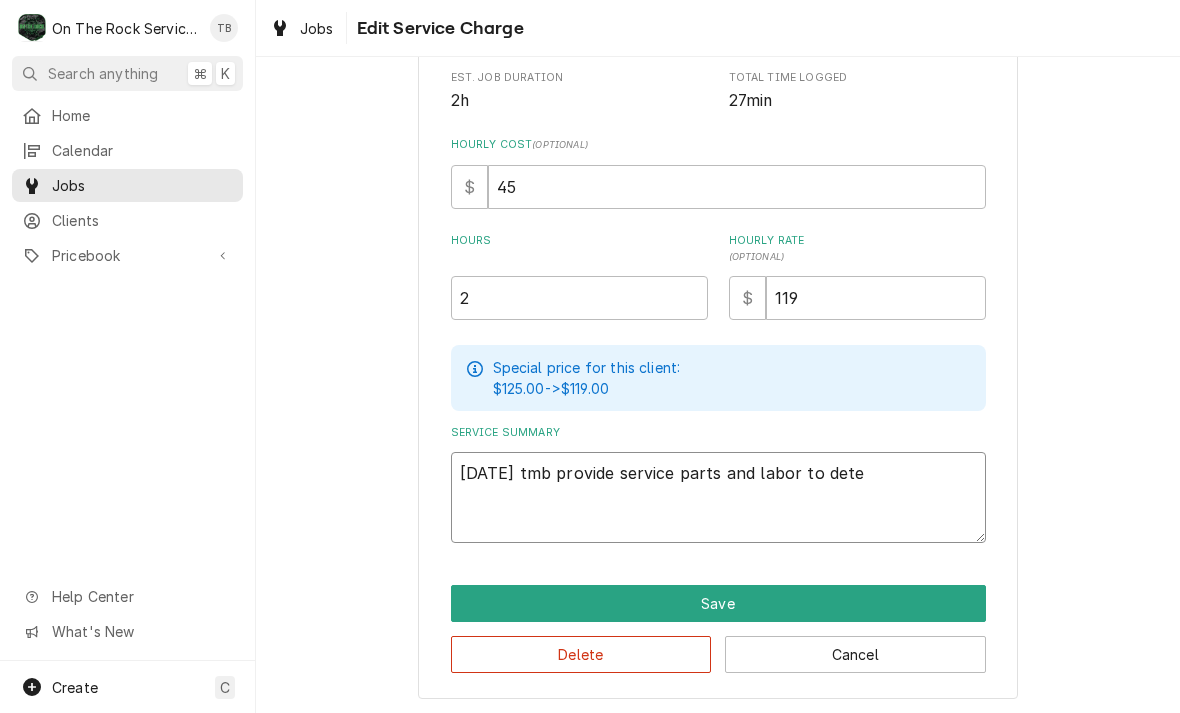 type on "x" 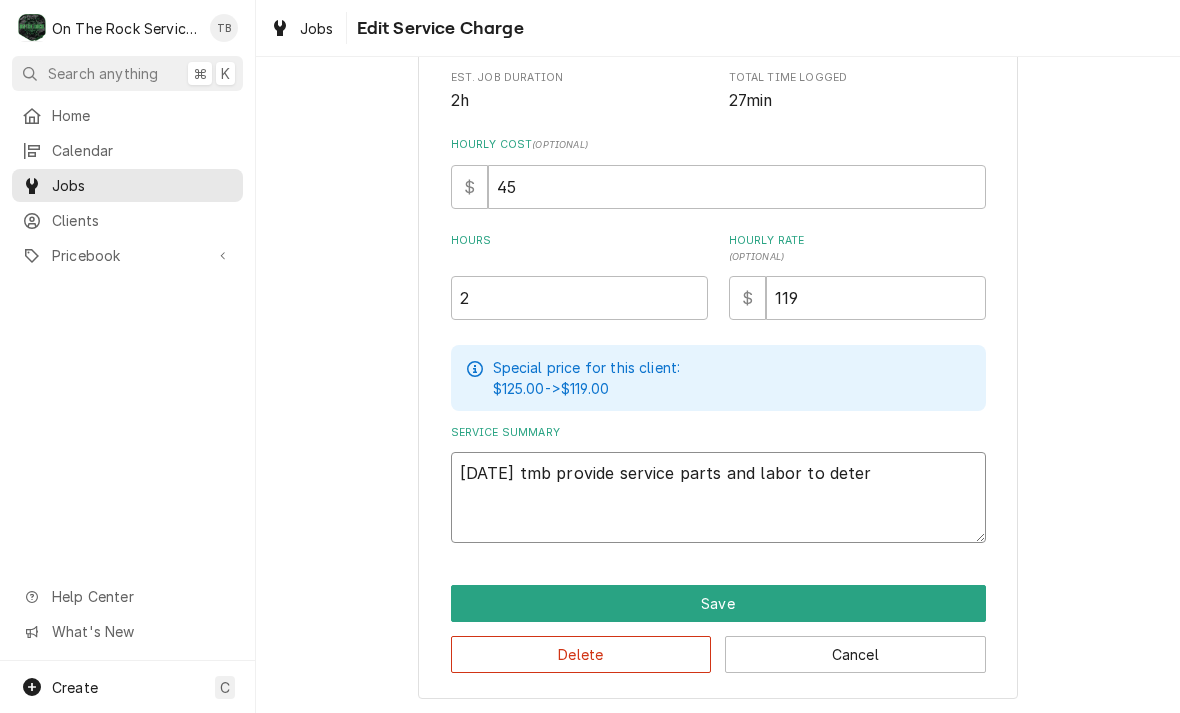 type on "x" 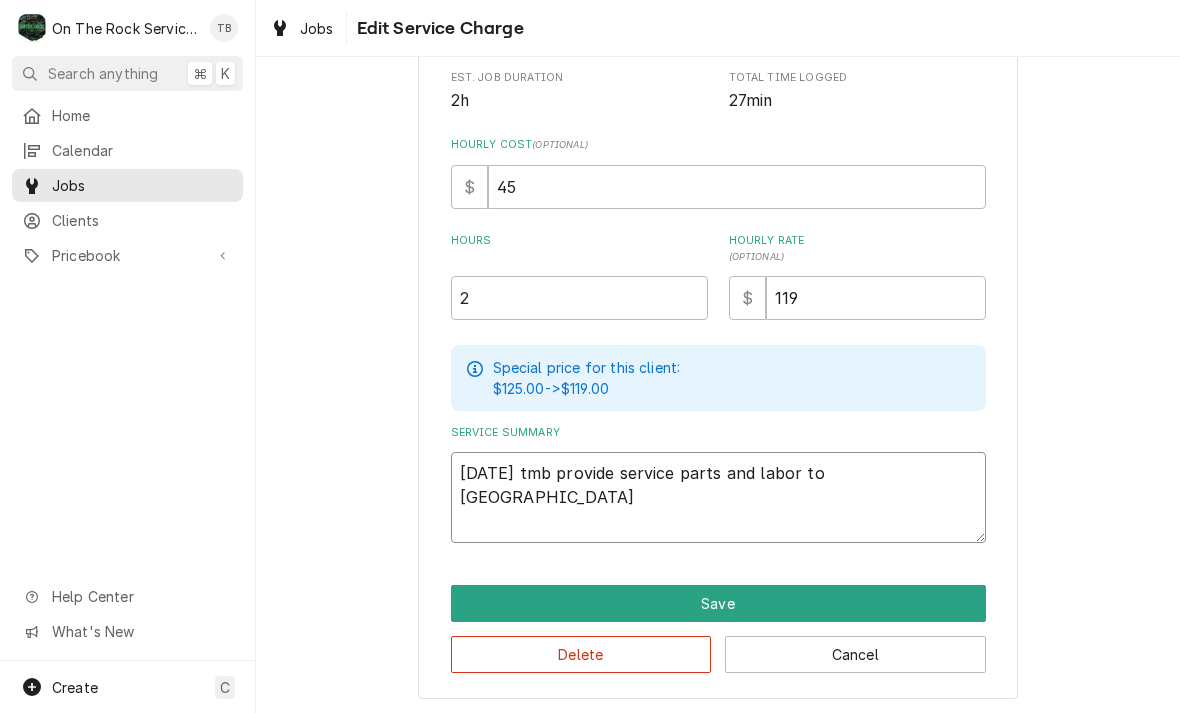 type on "x" 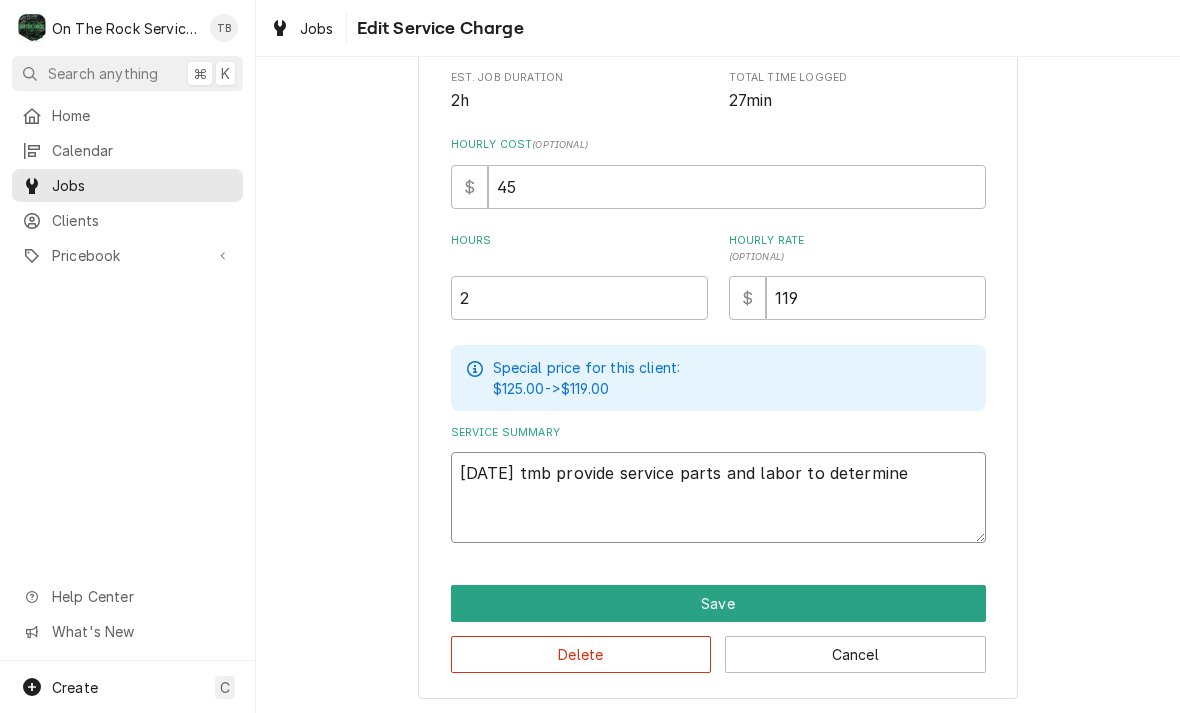 type on "7/16/25 tmb provide service parts and labor to determine" 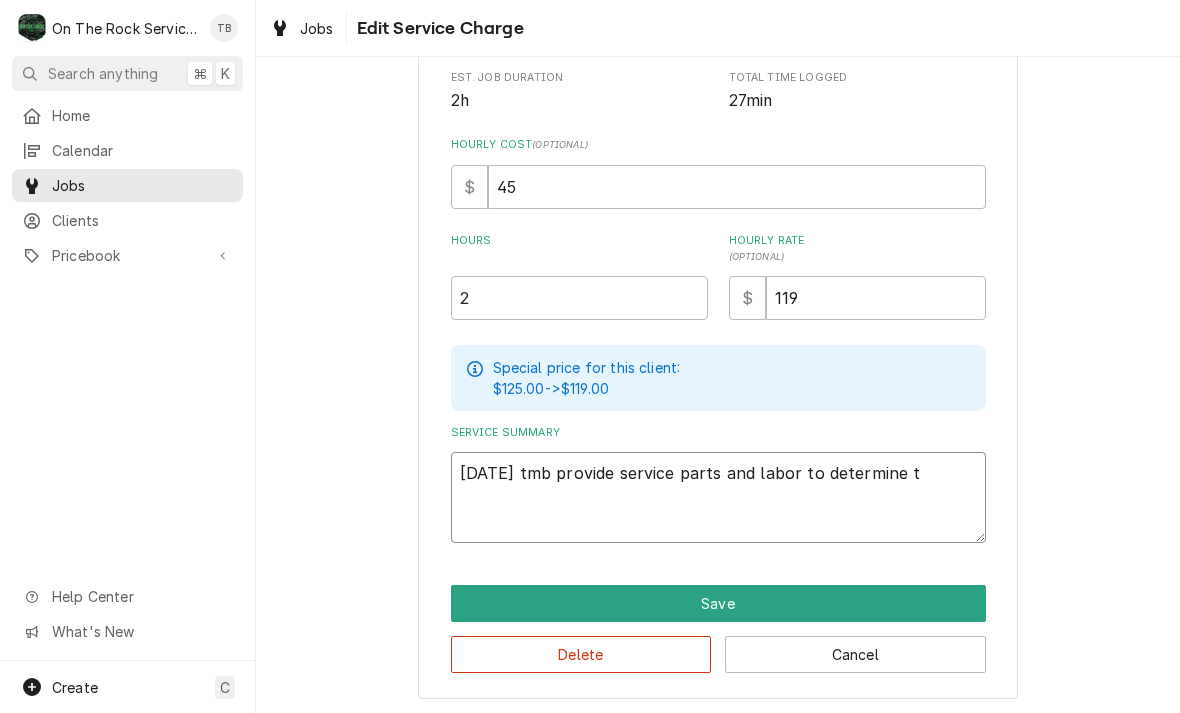 type on "7/16/25 tmb provide service parts and labor to determine th" 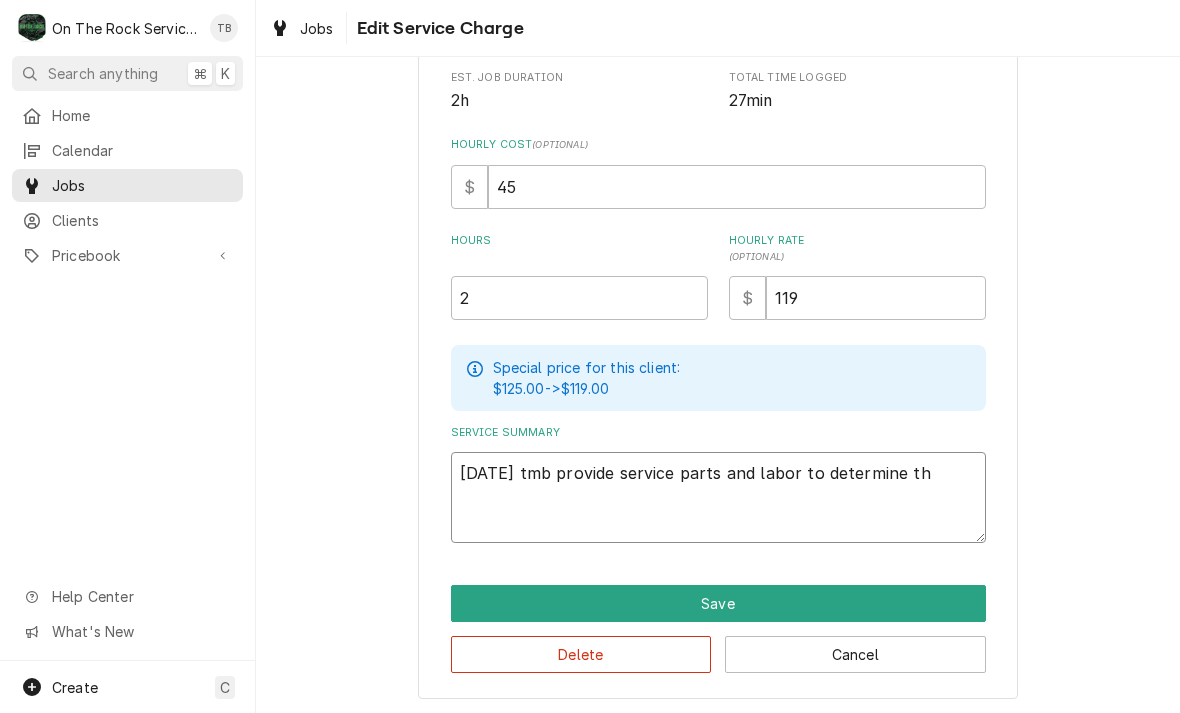 type on "x" 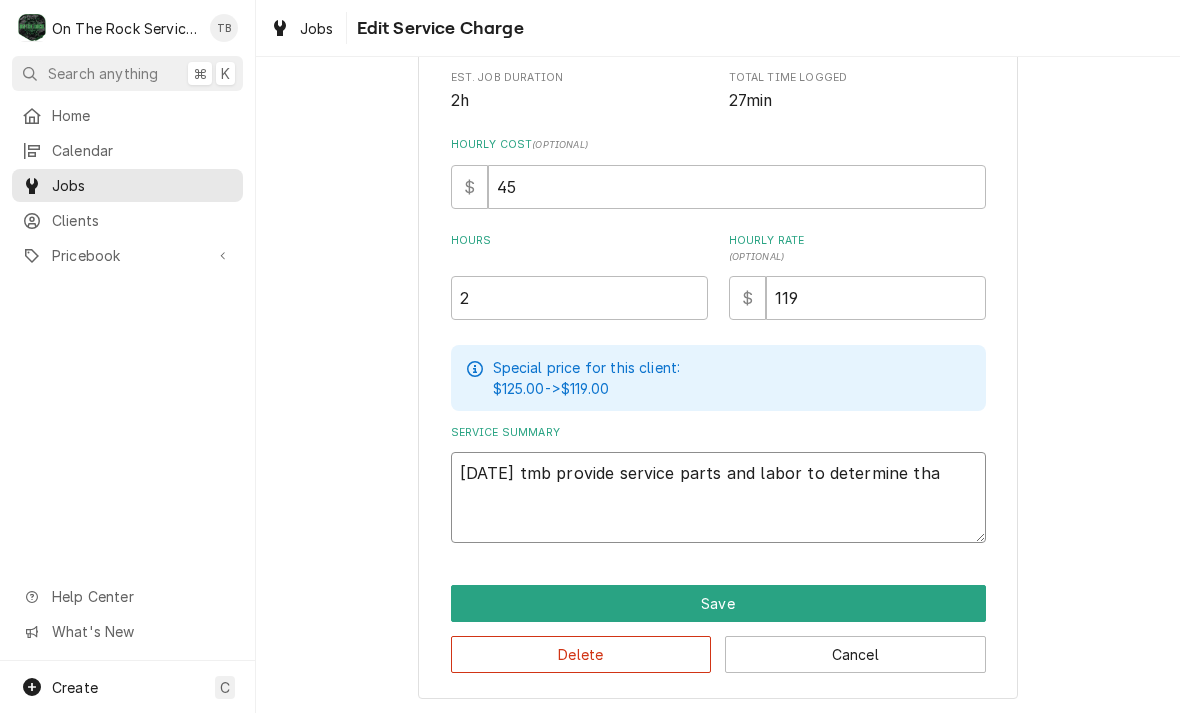 type on "x" 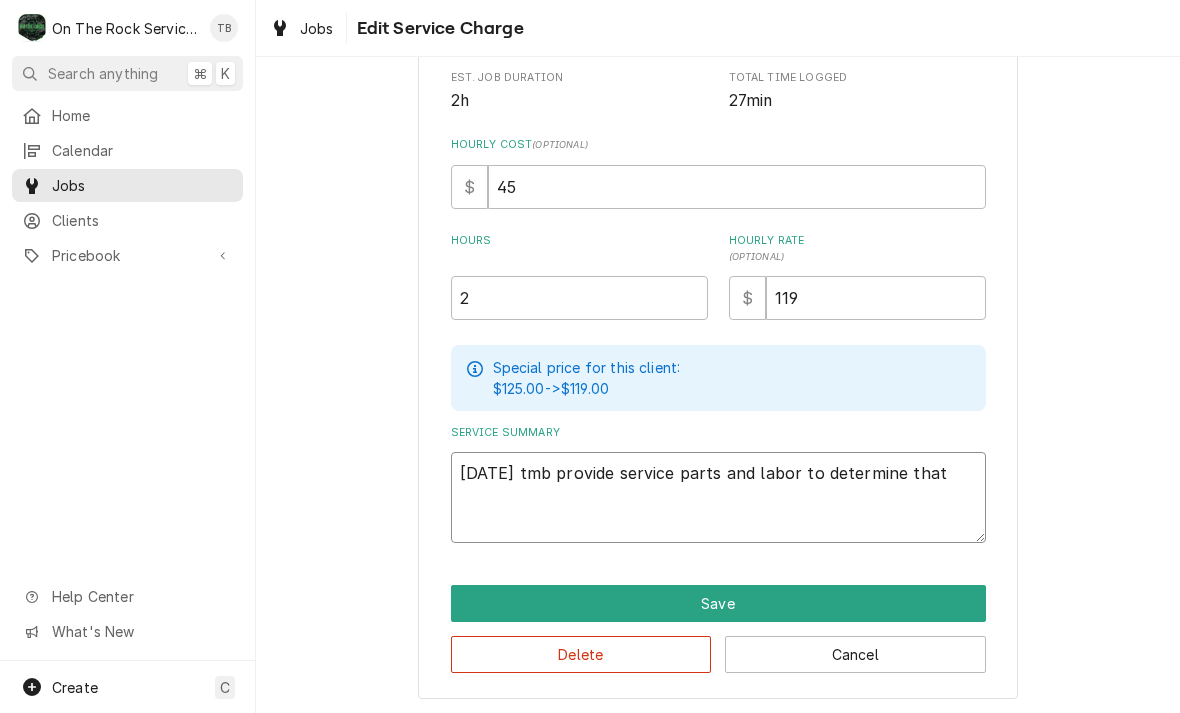 type on "x" 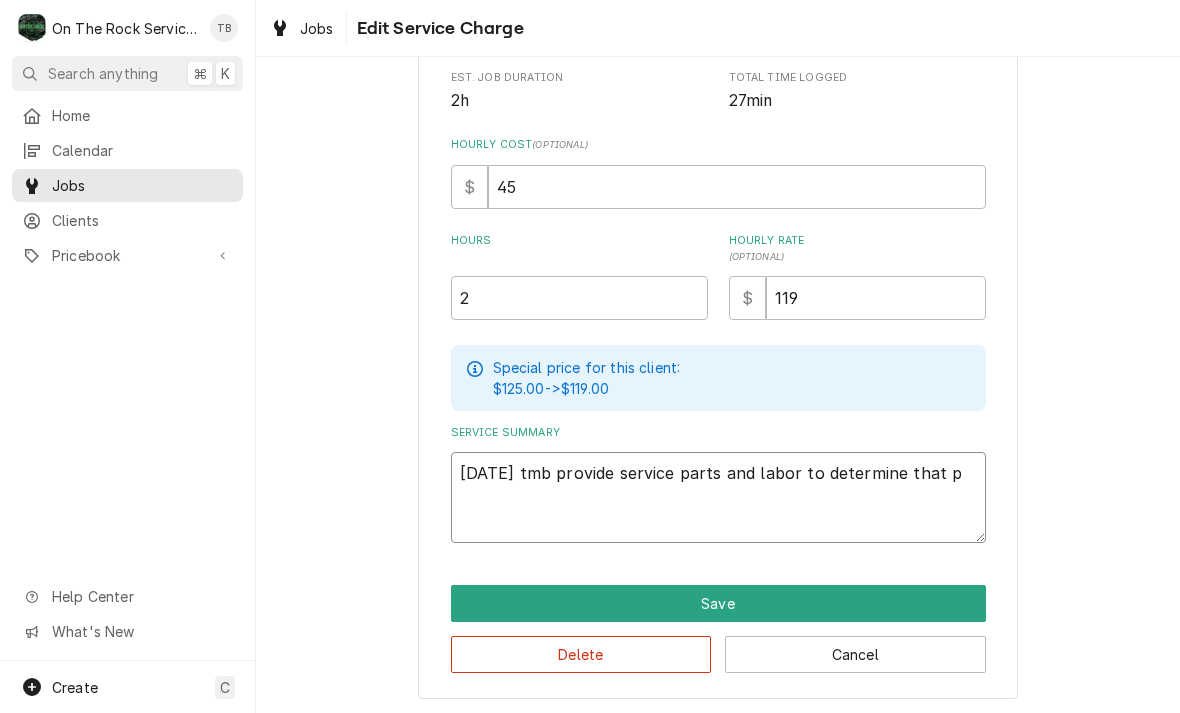 type on "x" 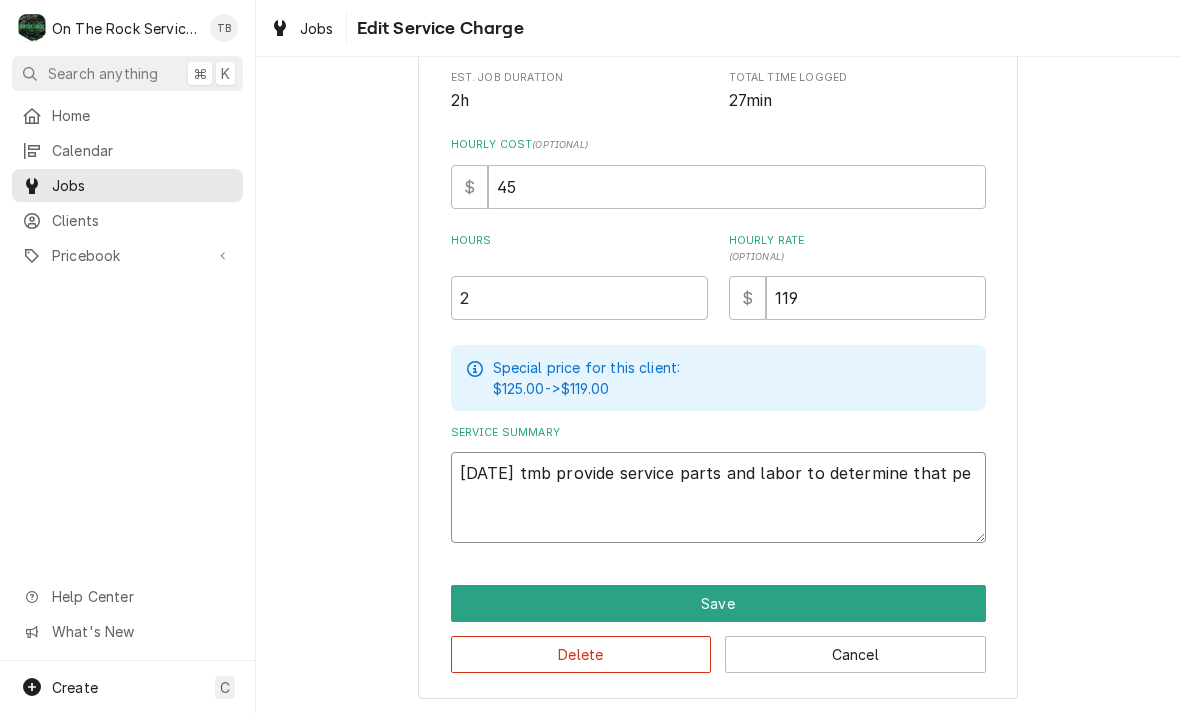 type on "x" 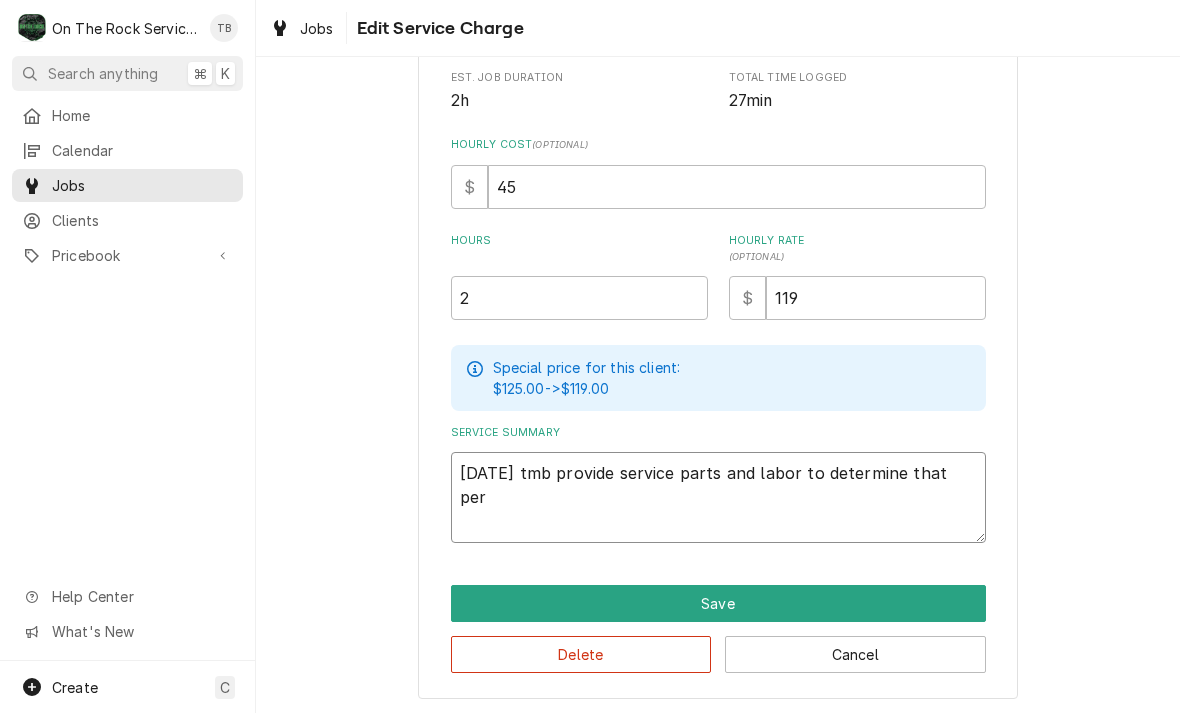 type on "x" 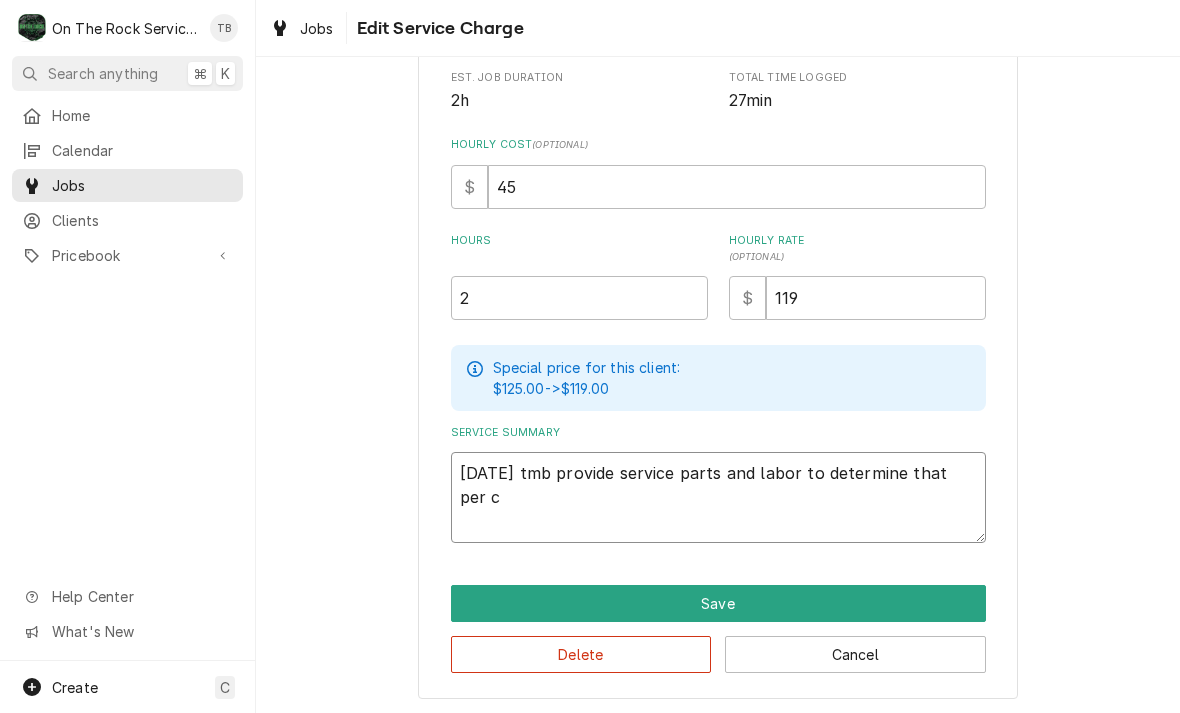 type on "x" 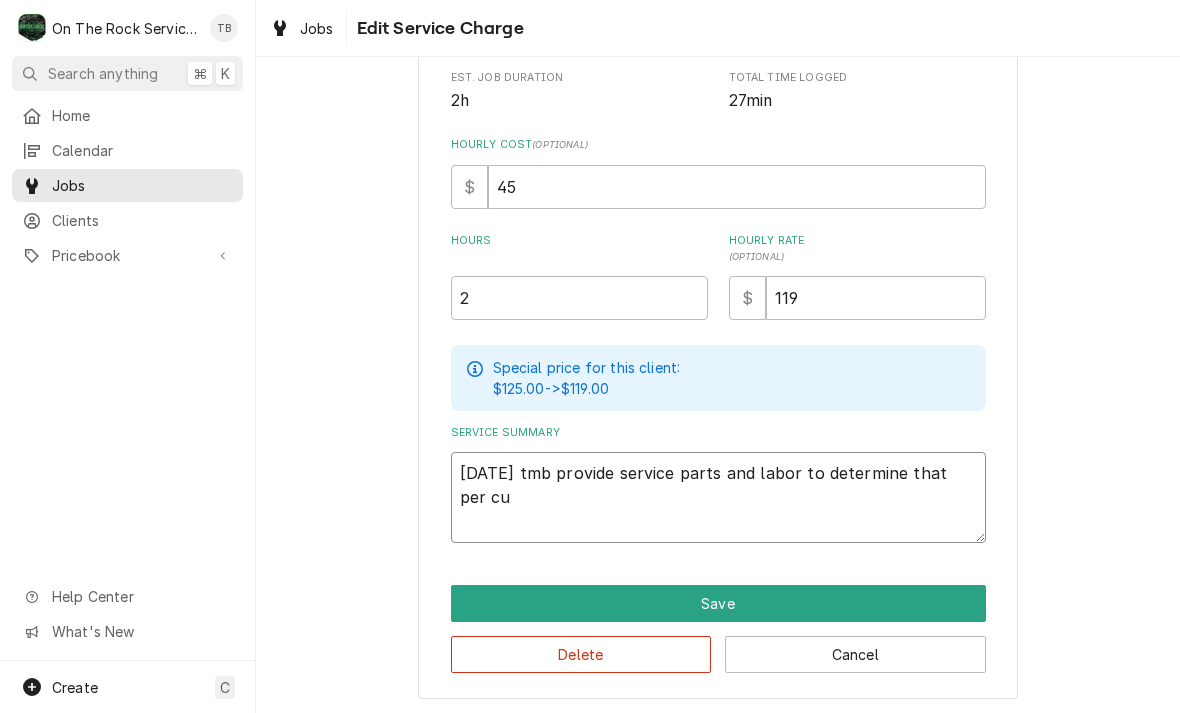 type on "7/16/25 tmb provide service parts and labor to determine that per cus" 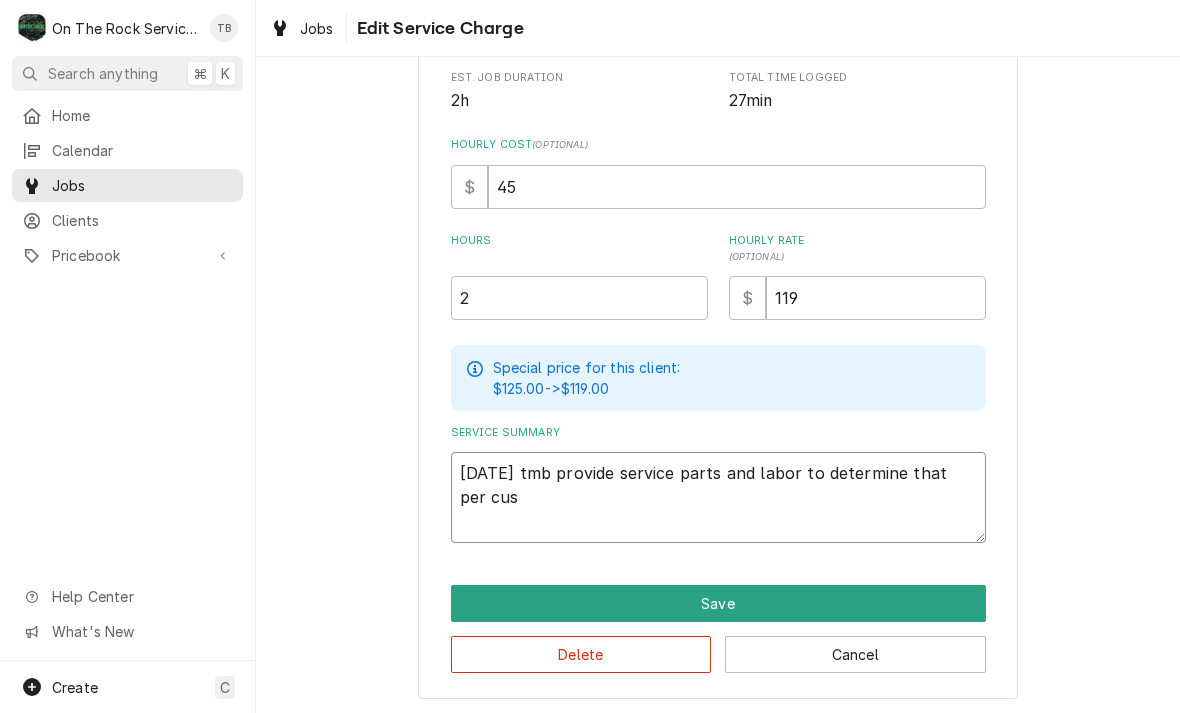 type on "x" 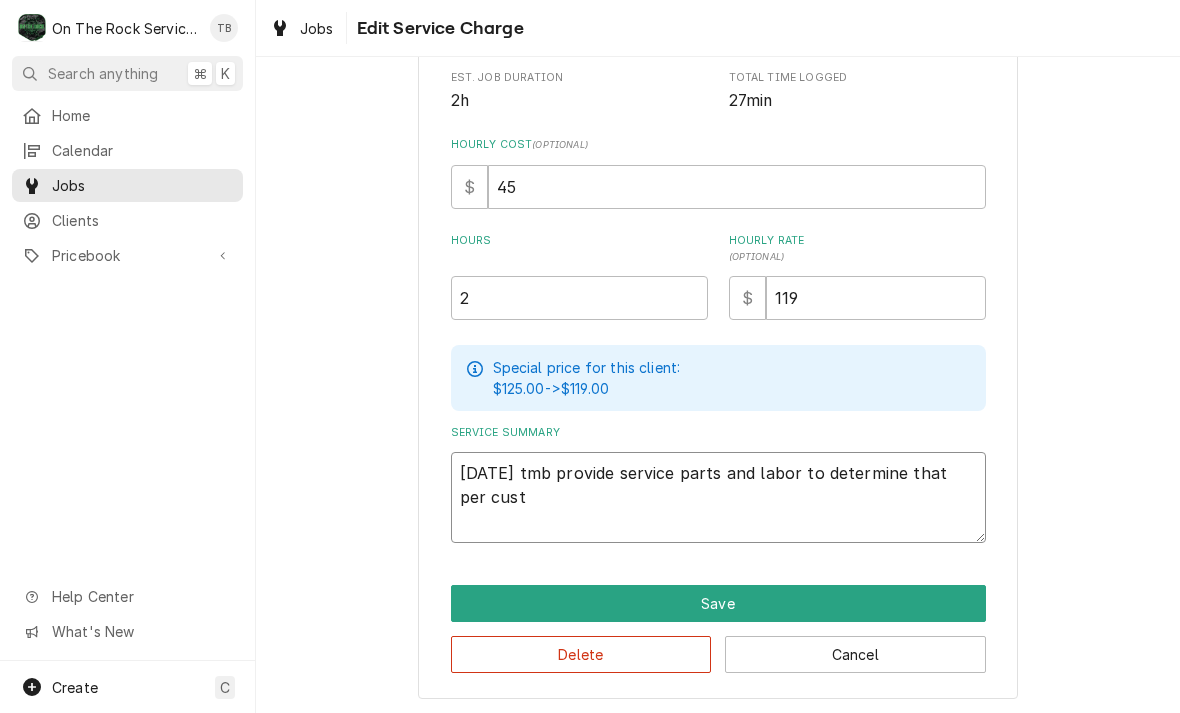 type on "x" 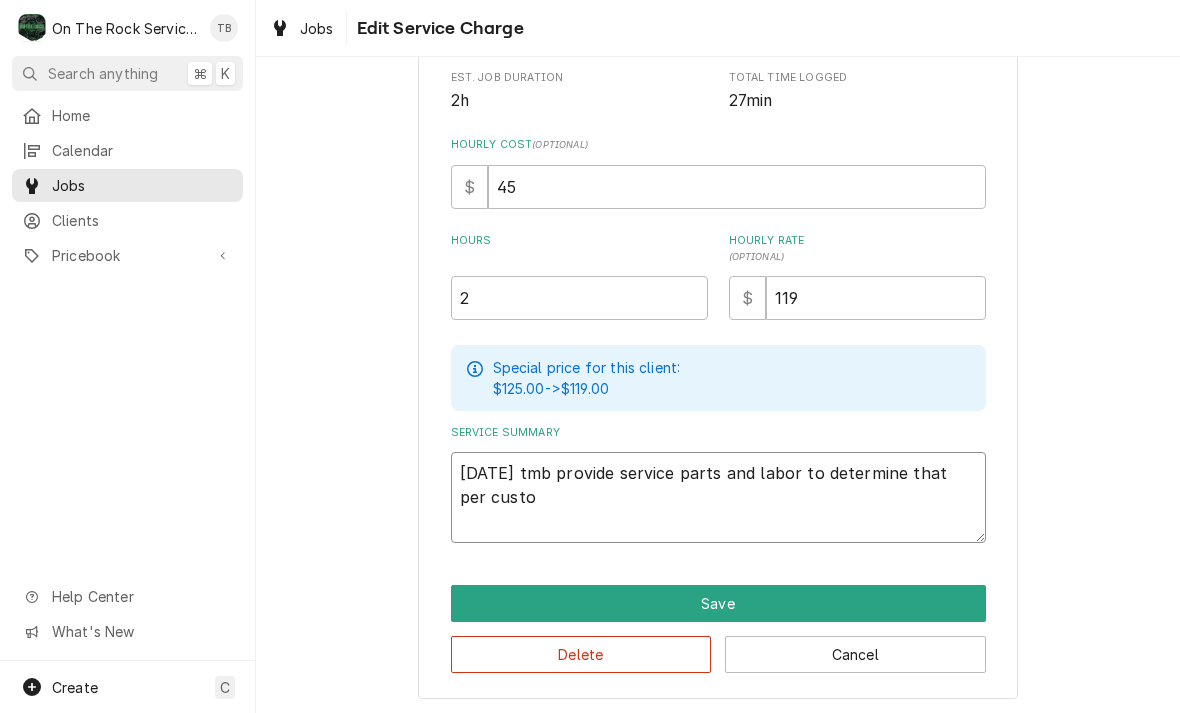 type on "x" 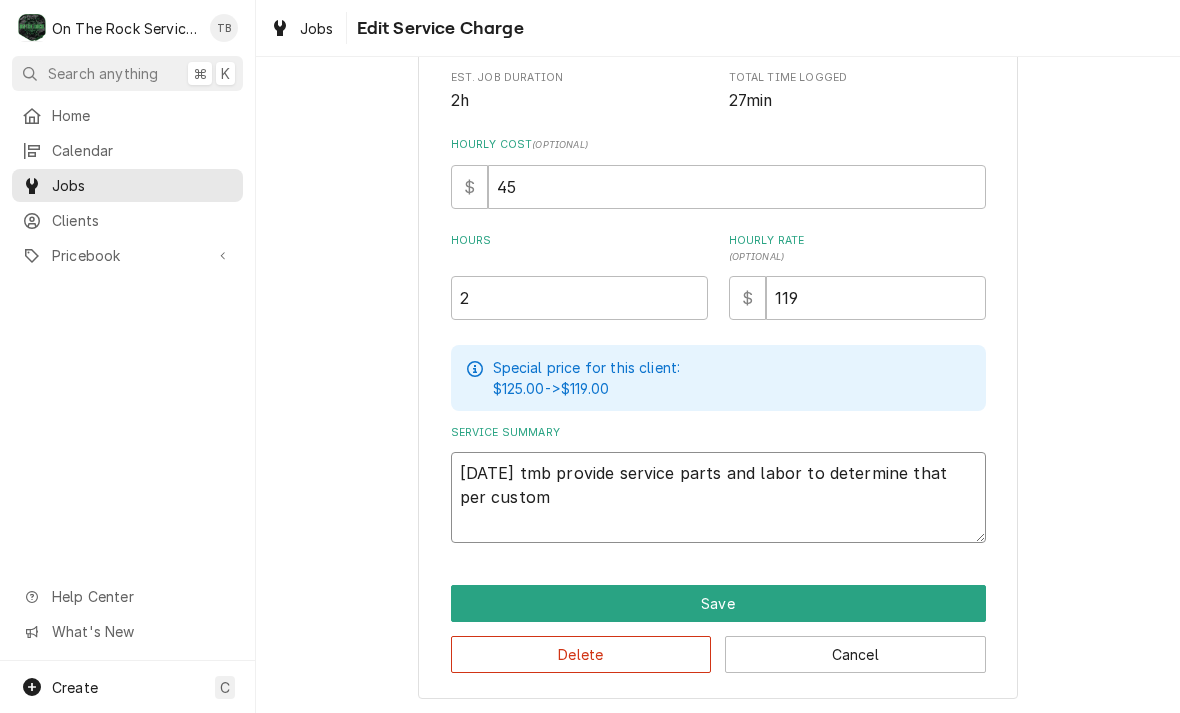 type on "7/16/25 tmb provide service parts and labor to determine that per custome" 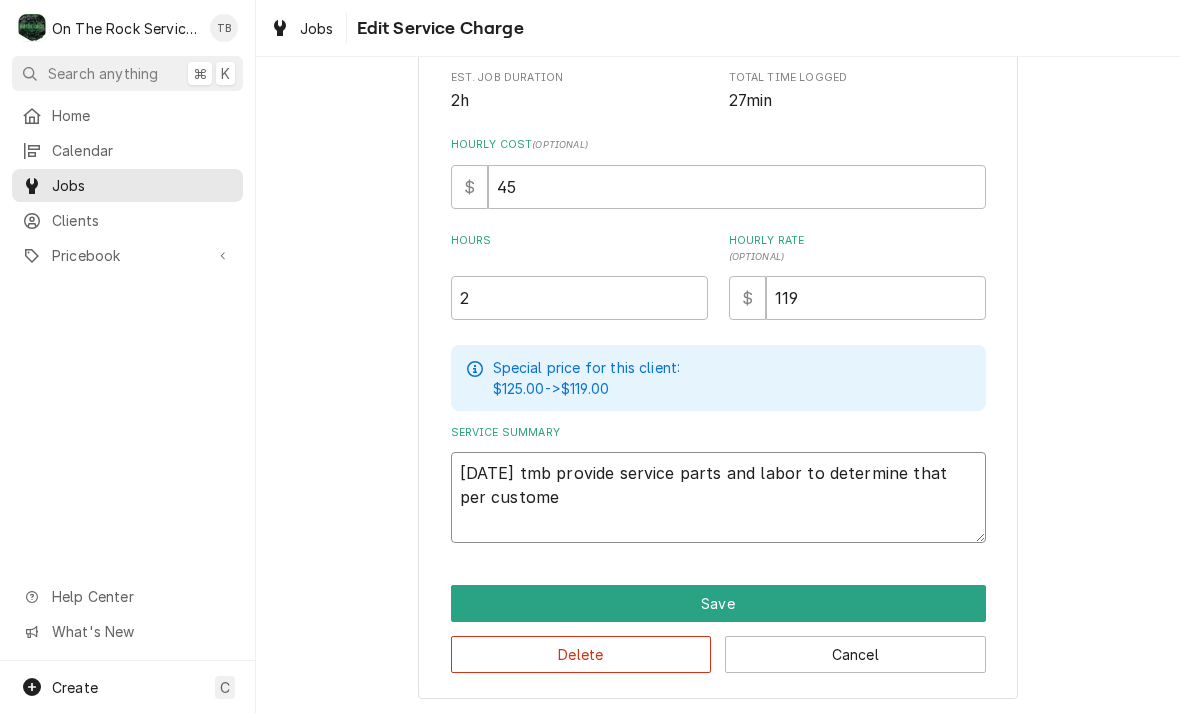 type on "x" 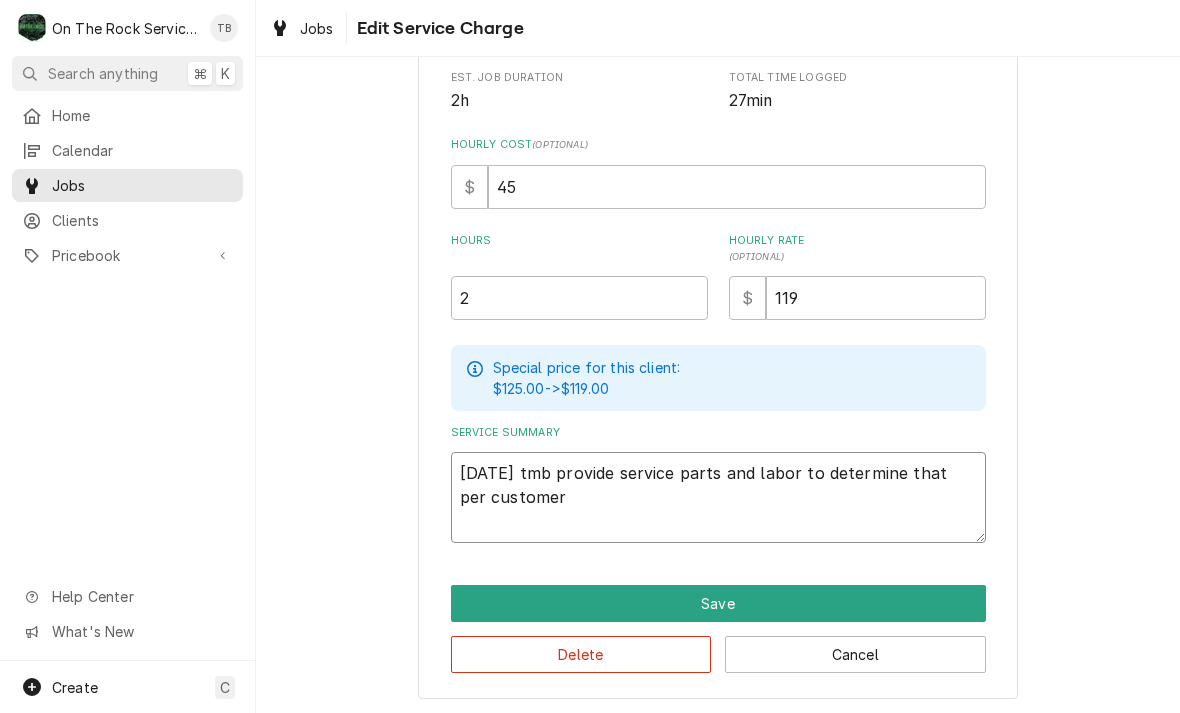 type on "x" 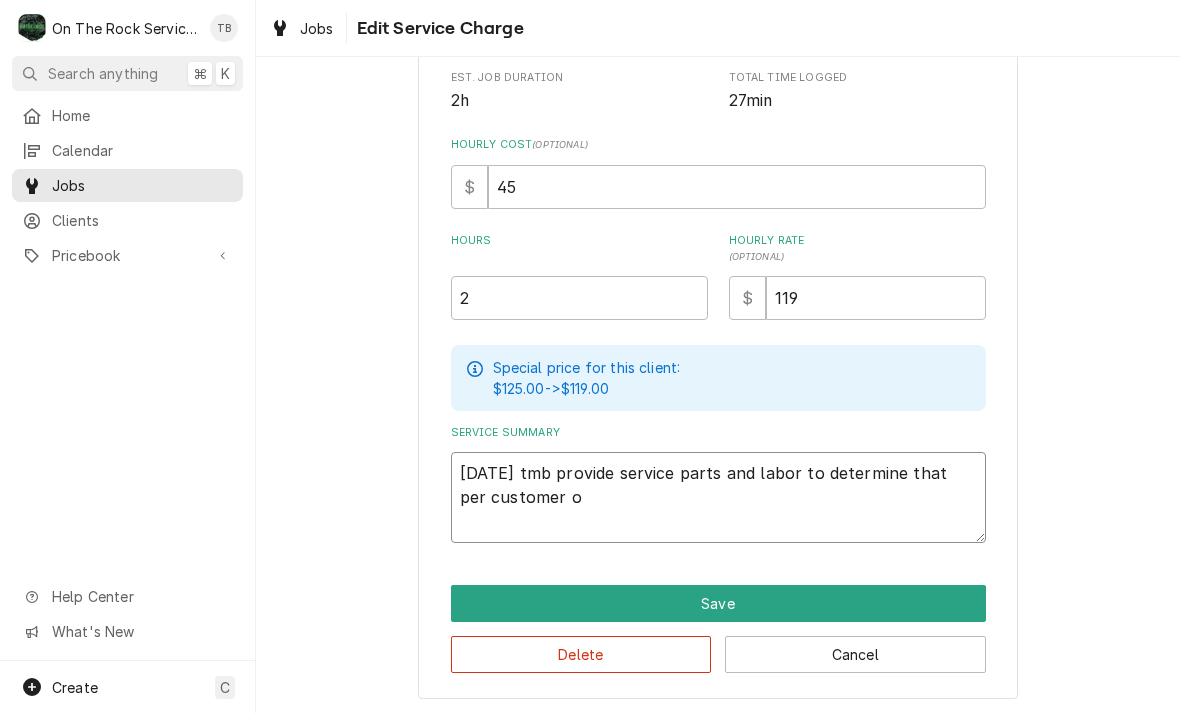 type on "x" 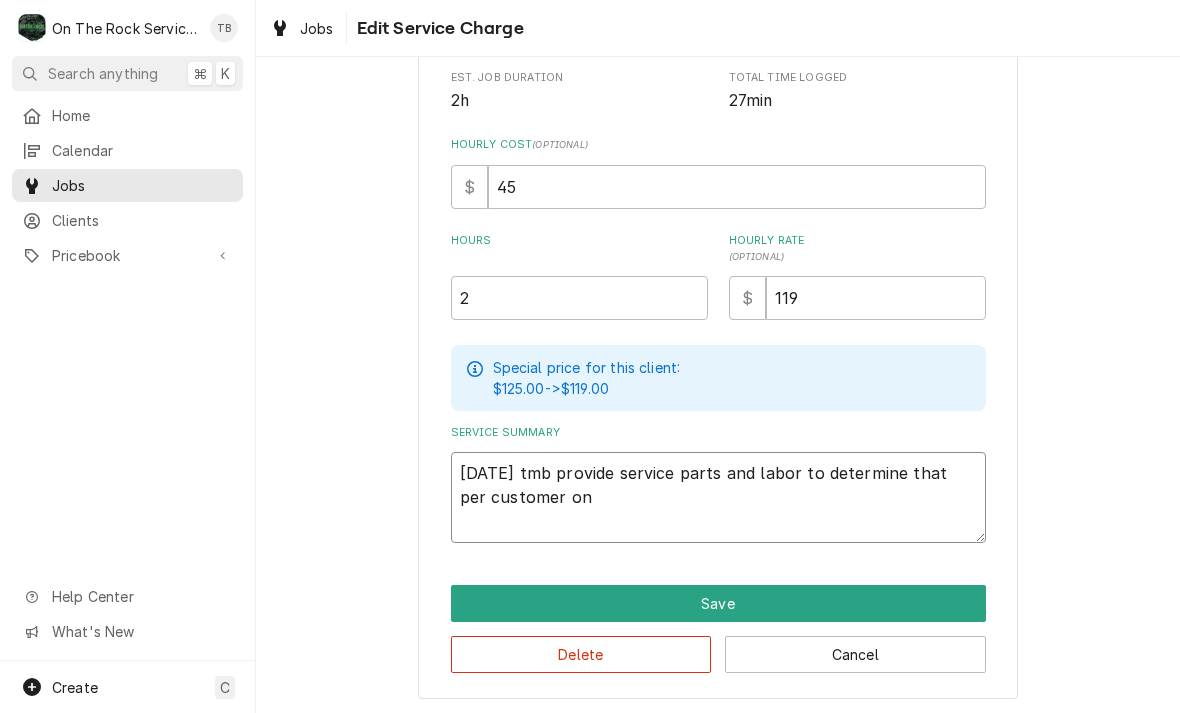 type on "7/16/25 tmb provide service parts and labor to determine that per customer on" 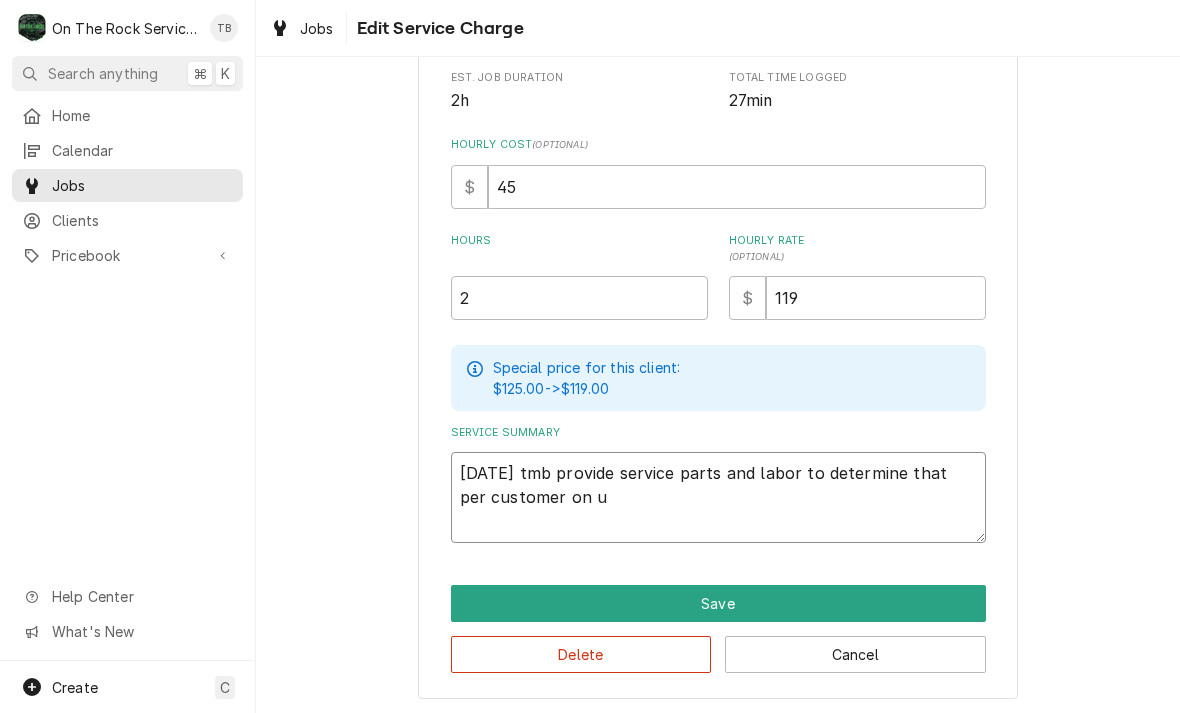 type on "x" 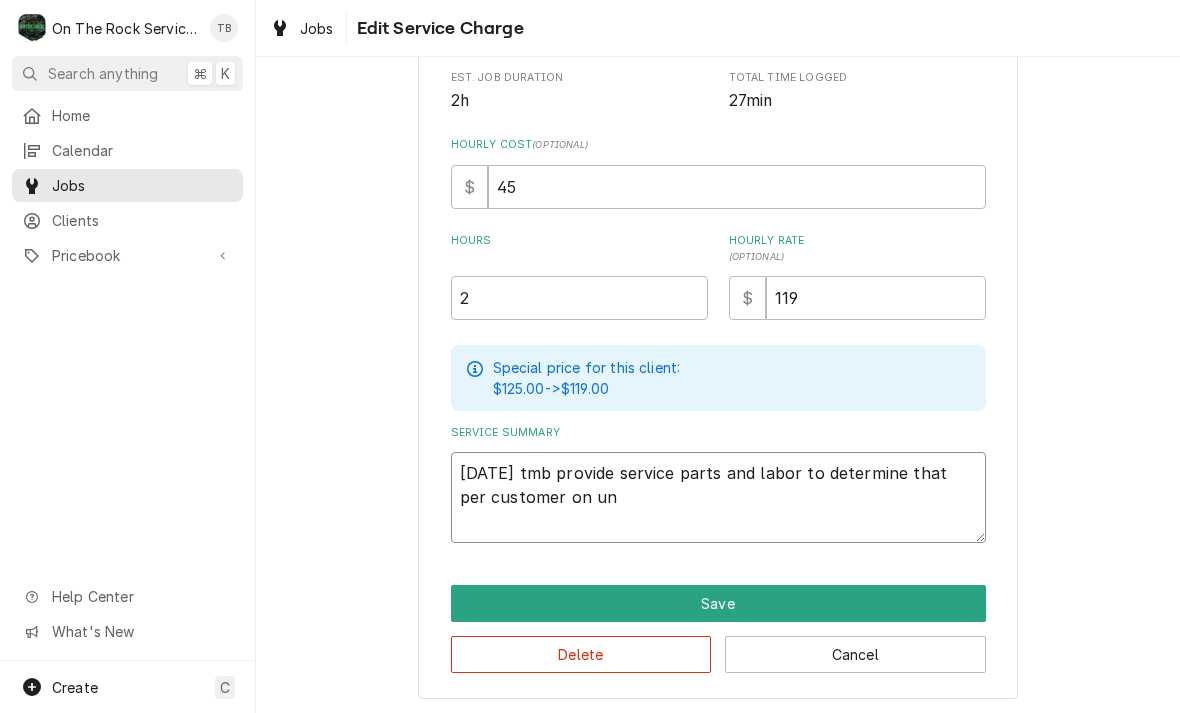 type on "x" 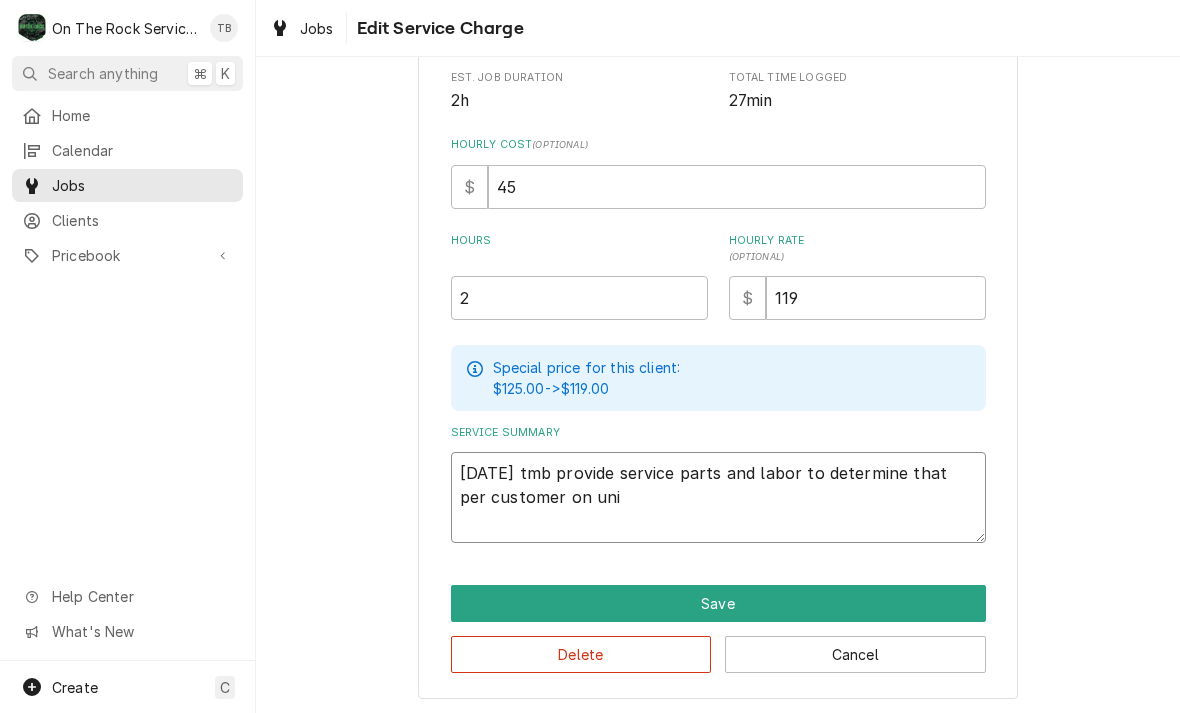 type on "7/16/25 tmb provide service parts and labor to determine that per customer on unit" 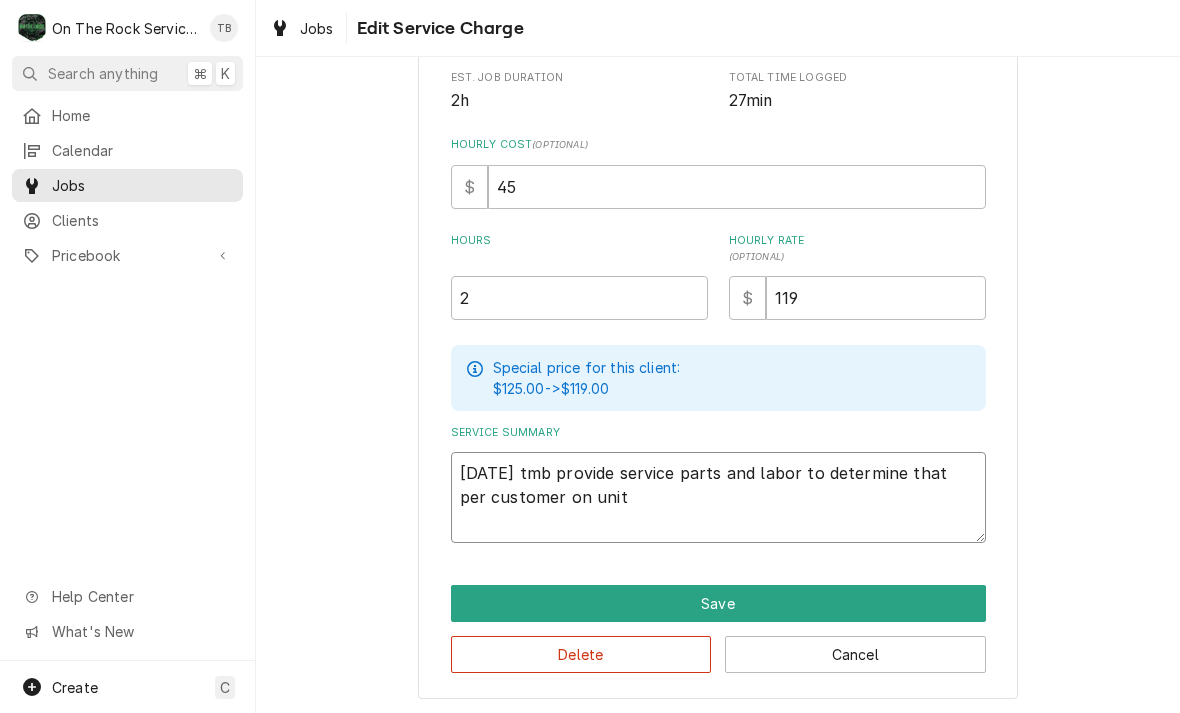 type on "x" 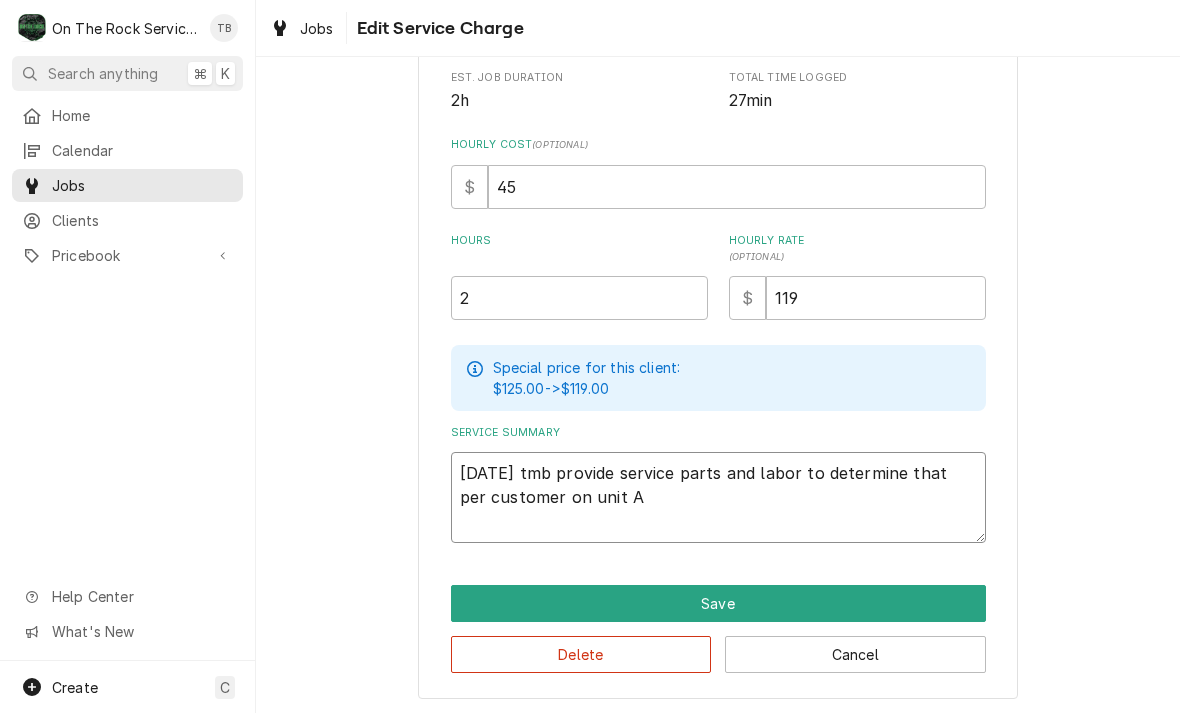 type on "x" 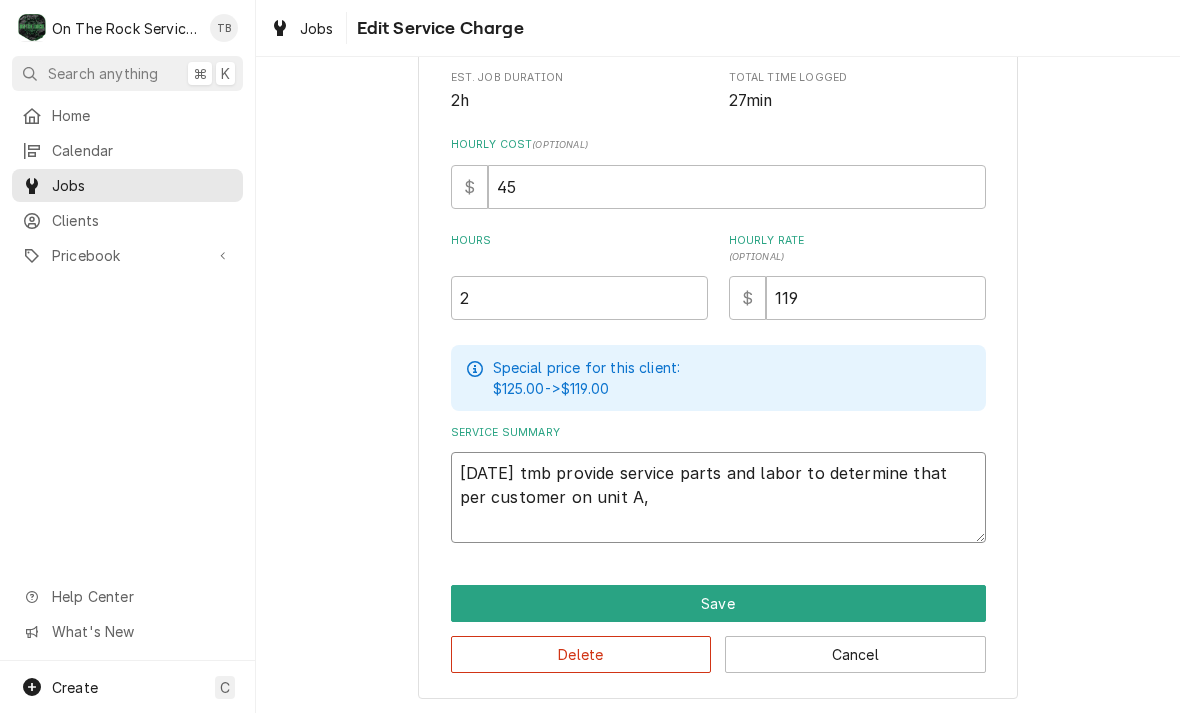 type on "x" 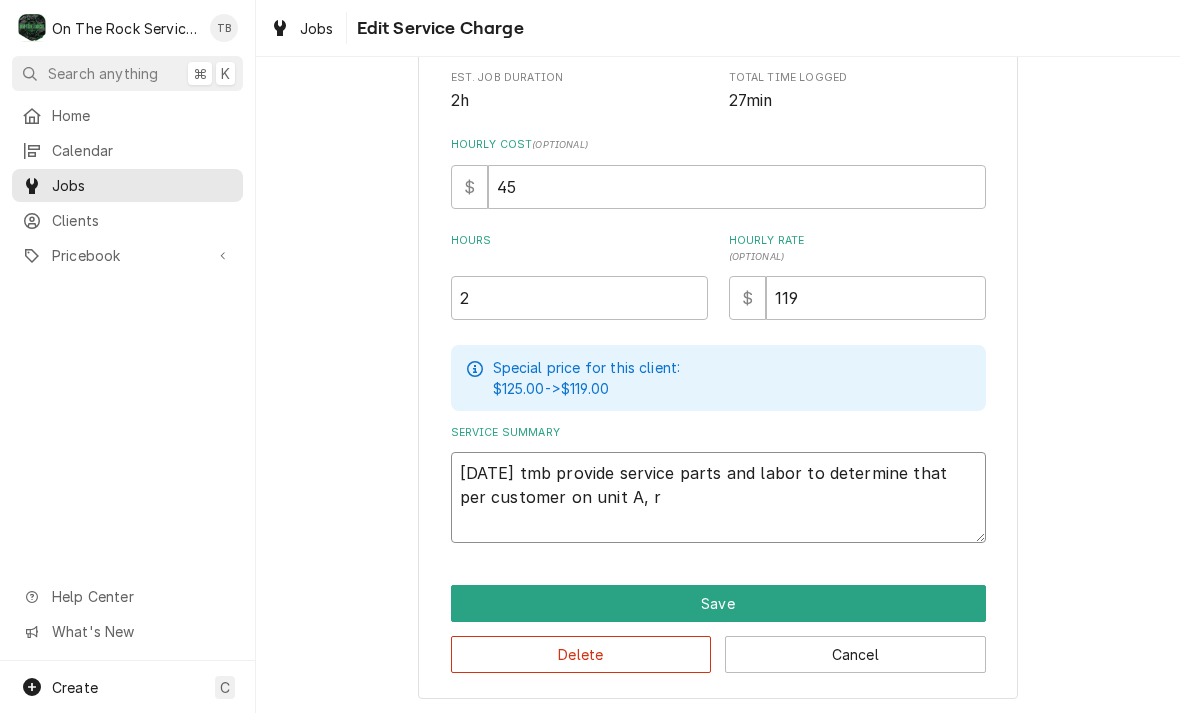 type on "x" 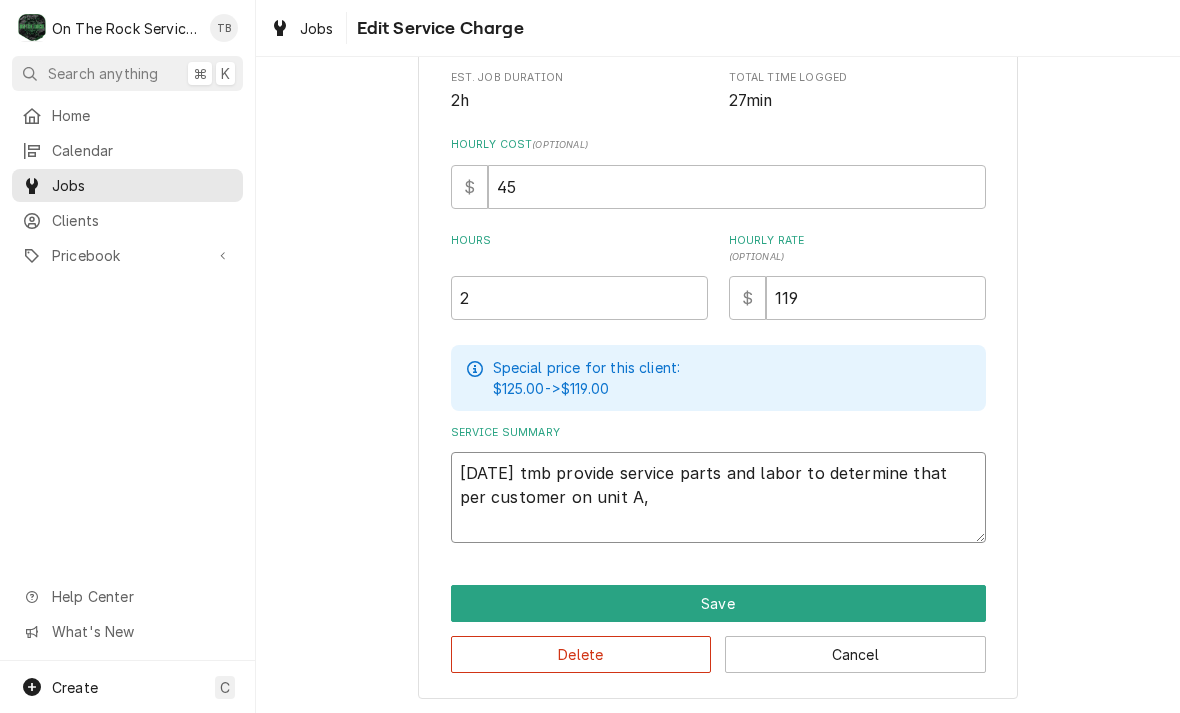 type on "x" 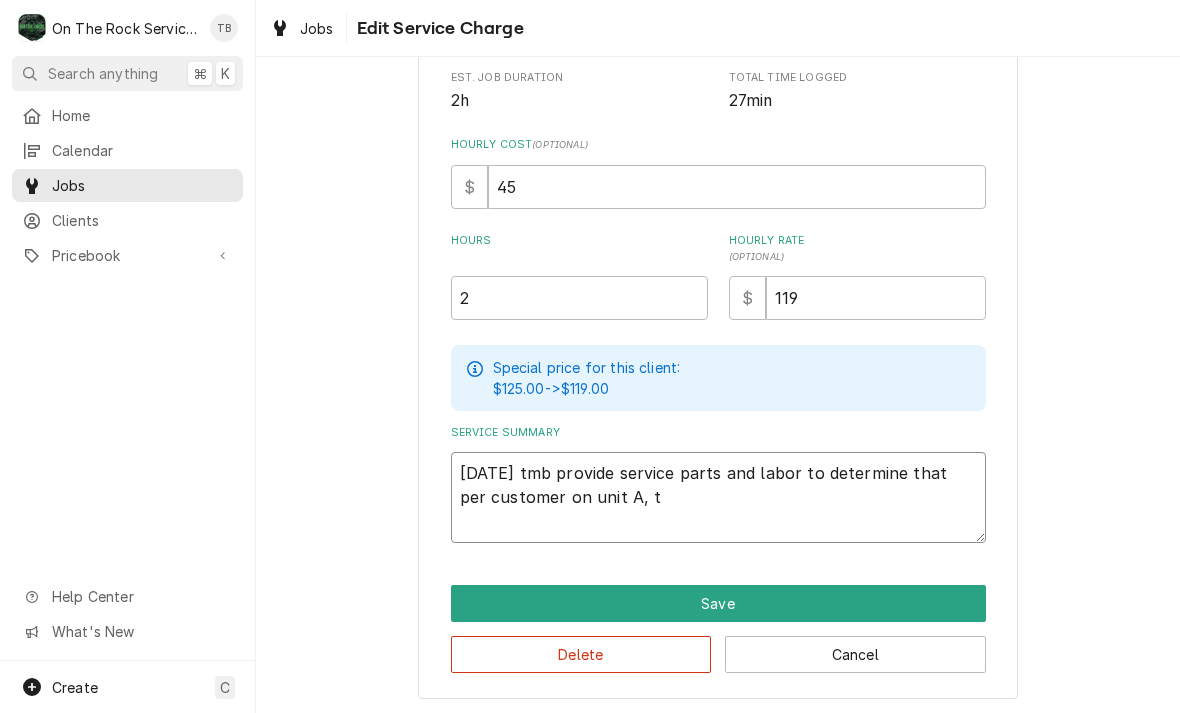 type on "x" 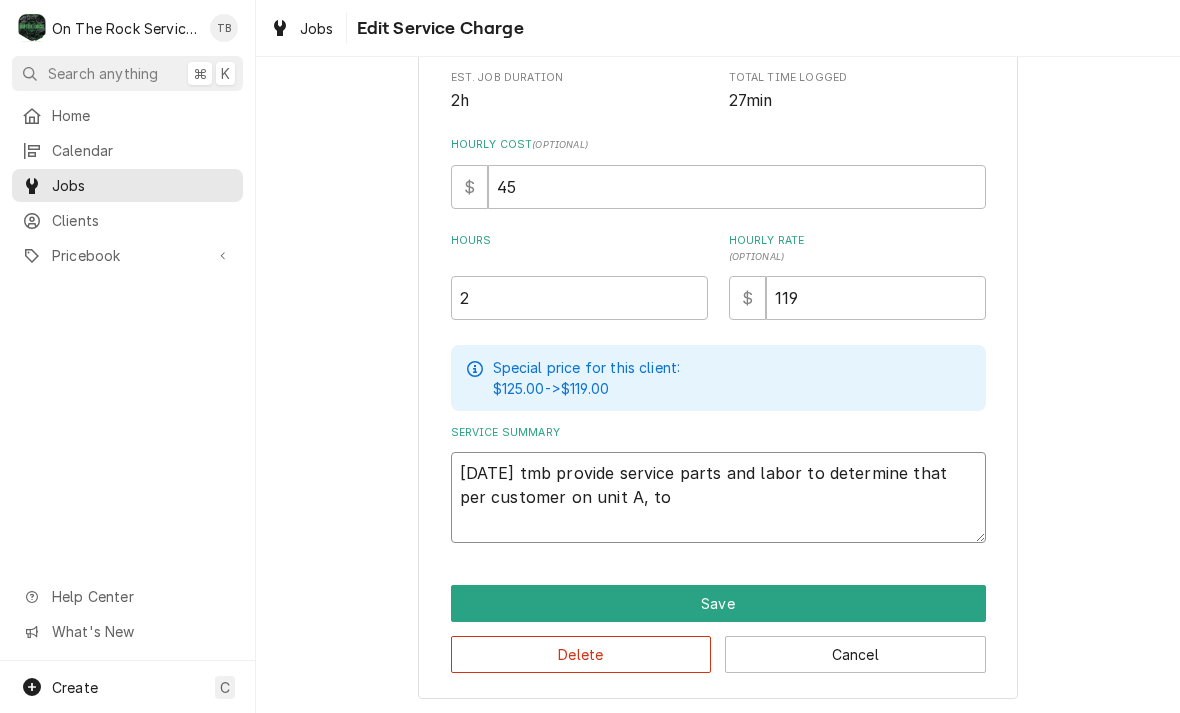 type on "x" 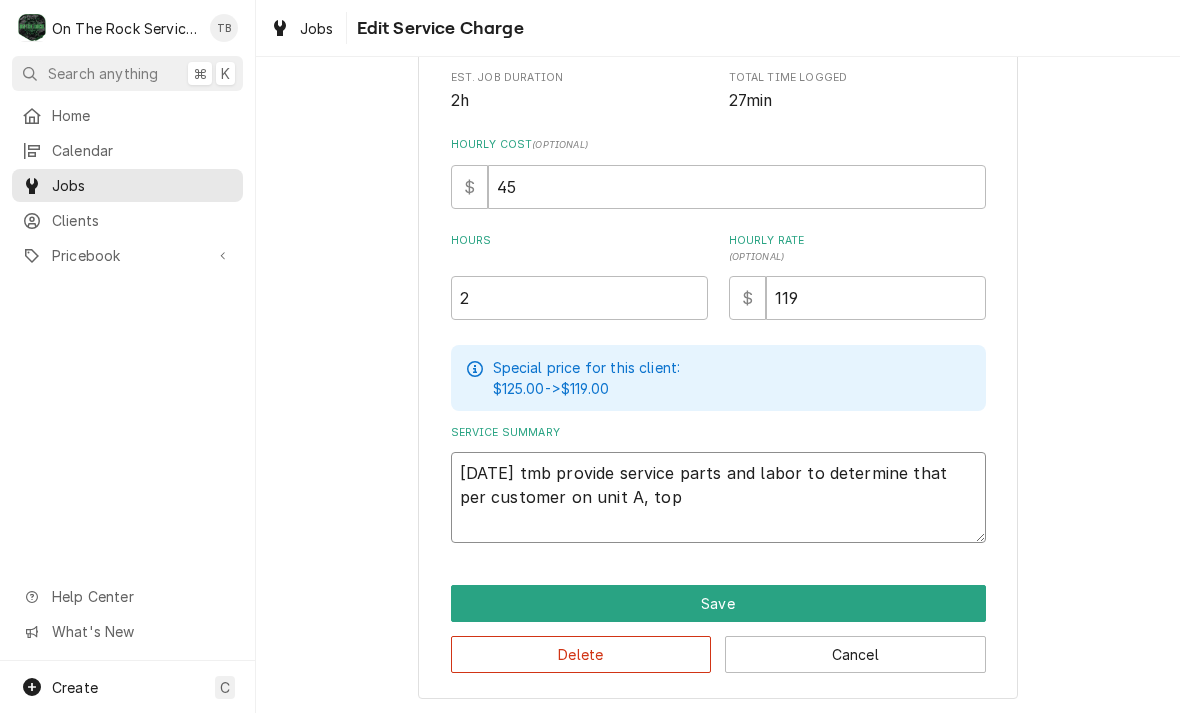 type on "x" 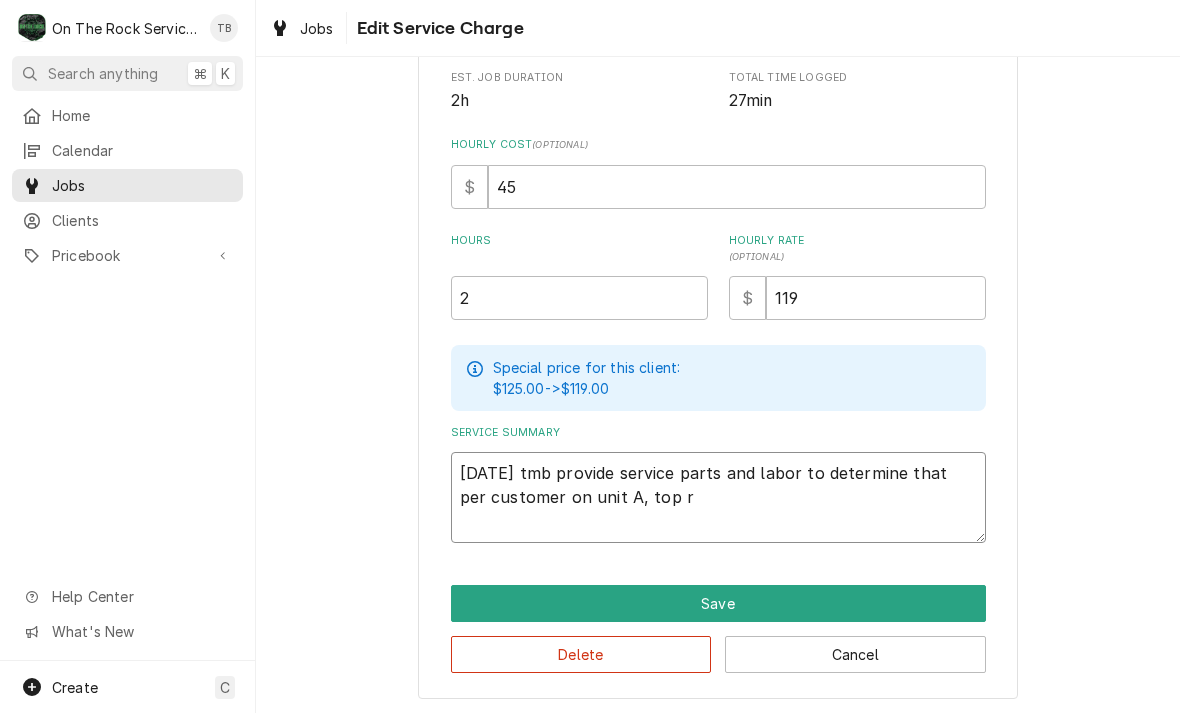 type on "x" 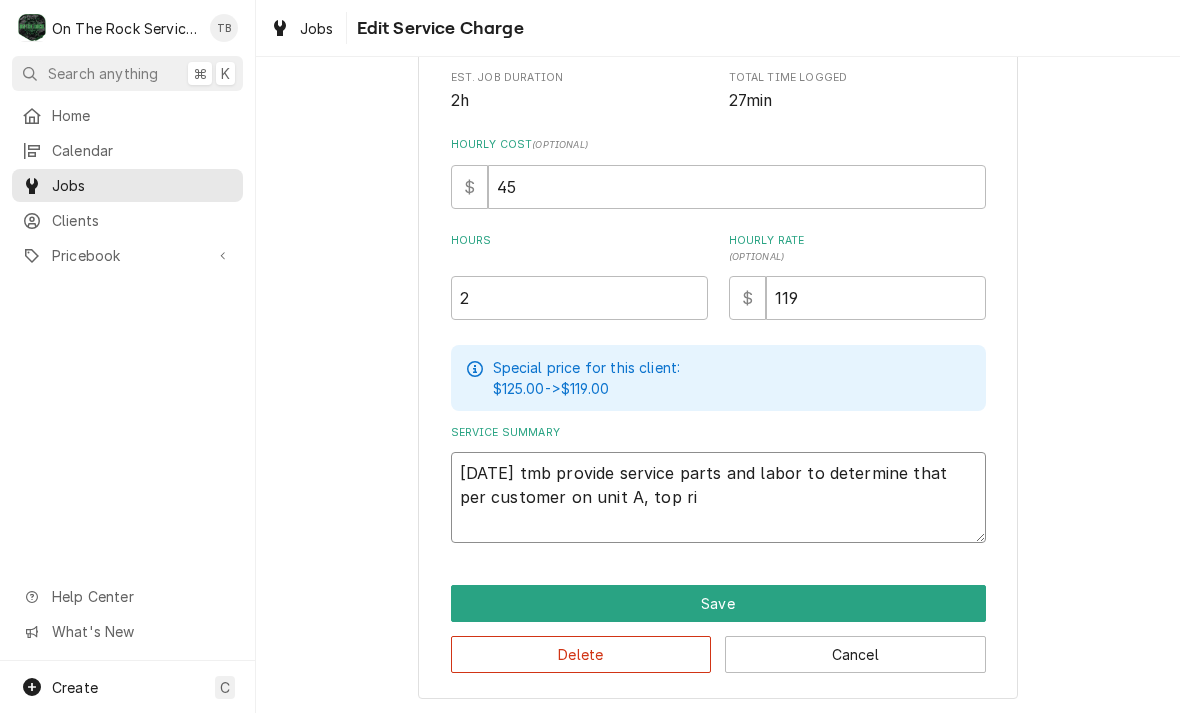 type on "x" 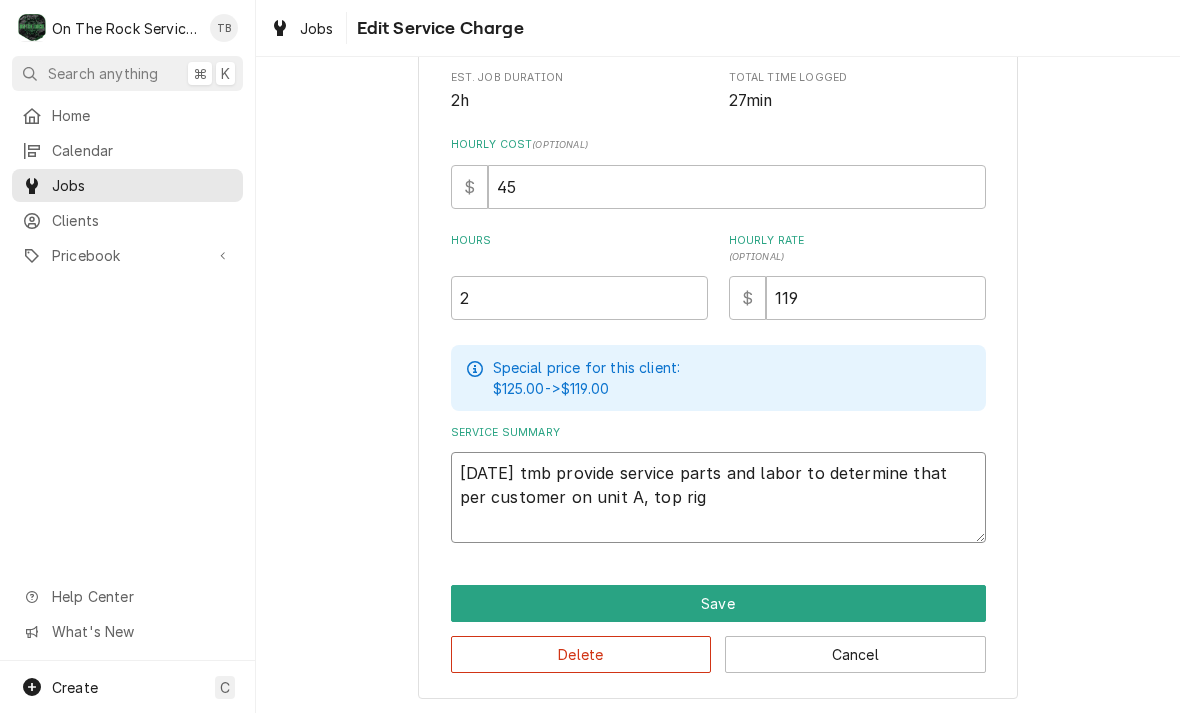 type on "x" 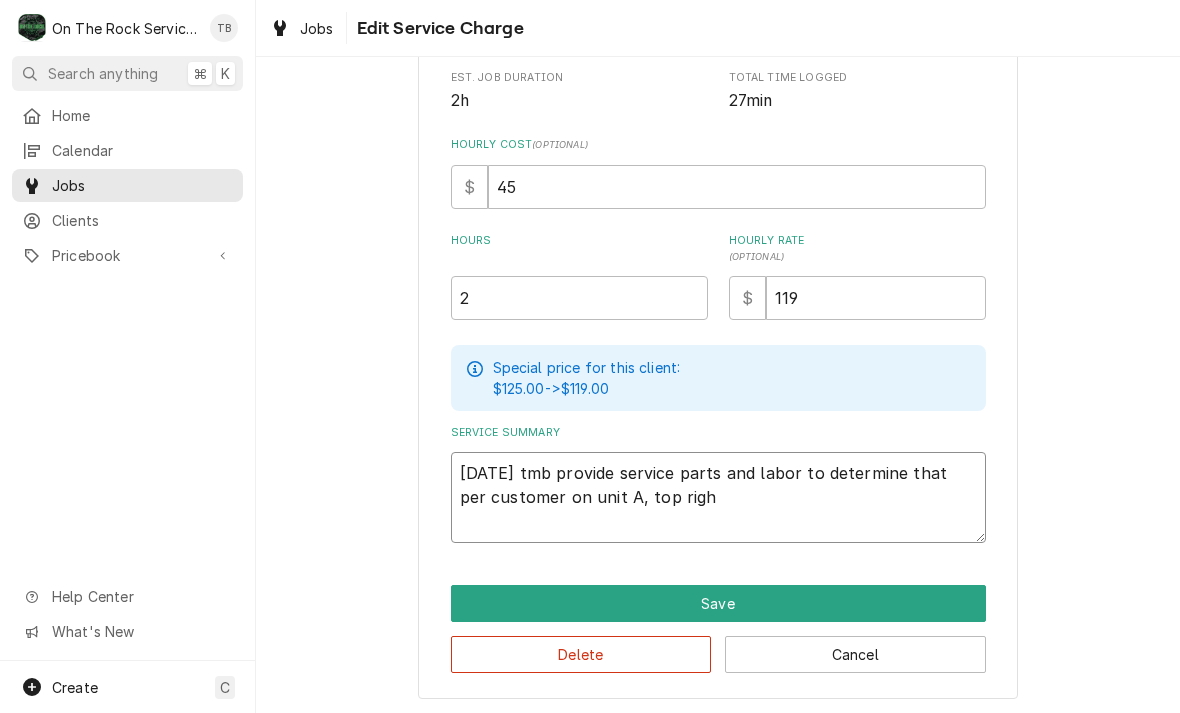 type on "7/16/25 tmb provide service parts and labor to determine that per customer on unit A, top right" 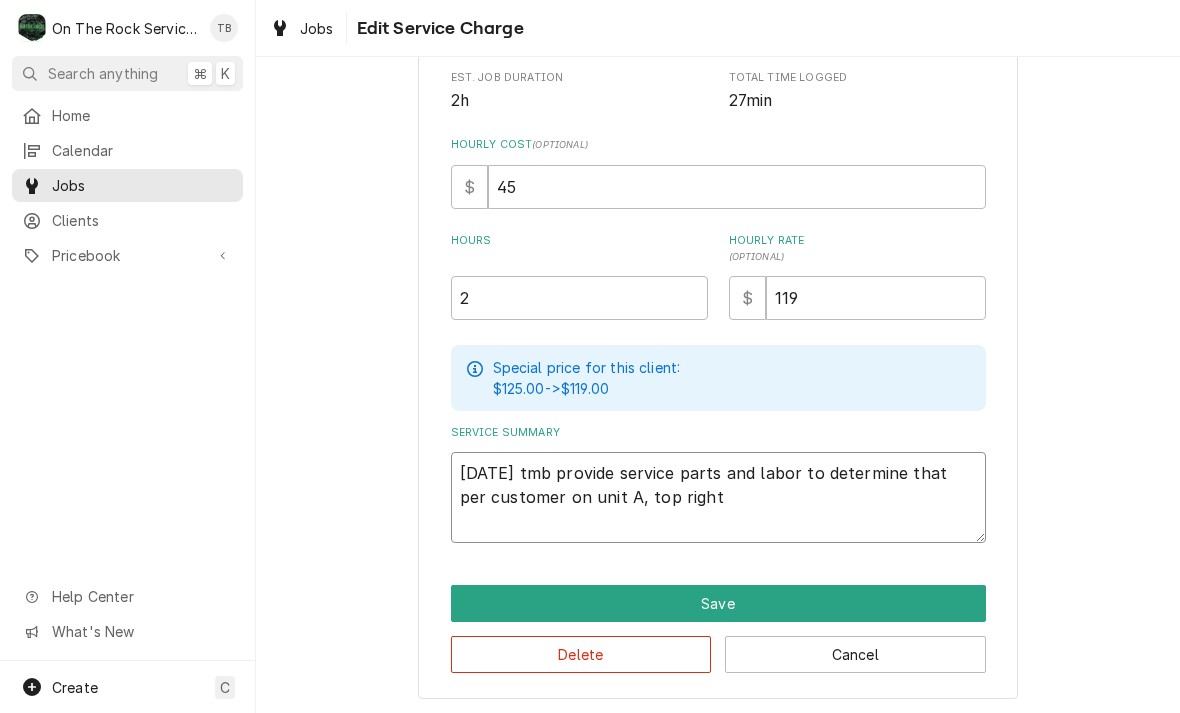 type on "x" 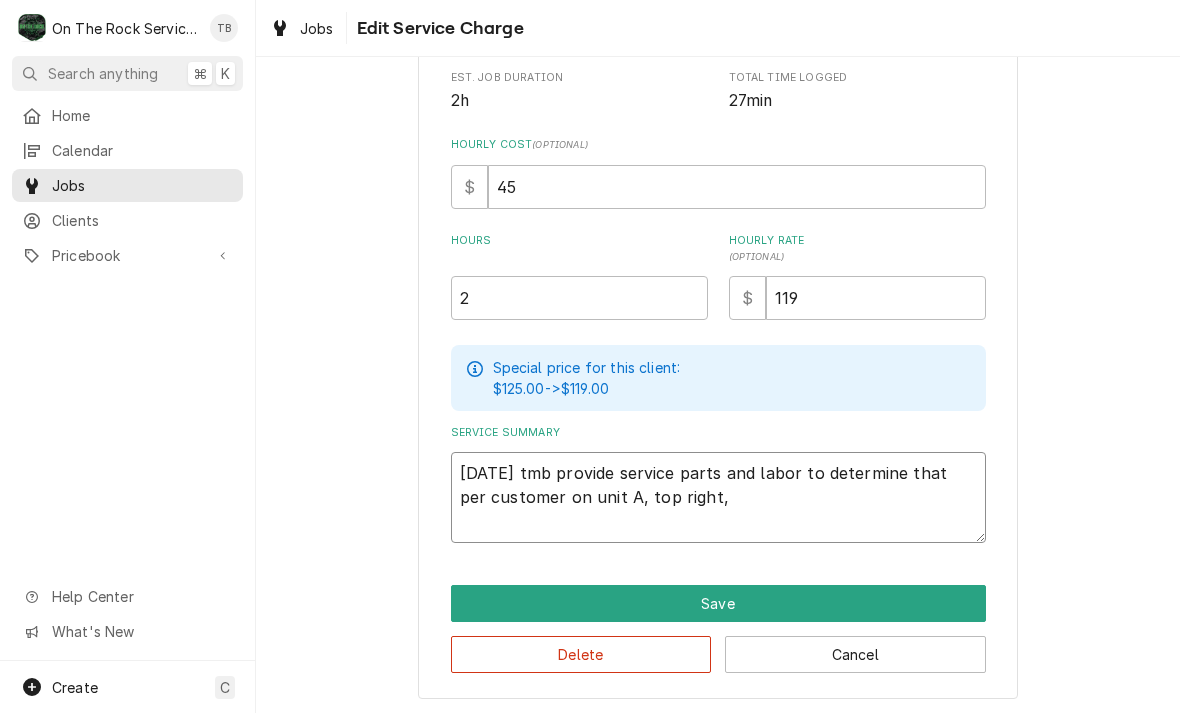 type on "x" 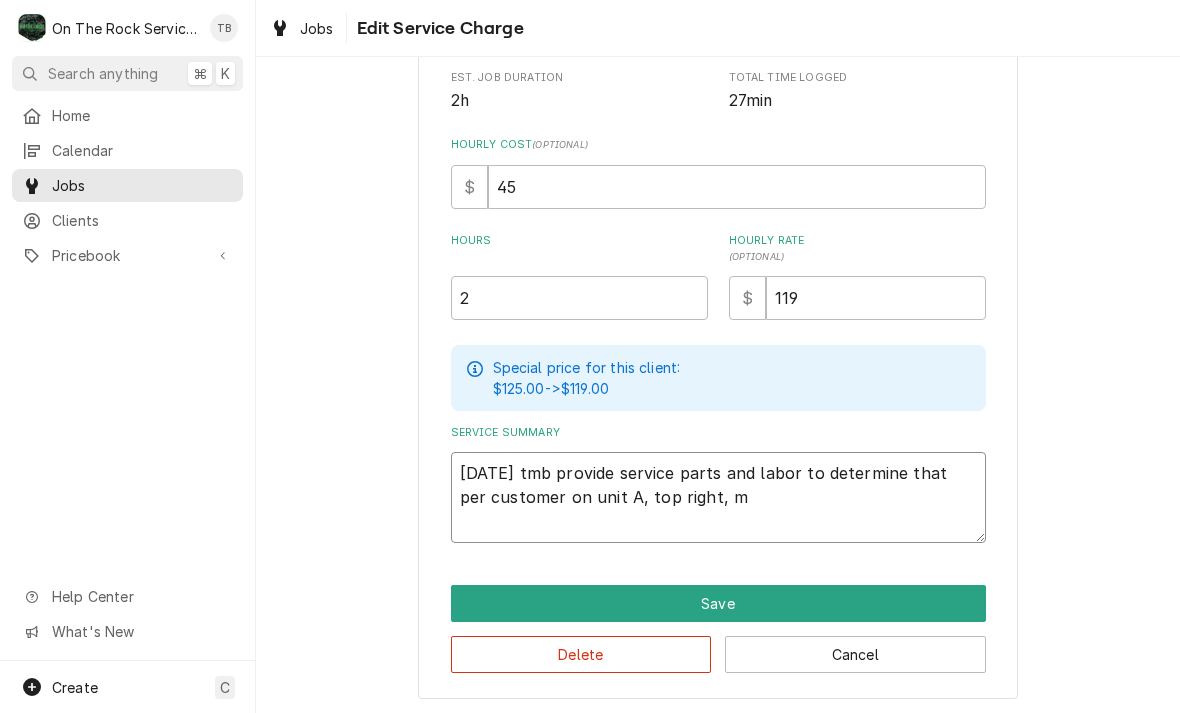 type on "x" 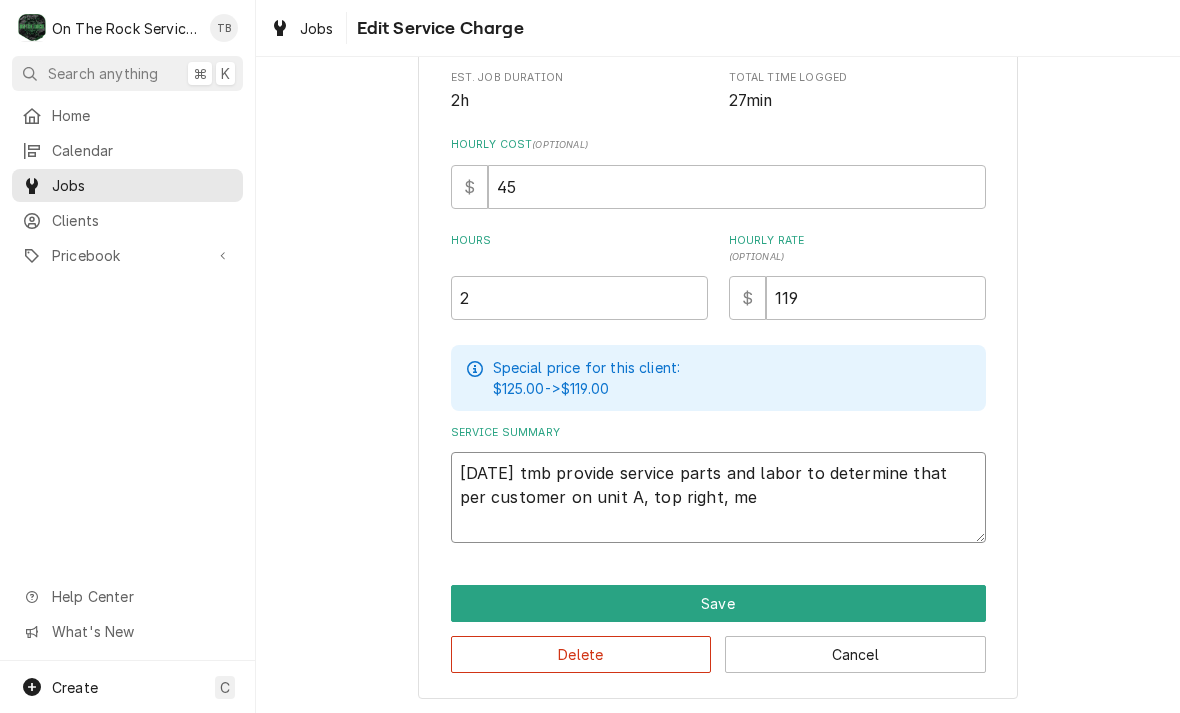 type on "7/16/25 tmb provide service parts and labor to determine that per customer on unit A, top right, mea" 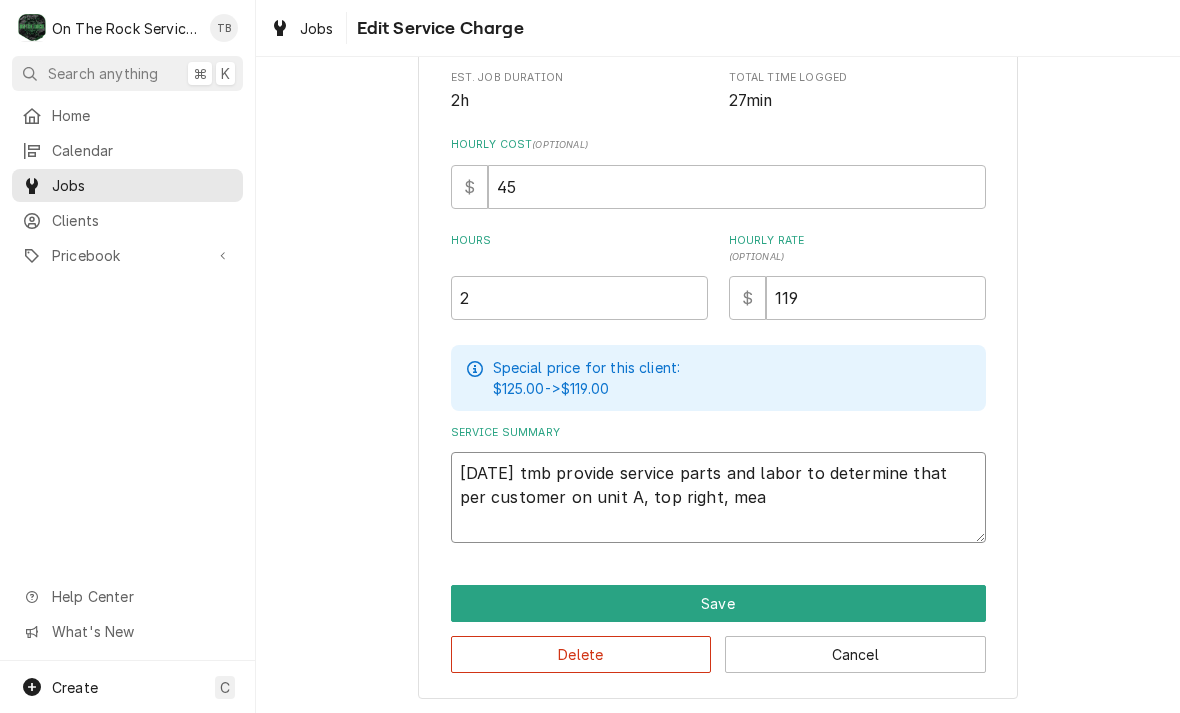 type on "x" 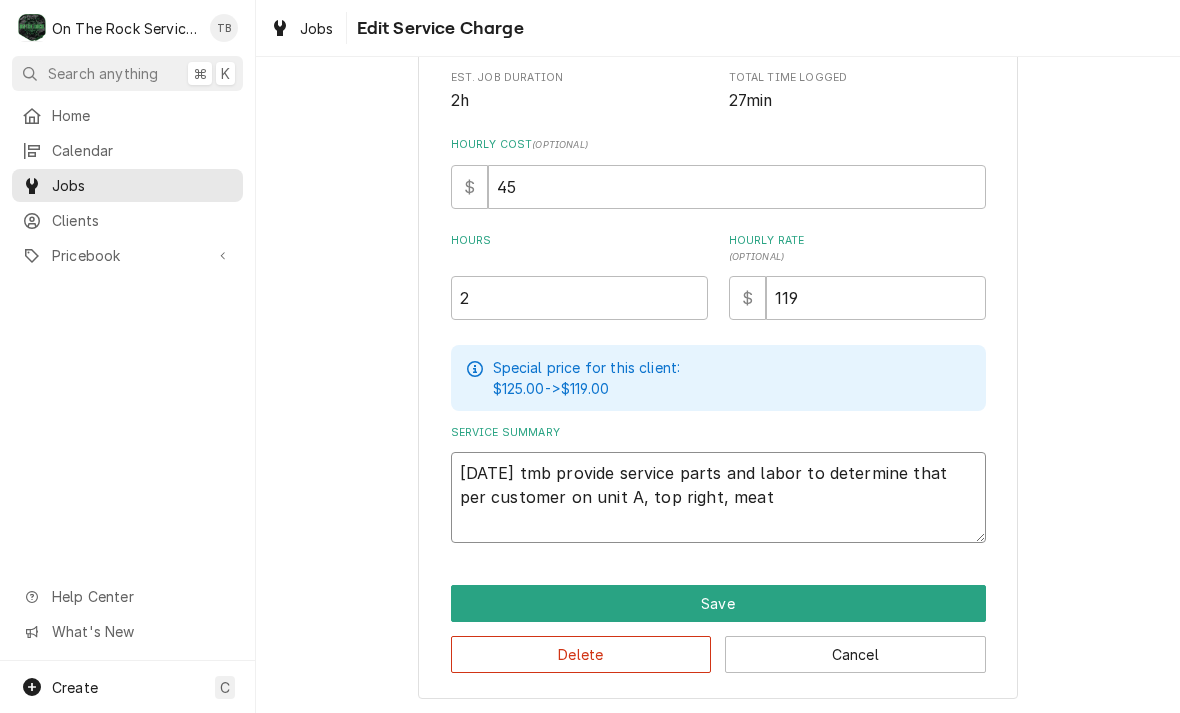 type on "x" 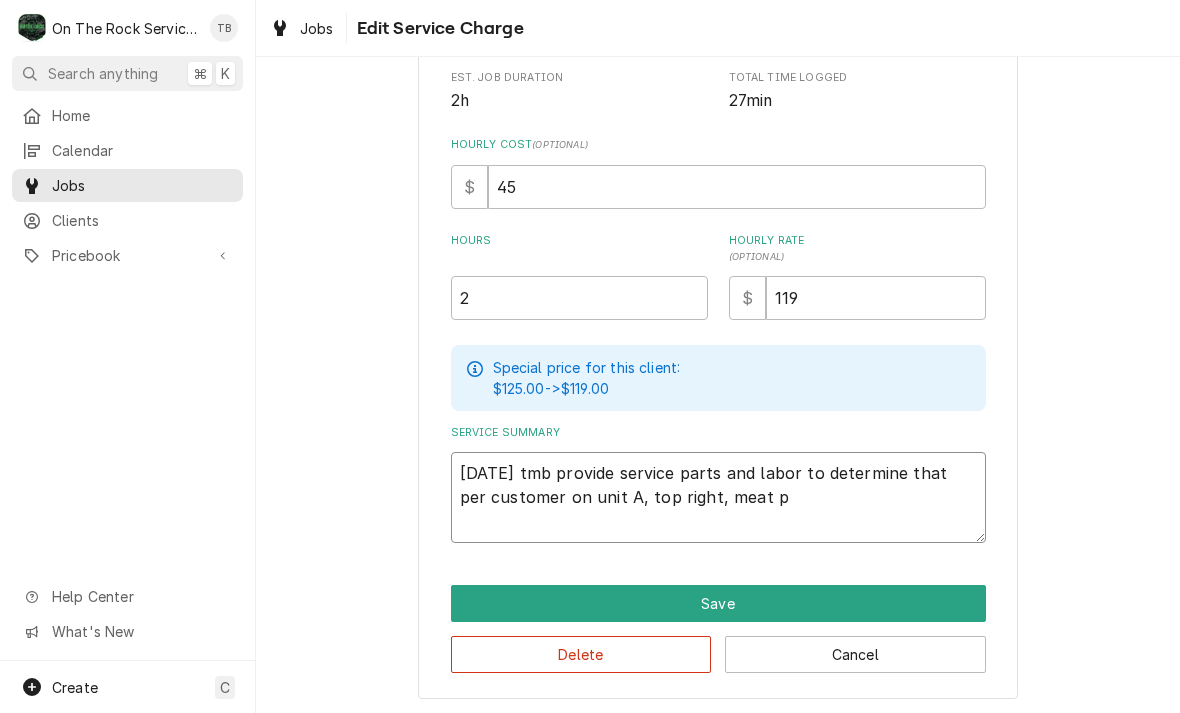 type on "x" 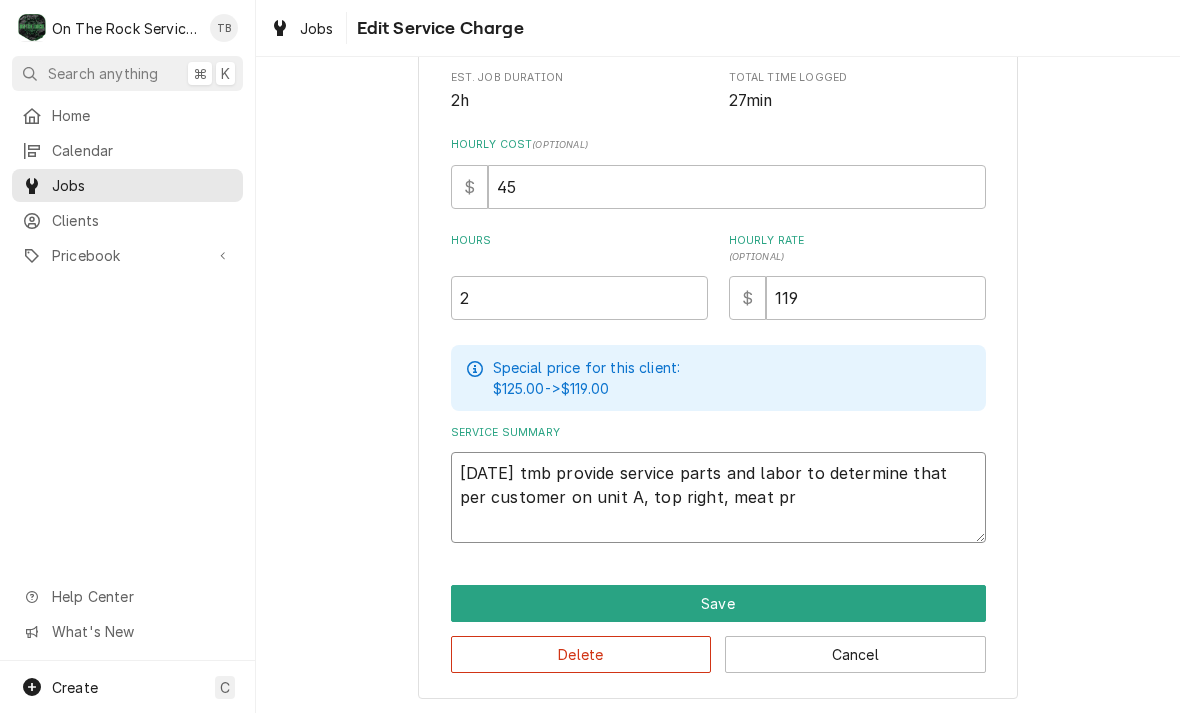 type on "x" 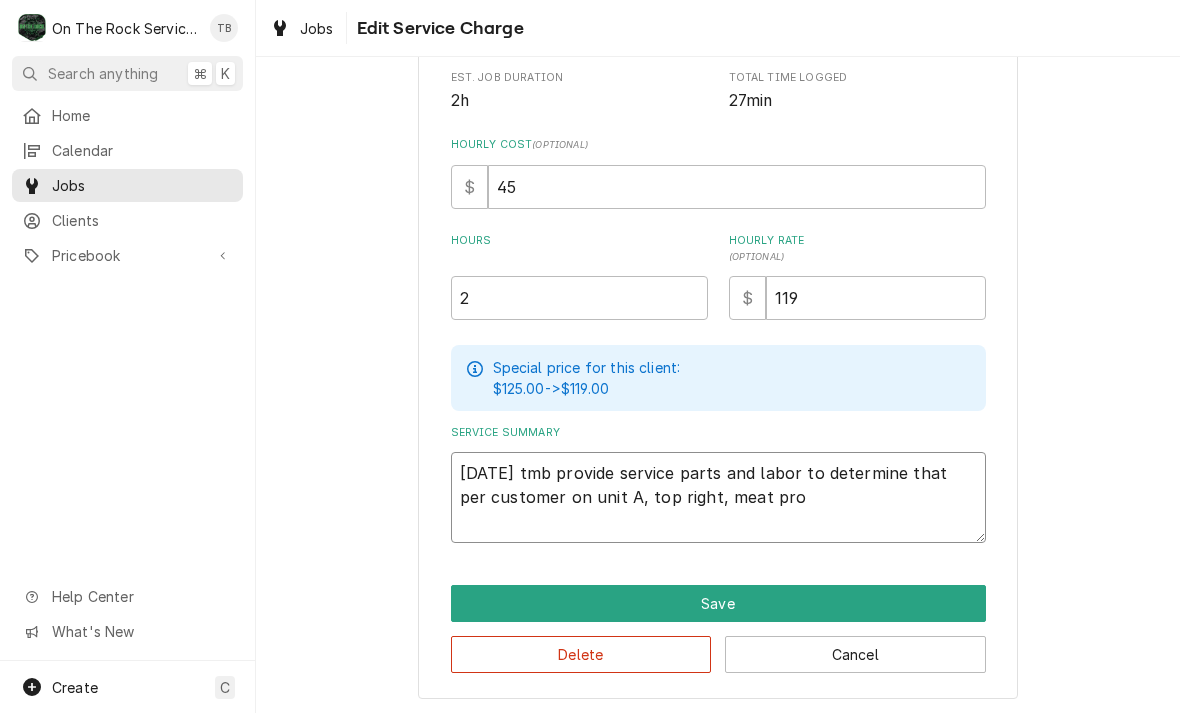 type on "x" 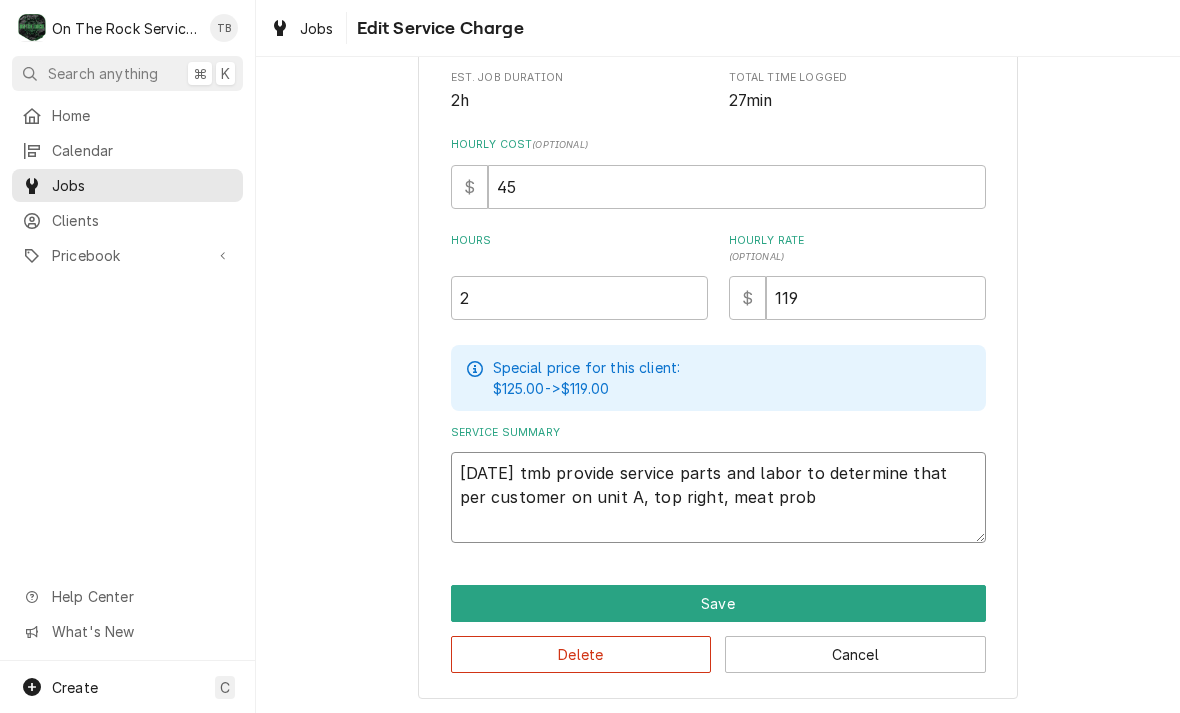 type on "x" 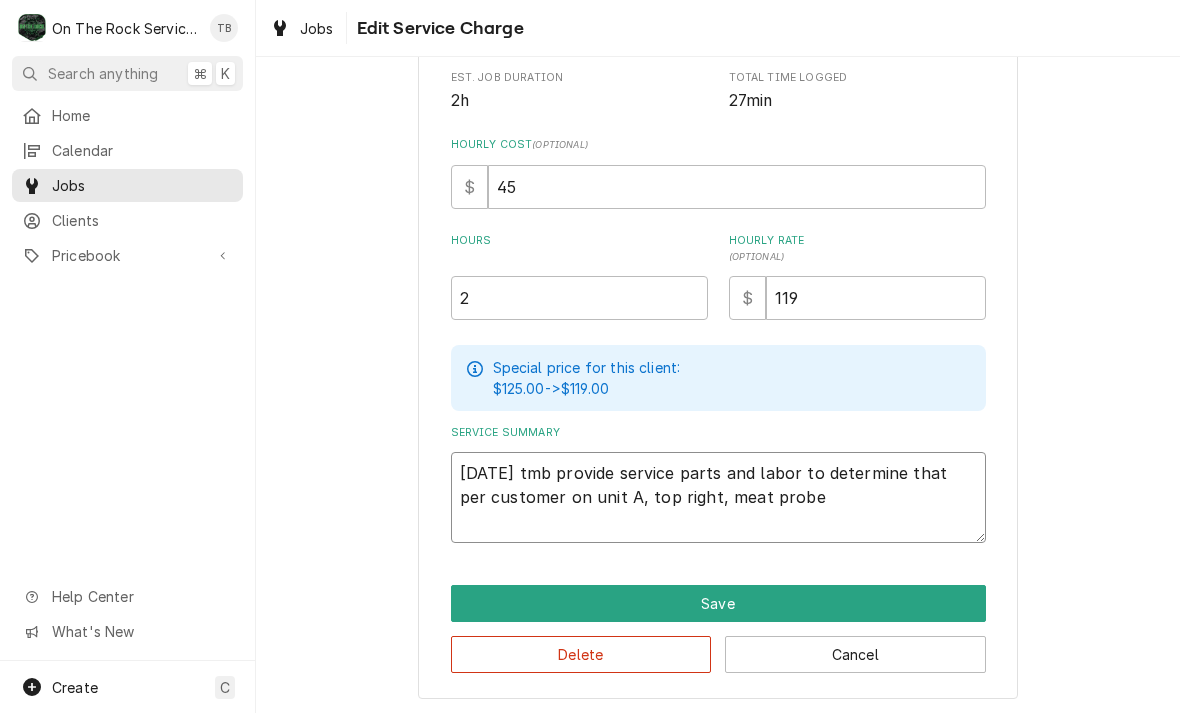 type on "x" 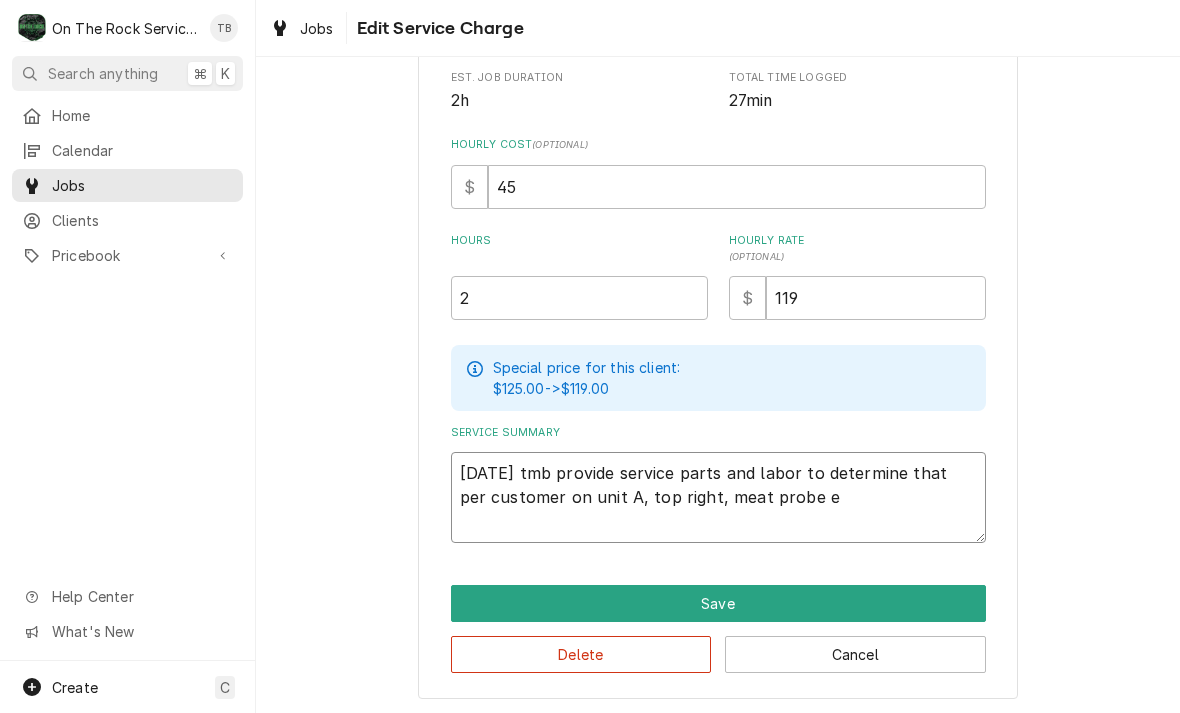 type on "x" 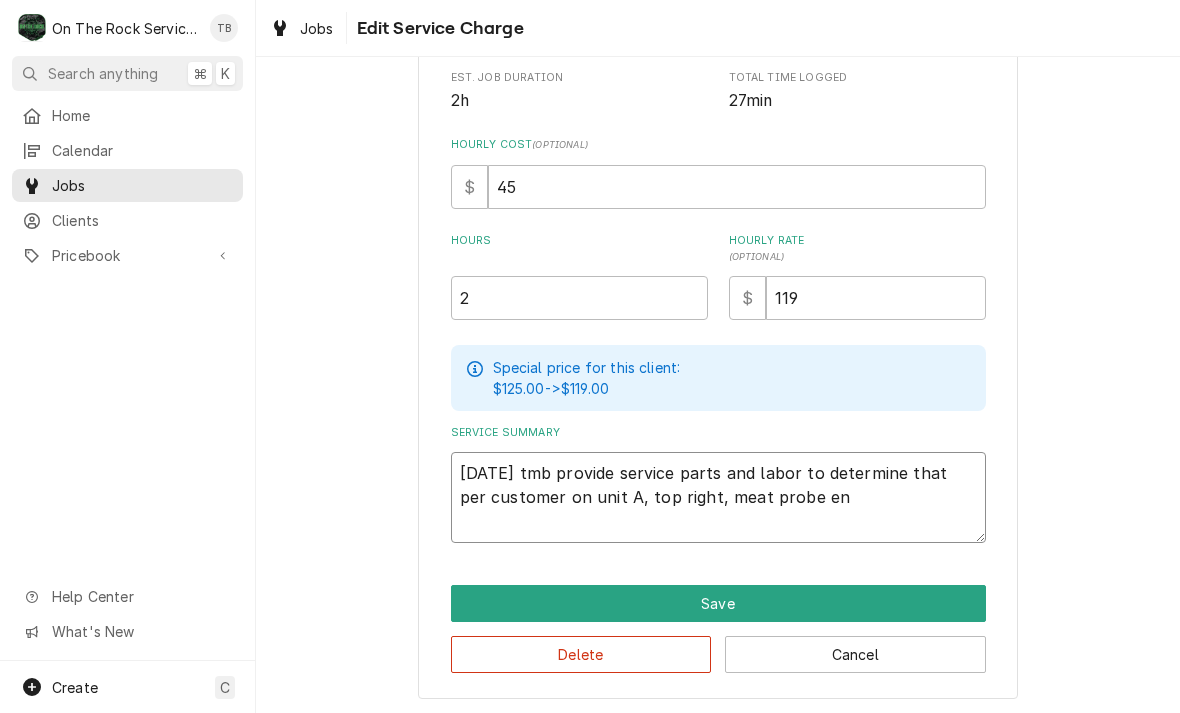 type on "x" 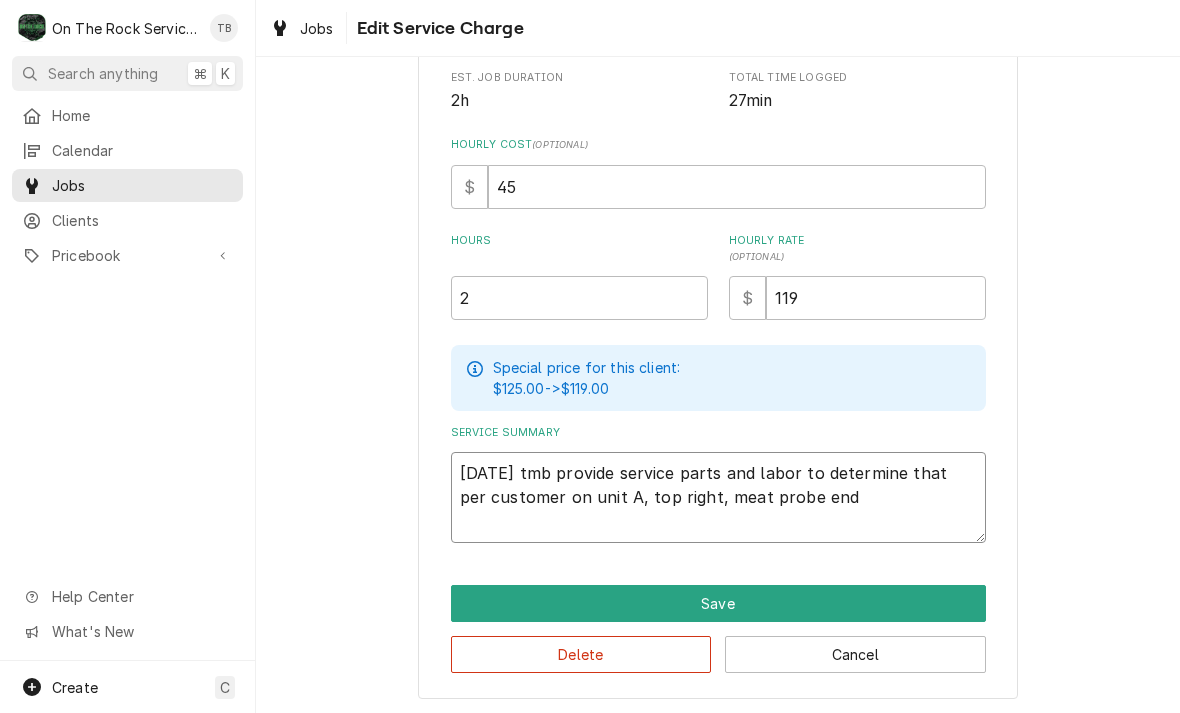 type on "x" 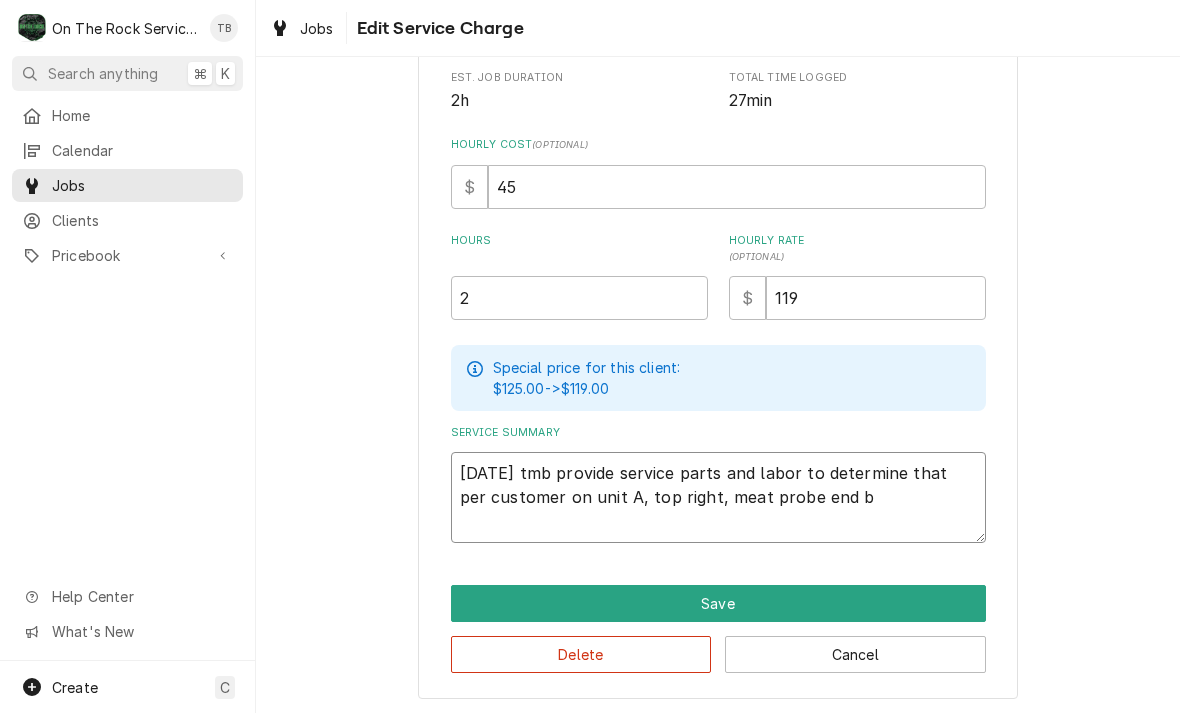 type on "x" 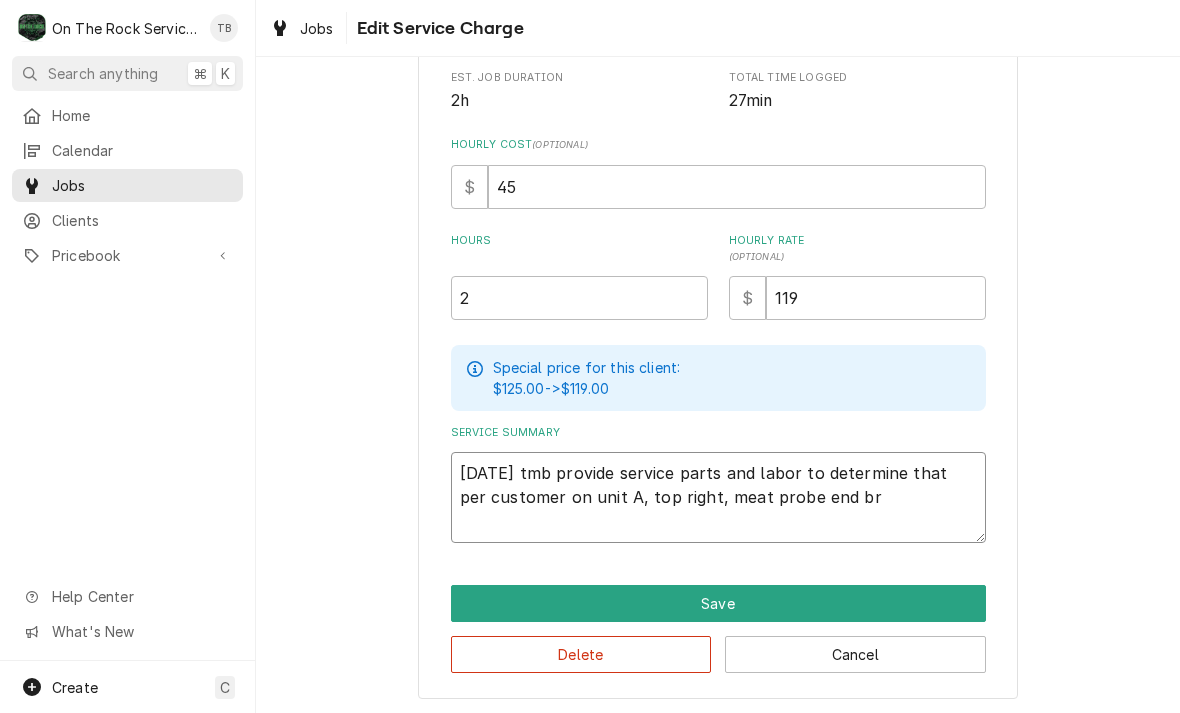 type 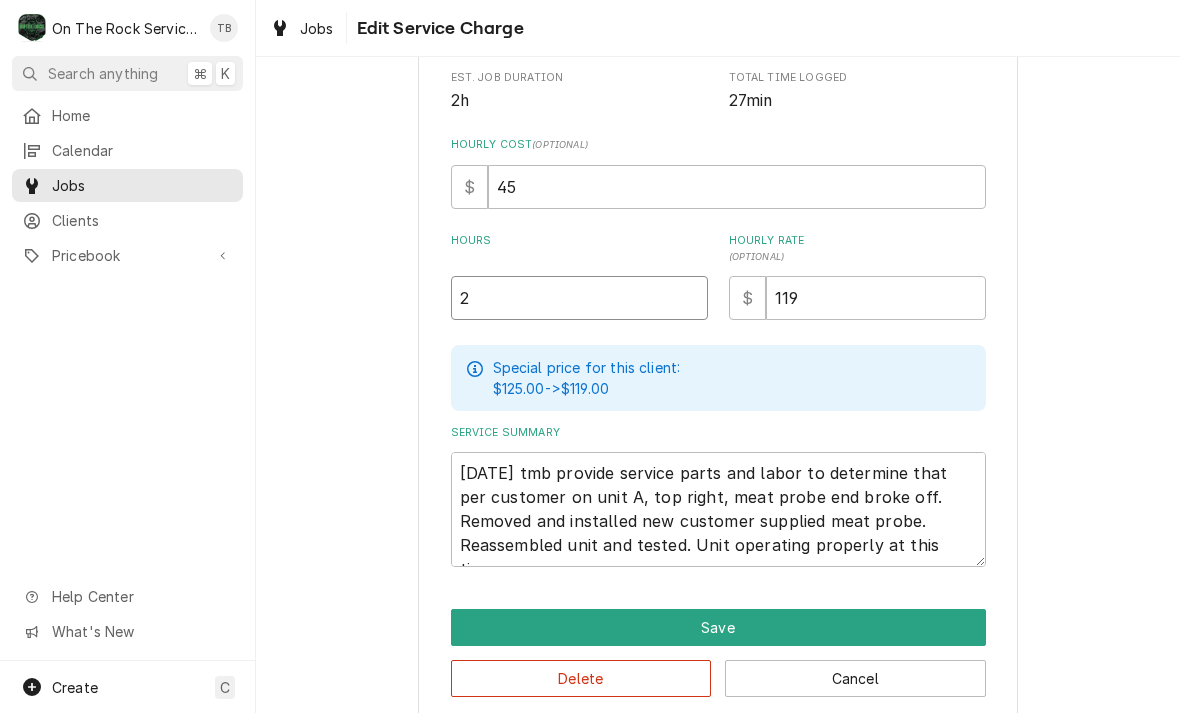 click on "2" at bounding box center (579, 298) 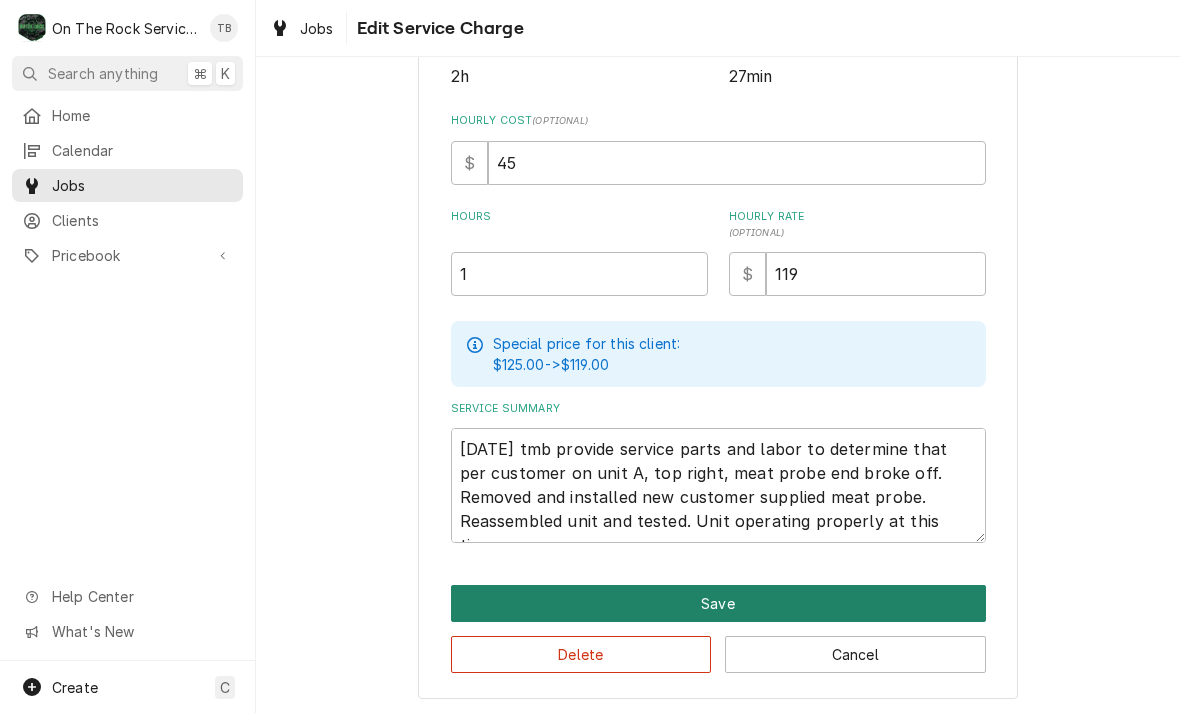 click on "Save" at bounding box center [718, 603] 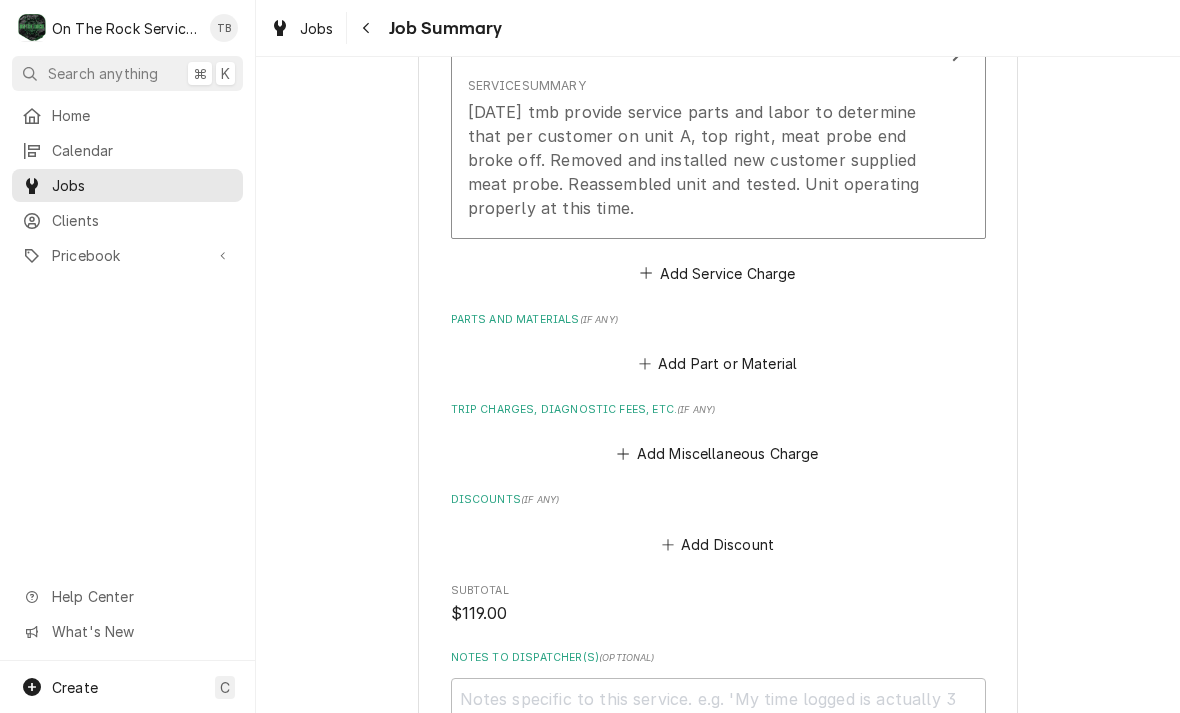 scroll, scrollTop: 702, scrollLeft: 0, axis: vertical 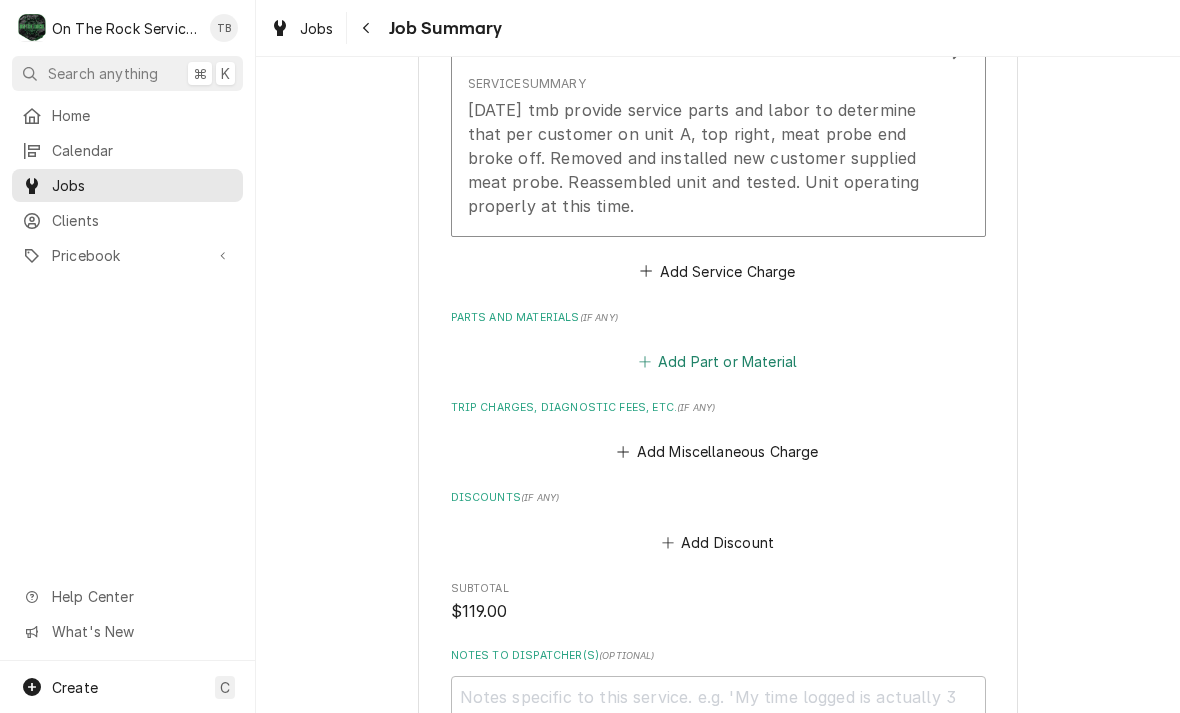 click on "Add Part or Material" at bounding box center (717, 362) 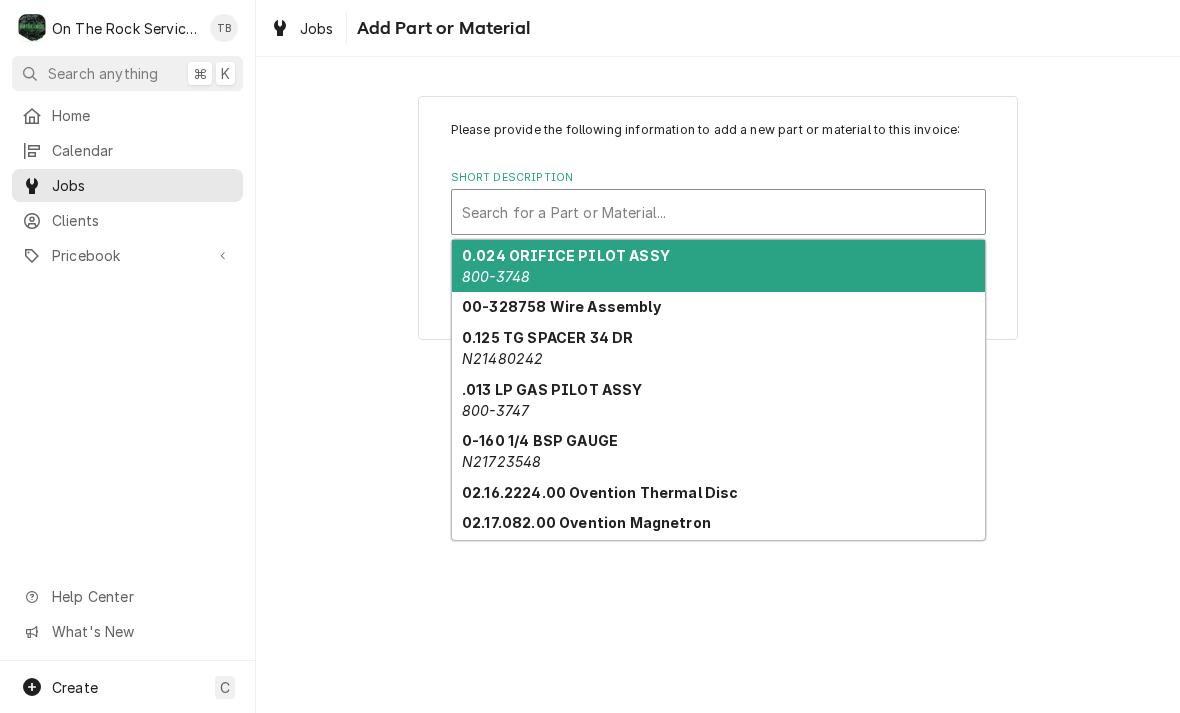 scroll, scrollTop: 0, scrollLeft: 0, axis: both 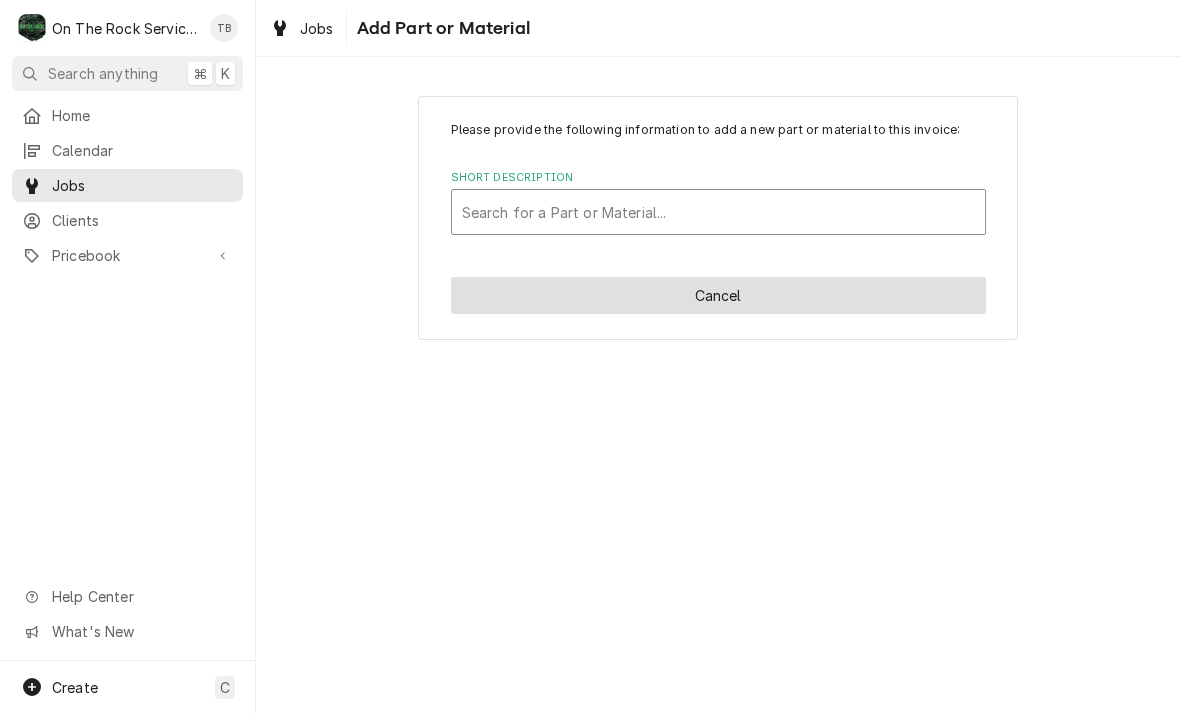 click on "Cancel" at bounding box center (718, 295) 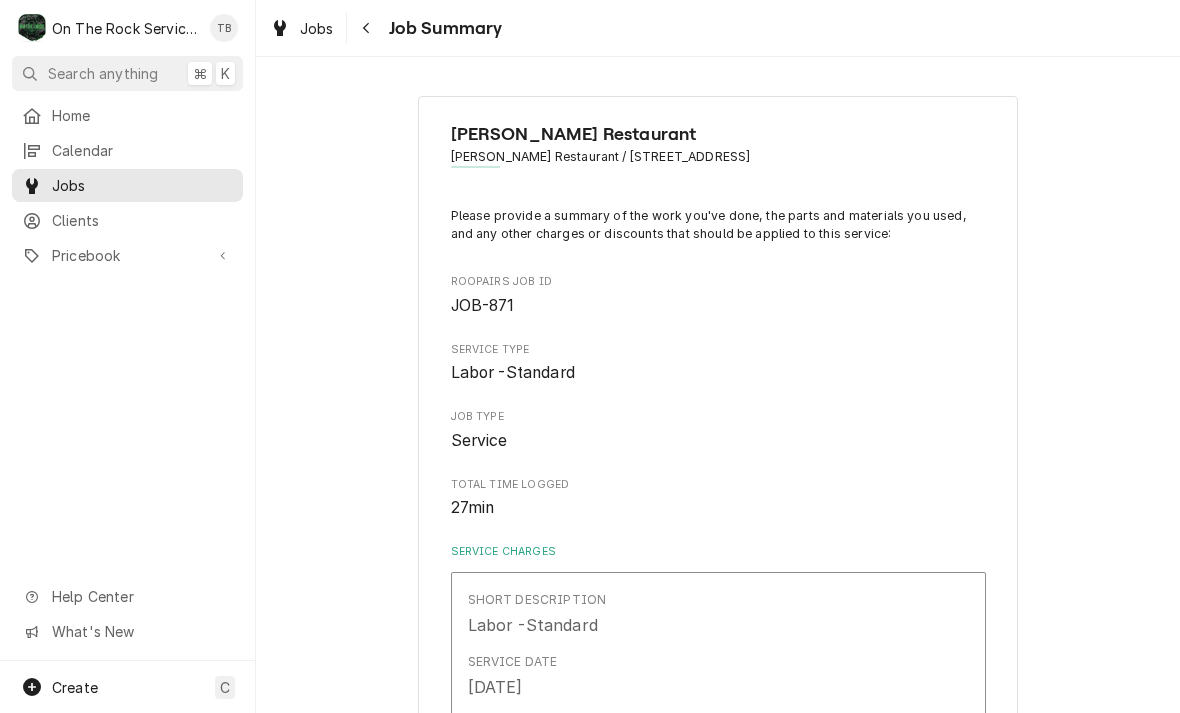 scroll, scrollTop: 702, scrollLeft: 0, axis: vertical 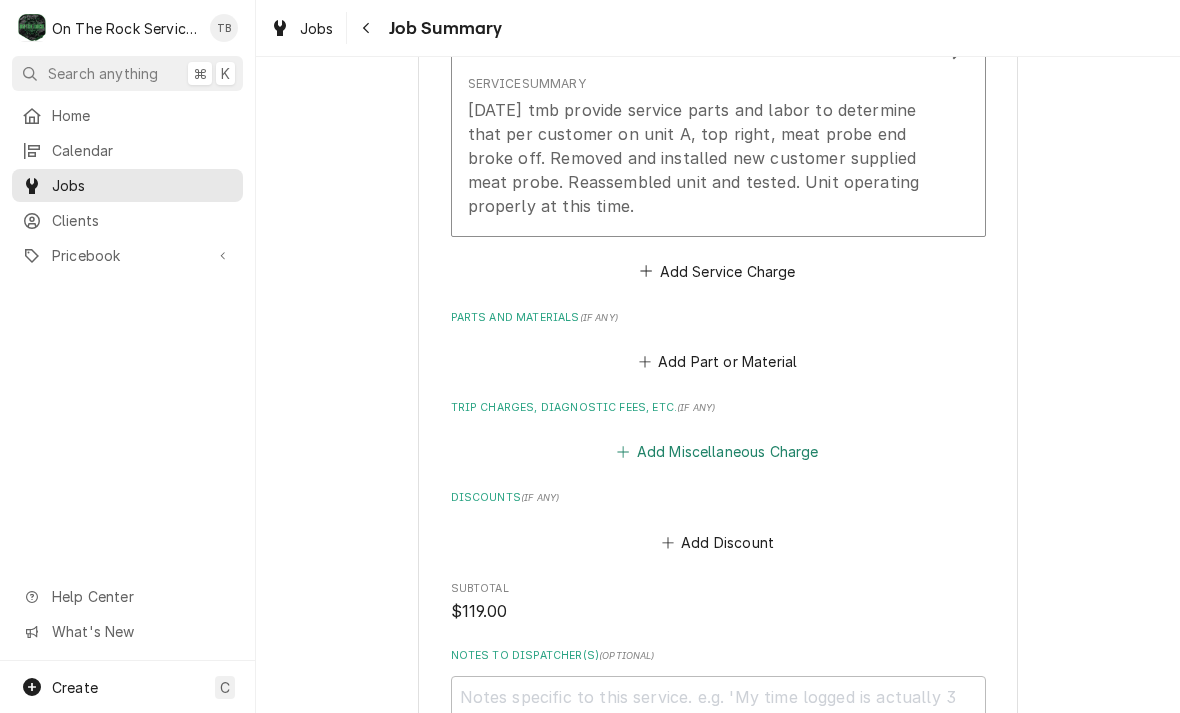 click on "Add Miscellaneous Charge" at bounding box center [718, 452] 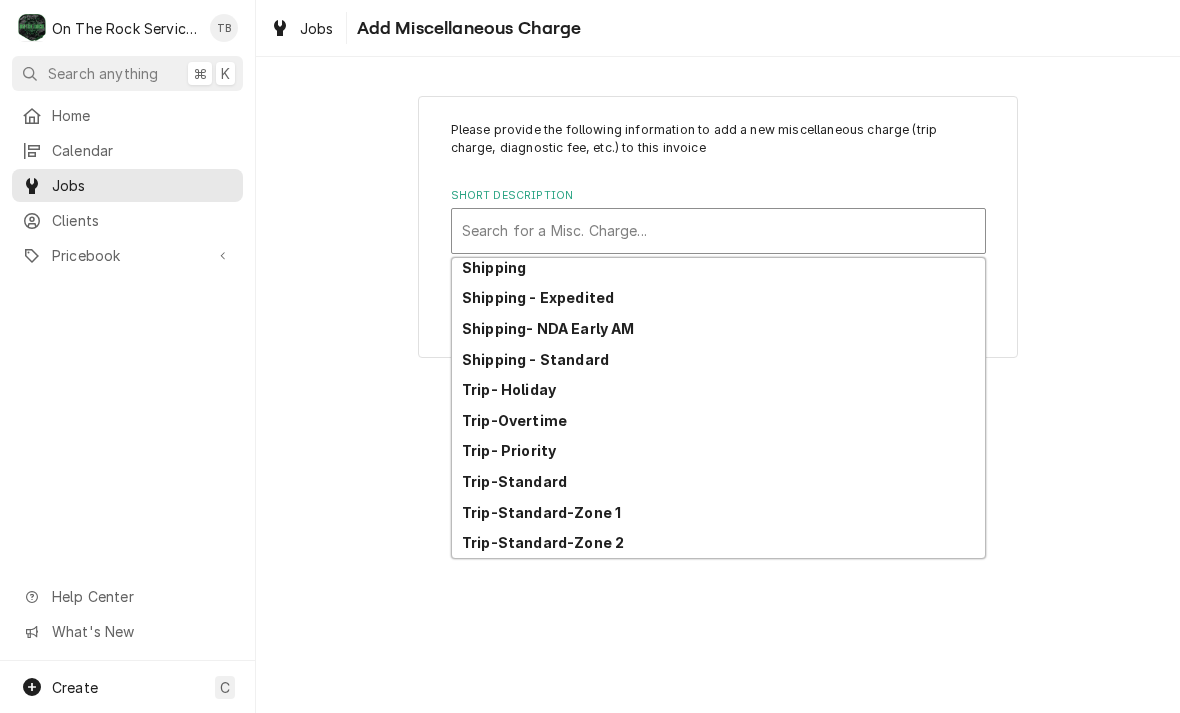 scroll, scrollTop: 282, scrollLeft: 0, axis: vertical 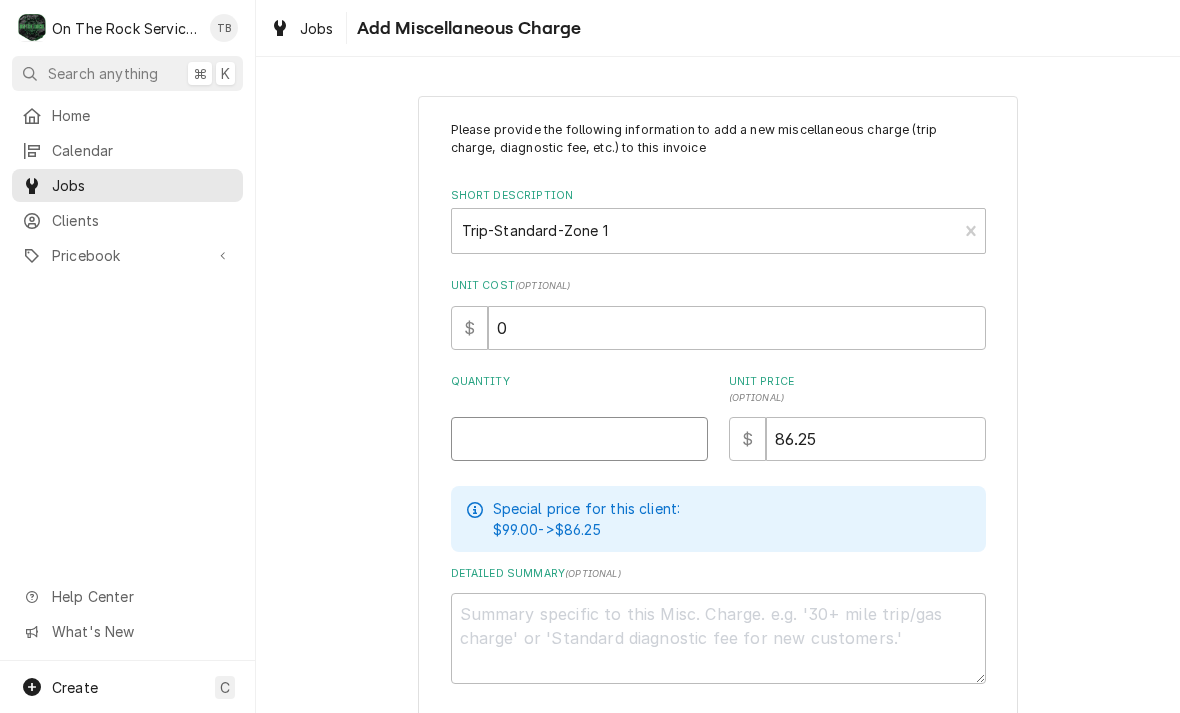 click on "Quantity" at bounding box center [579, 439] 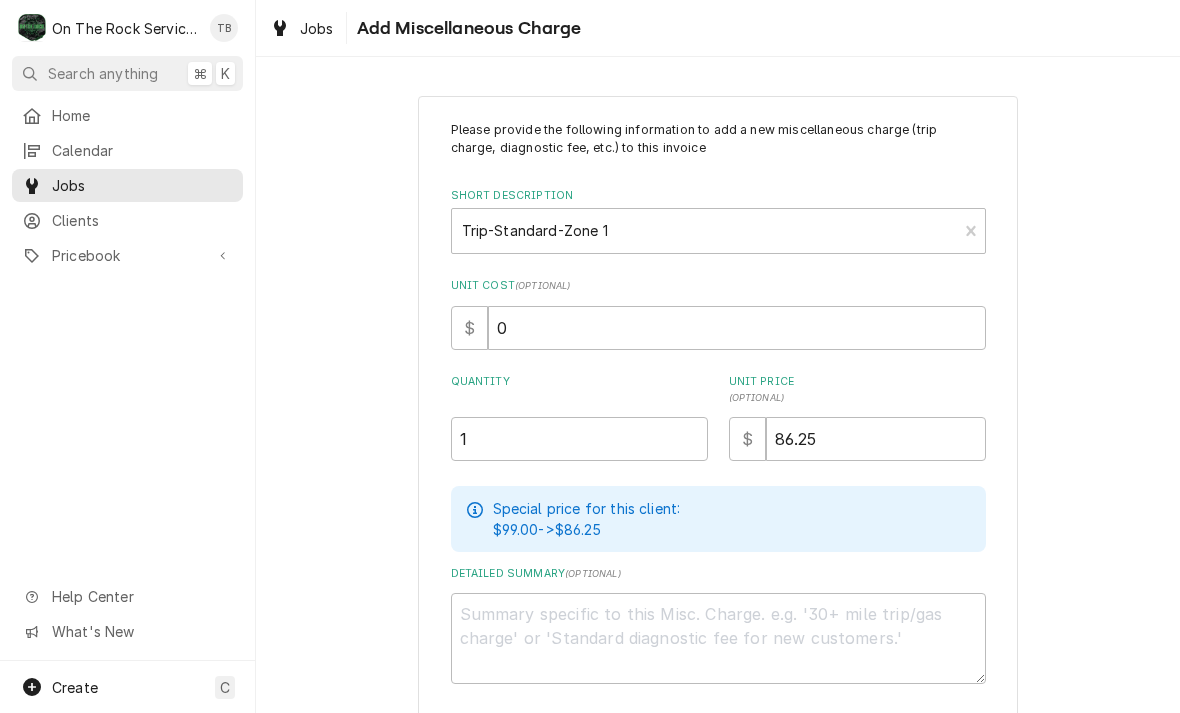 click on "Please provide the following information to add a new miscellaneous charge (trip charge, diagnostic fee, etc.) to this invoice Short Description Trip-Standard-Zone 1 Unit Cost  ( optional ) $ 0 Quantity 1 Unit Price  ( optional ) $ 86.25 Special price for this client: $99.00  ->  $86.25 Detailed Summary  ( optional ) Add Cancel" at bounding box center [718, 442] 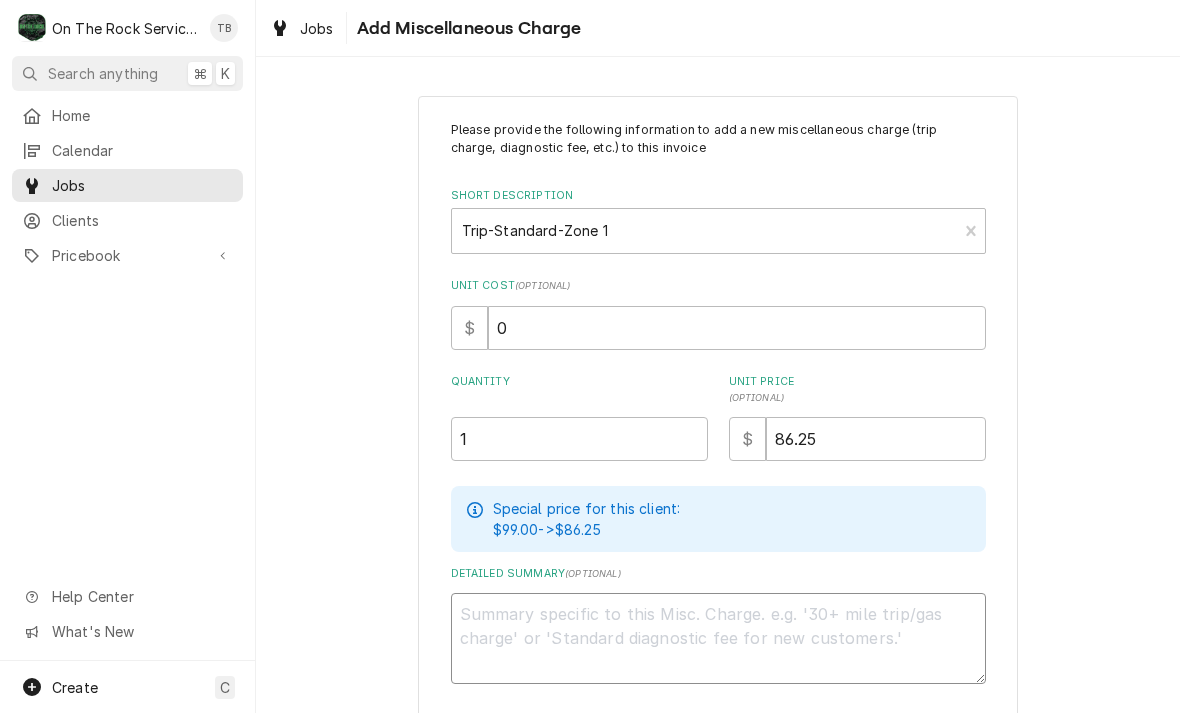 click on "Detailed Summary  ( optional )" at bounding box center (718, 638) 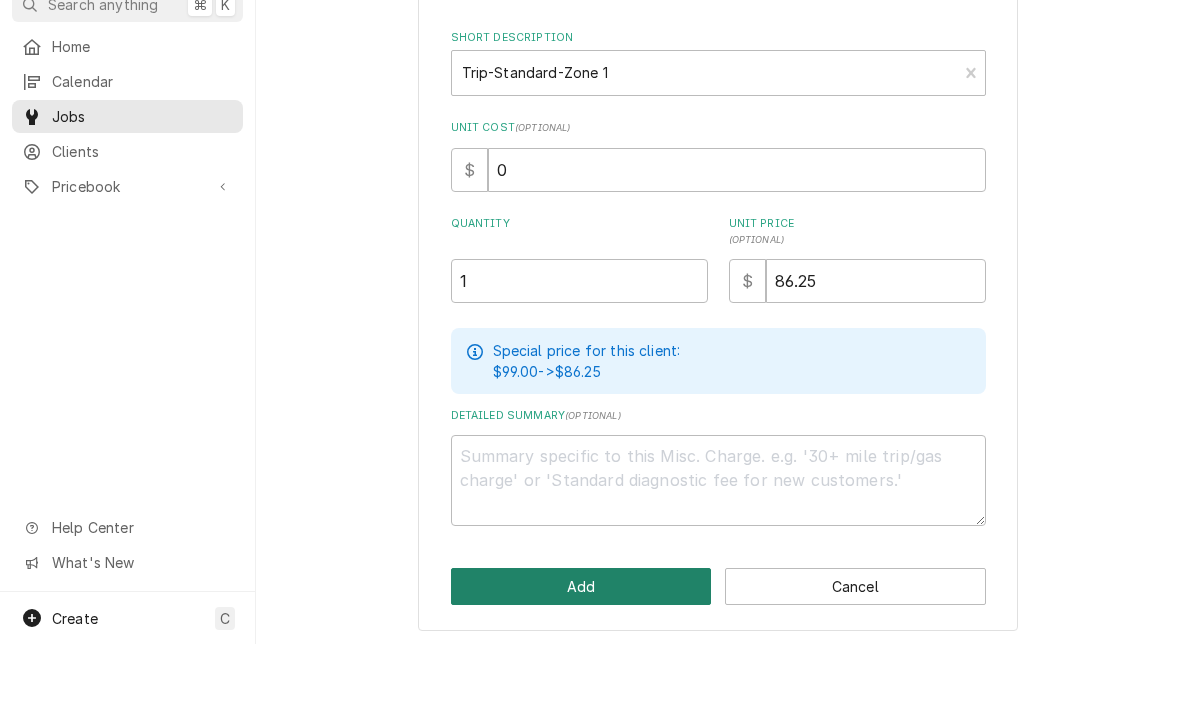 click on "Add" at bounding box center [581, 655] 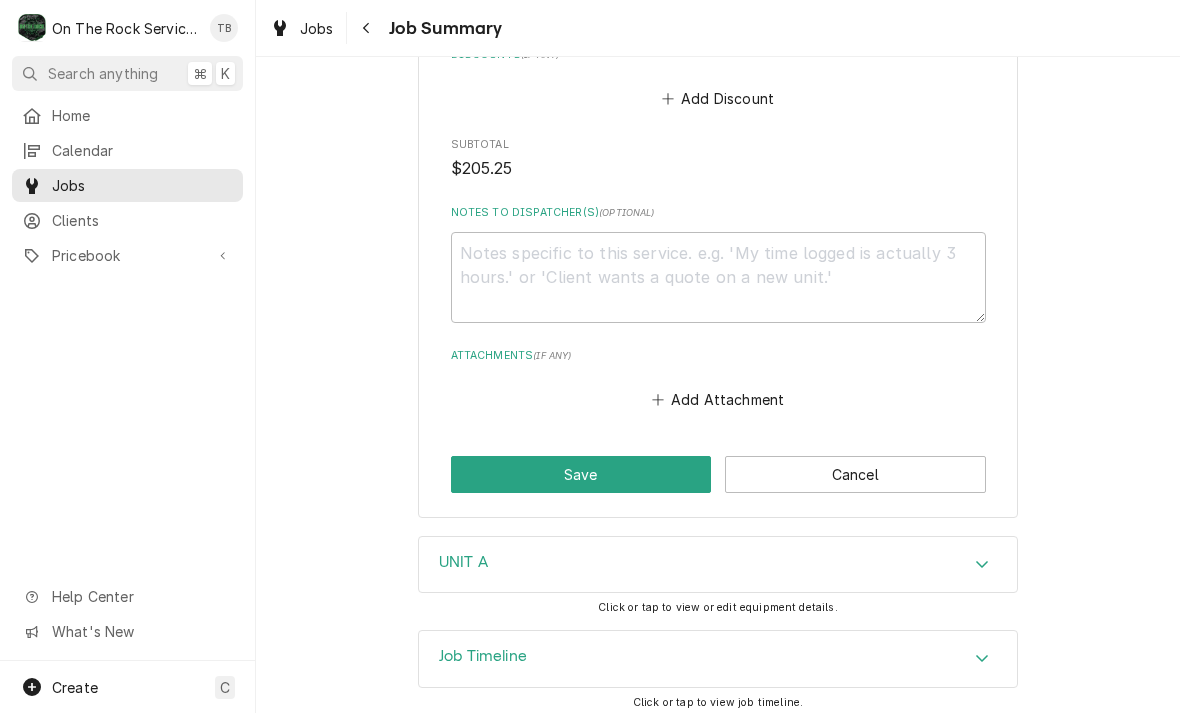 scroll, scrollTop: 1301, scrollLeft: 0, axis: vertical 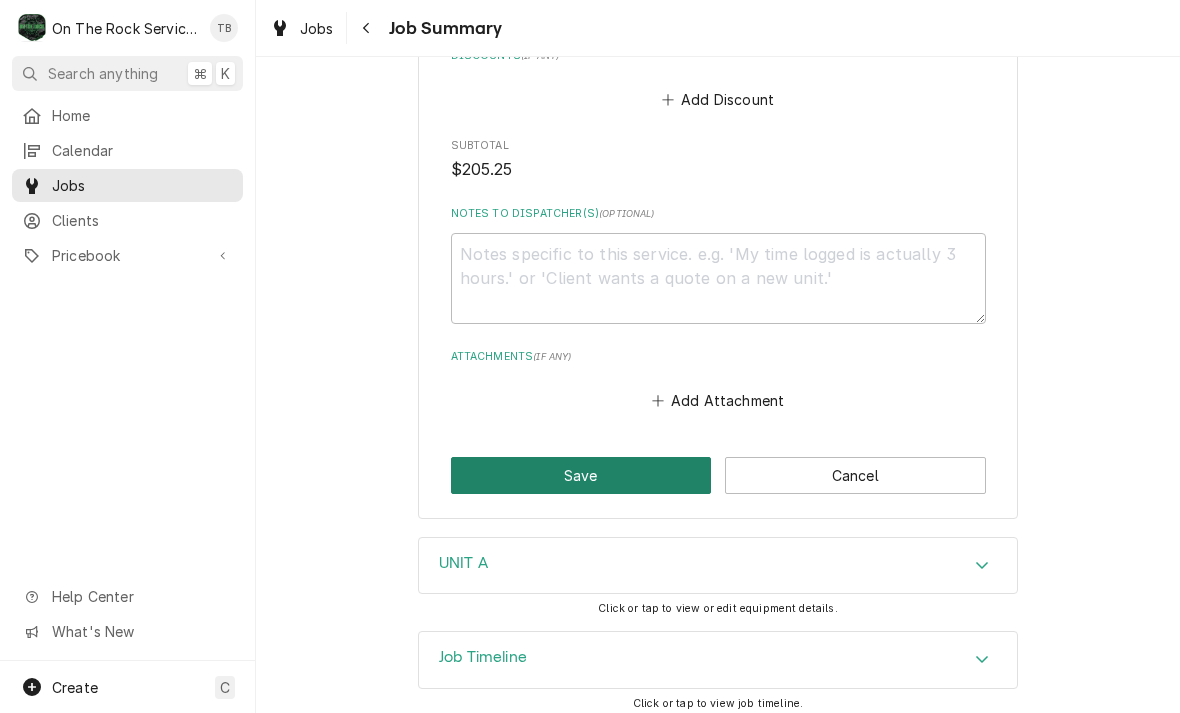 click on "Save" at bounding box center (581, 475) 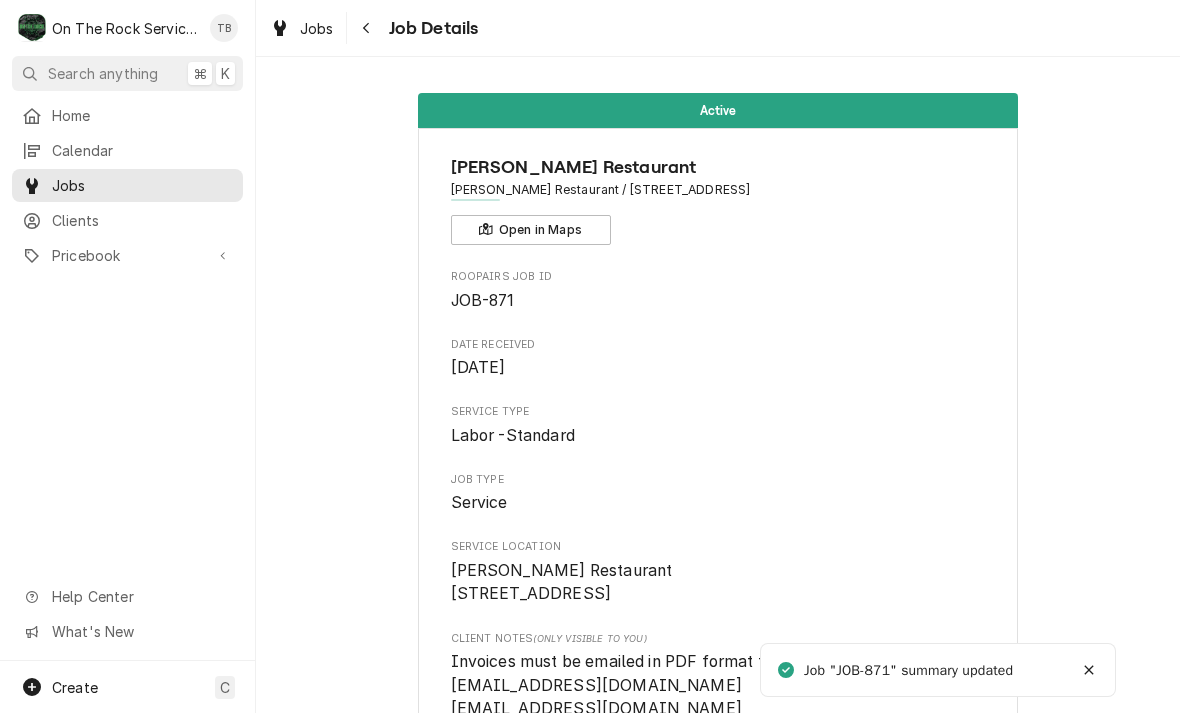 scroll, scrollTop: 0, scrollLeft: 0, axis: both 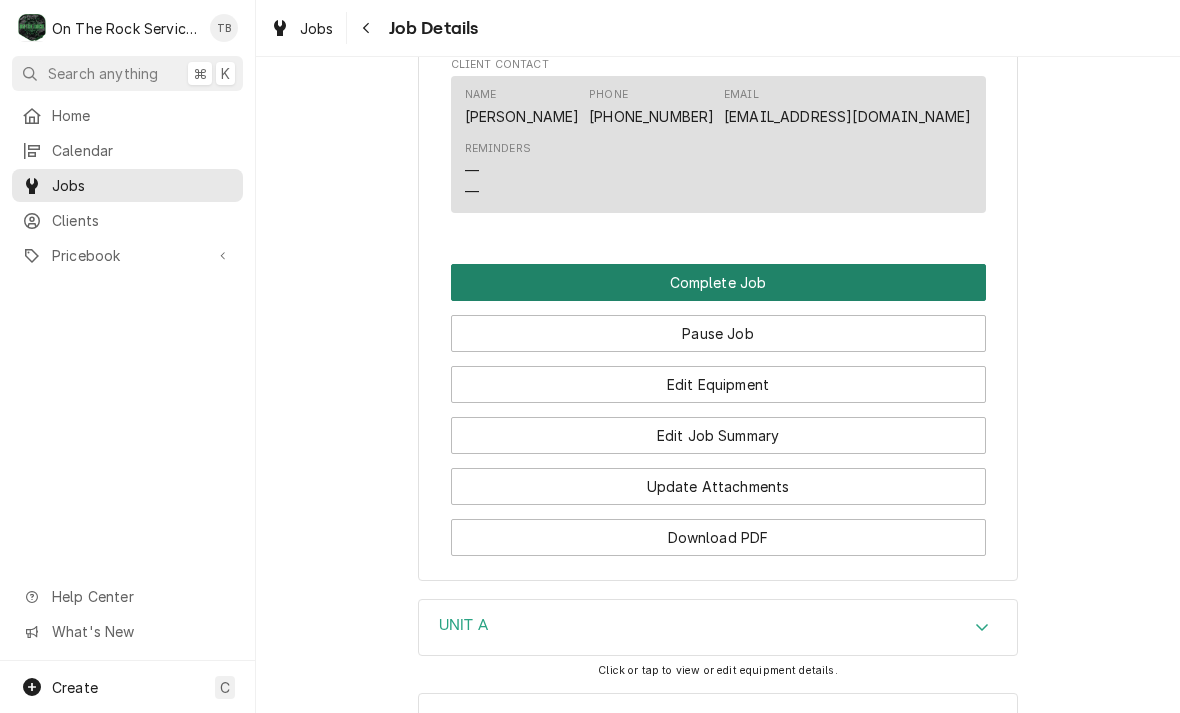 click on "Complete Job" at bounding box center (718, 282) 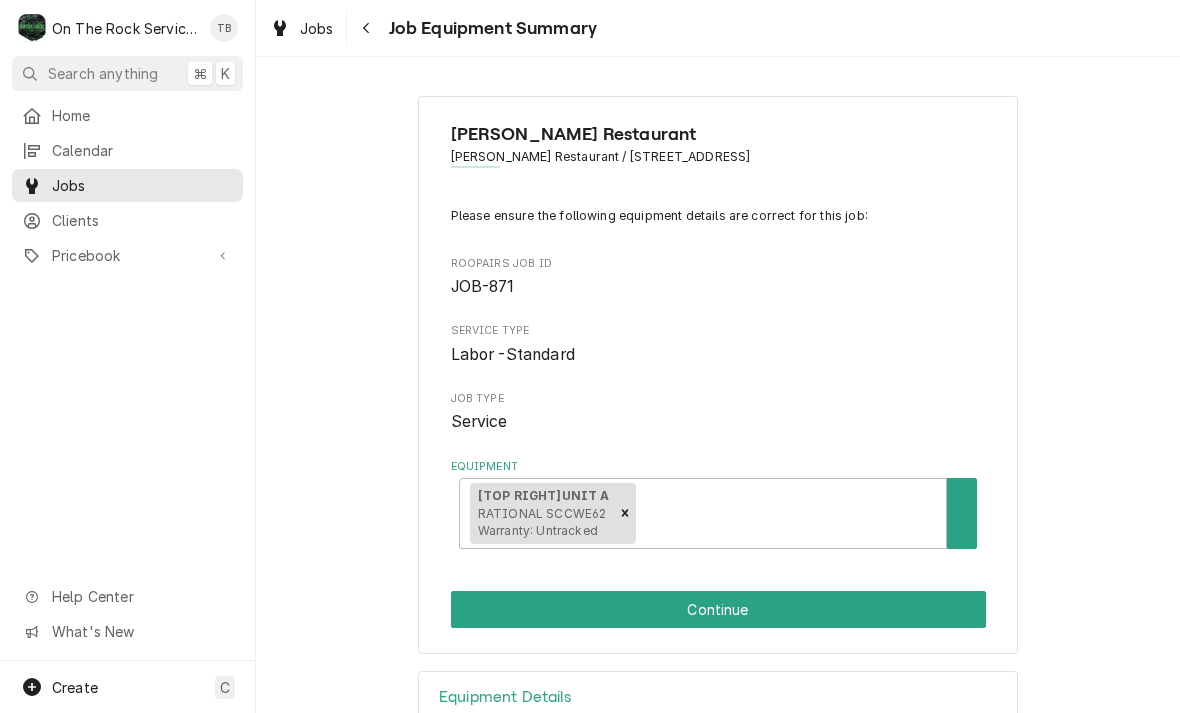 scroll, scrollTop: 0, scrollLeft: 0, axis: both 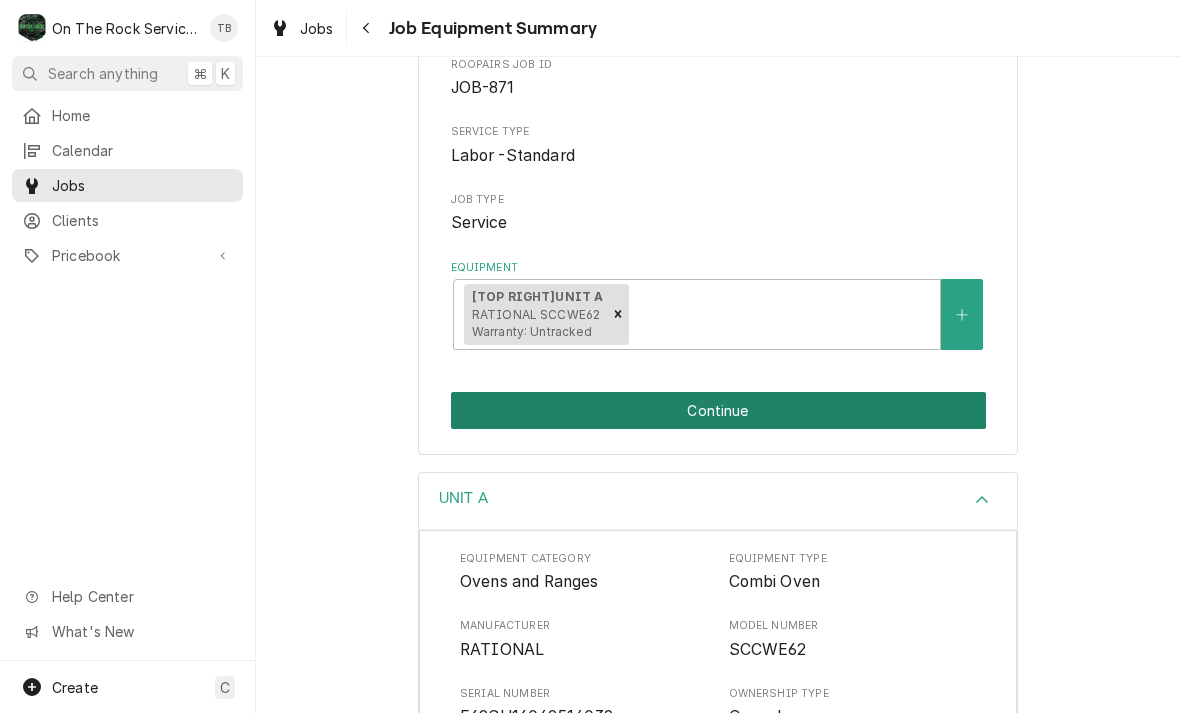 click on "Continue" at bounding box center (718, 410) 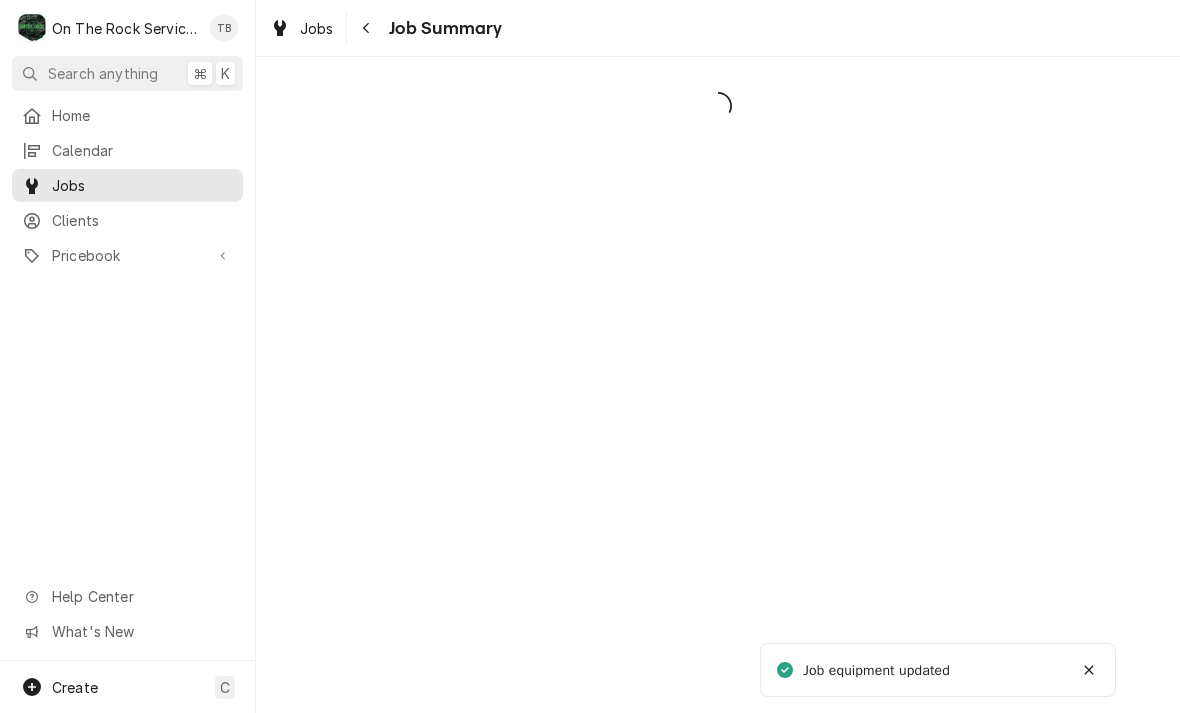 scroll, scrollTop: 0, scrollLeft: 0, axis: both 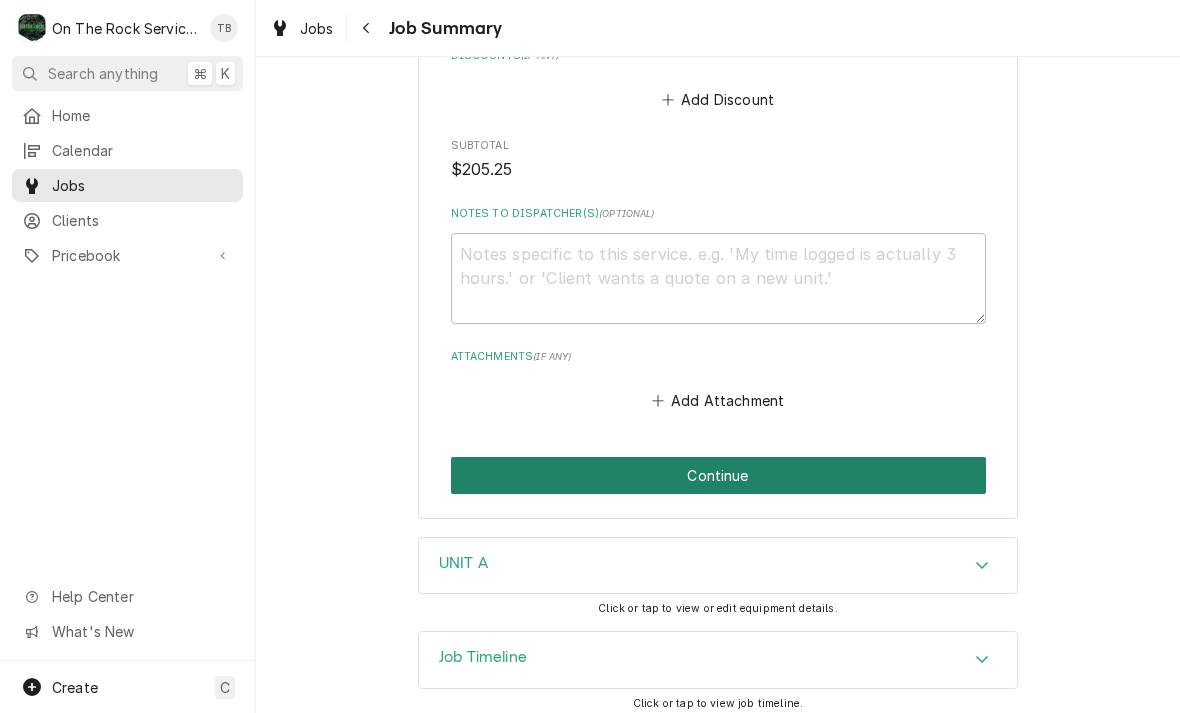 click on "Continue" at bounding box center (718, 475) 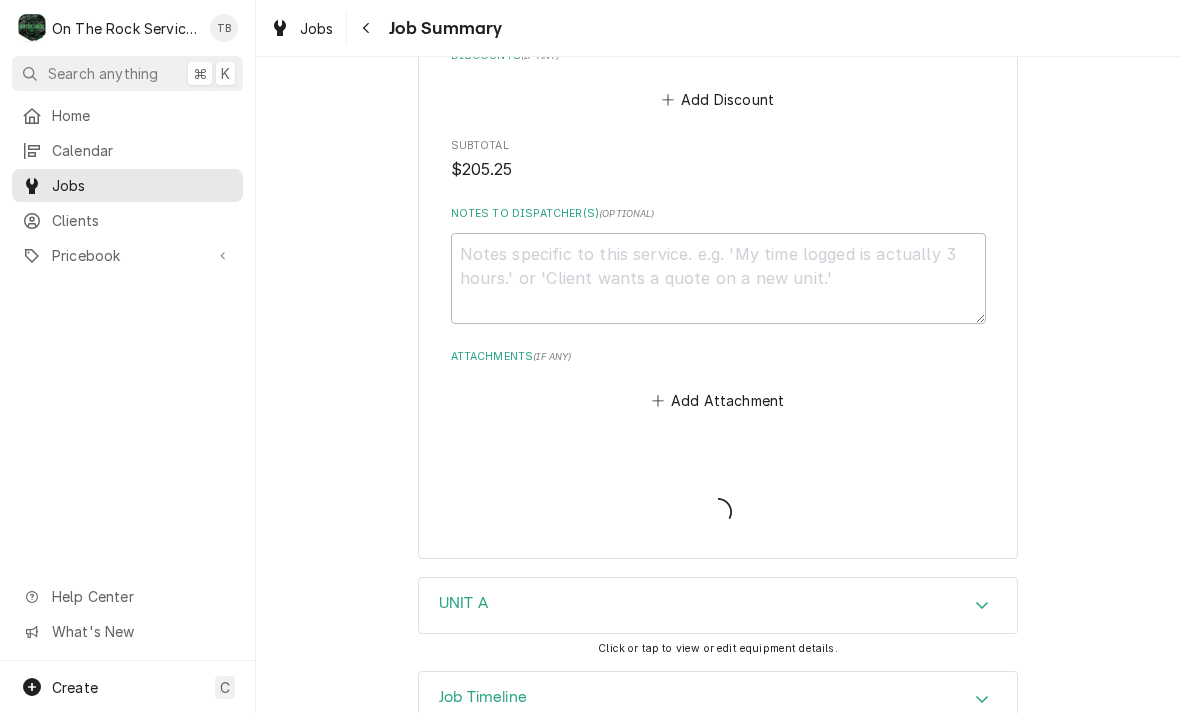 type on "x" 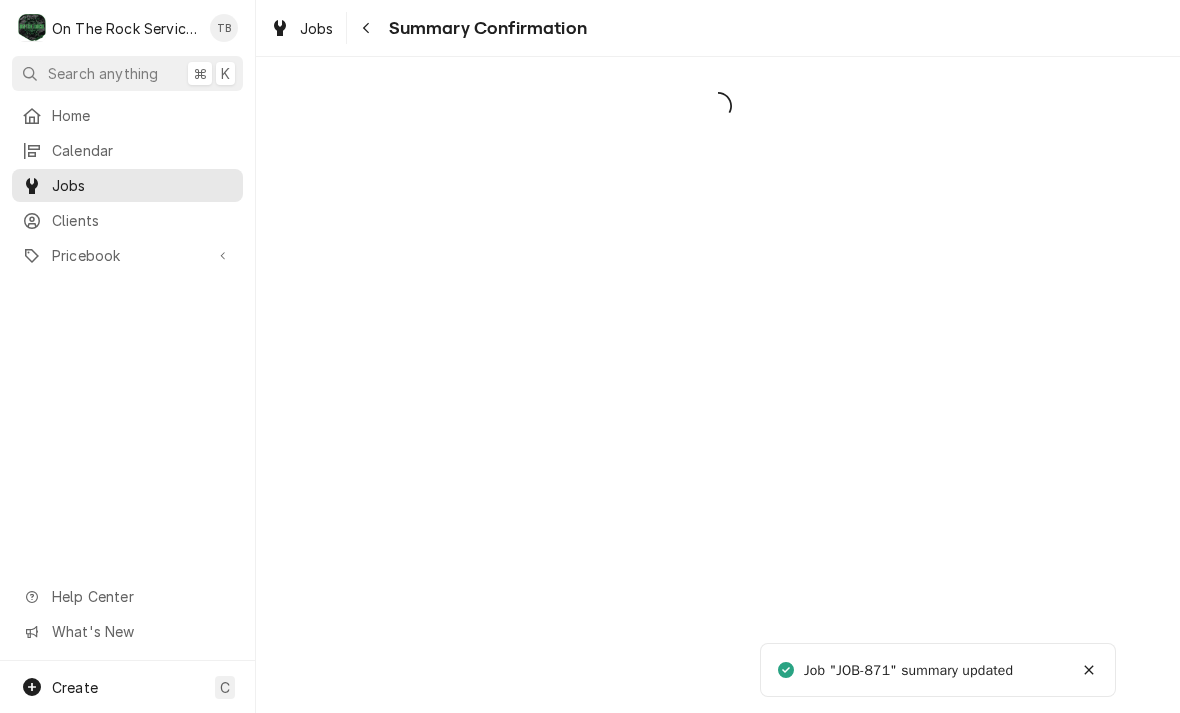scroll, scrollTop: 0, scrollLeft: 0, axis: both 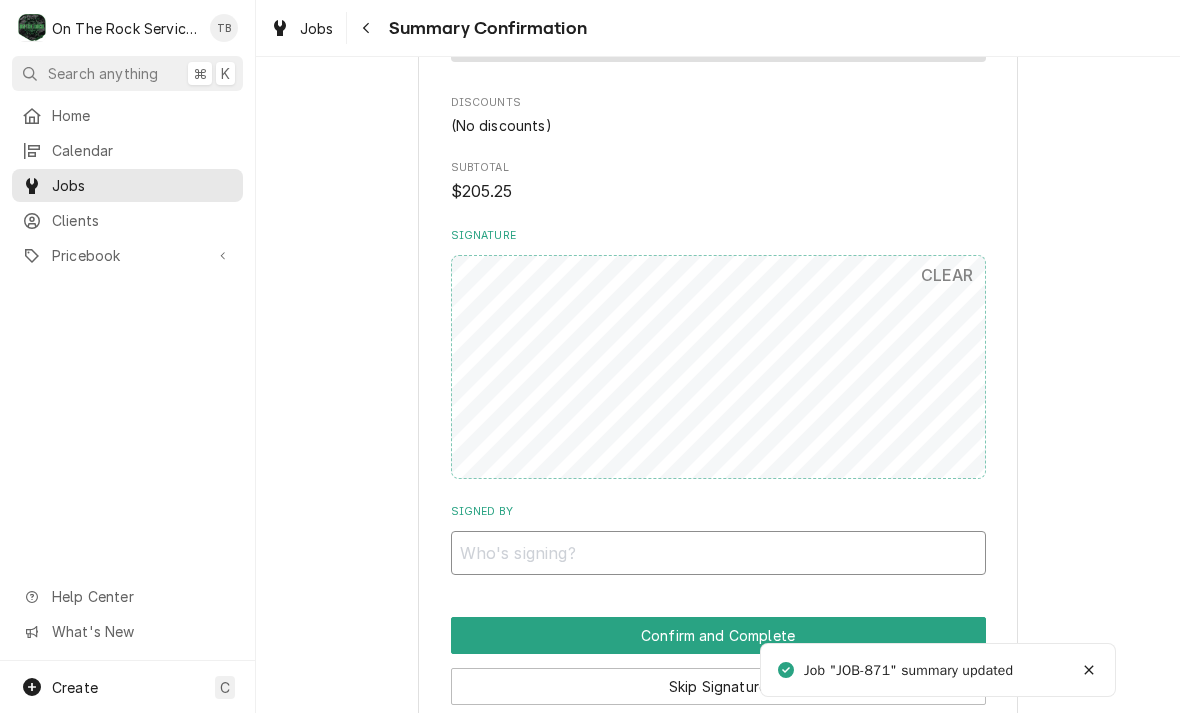 click on "Signed By" at bounding box center [718, 553] 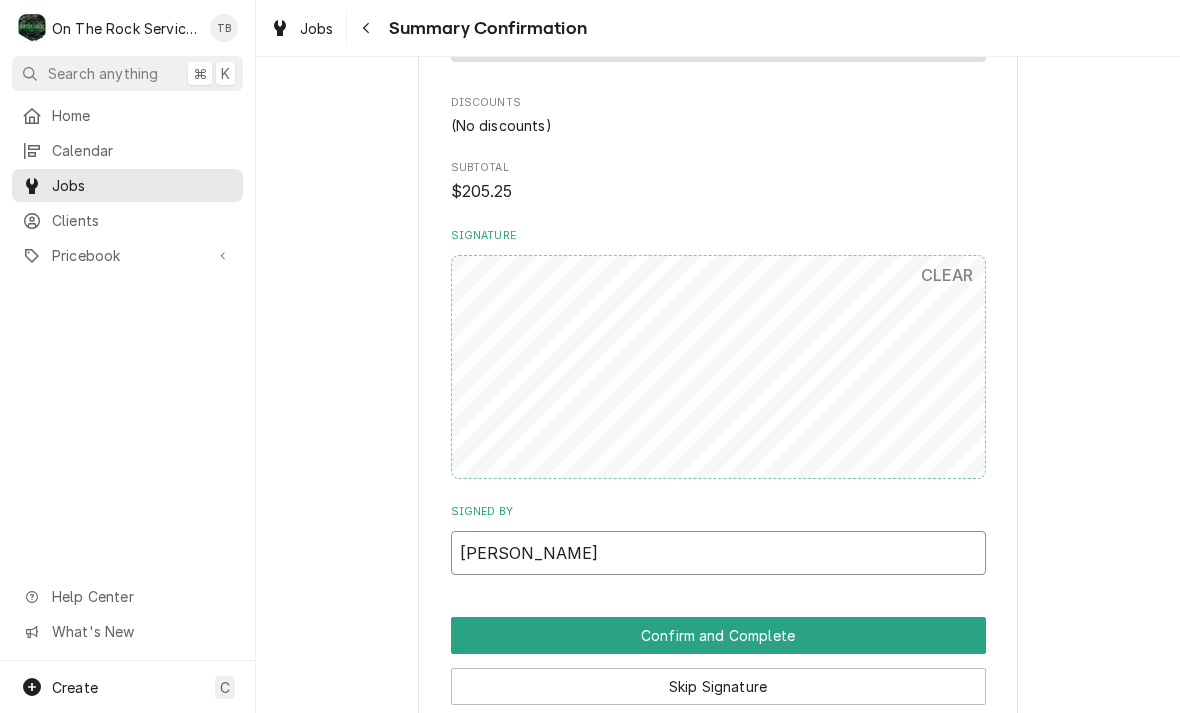 type on "Randy Fowler" 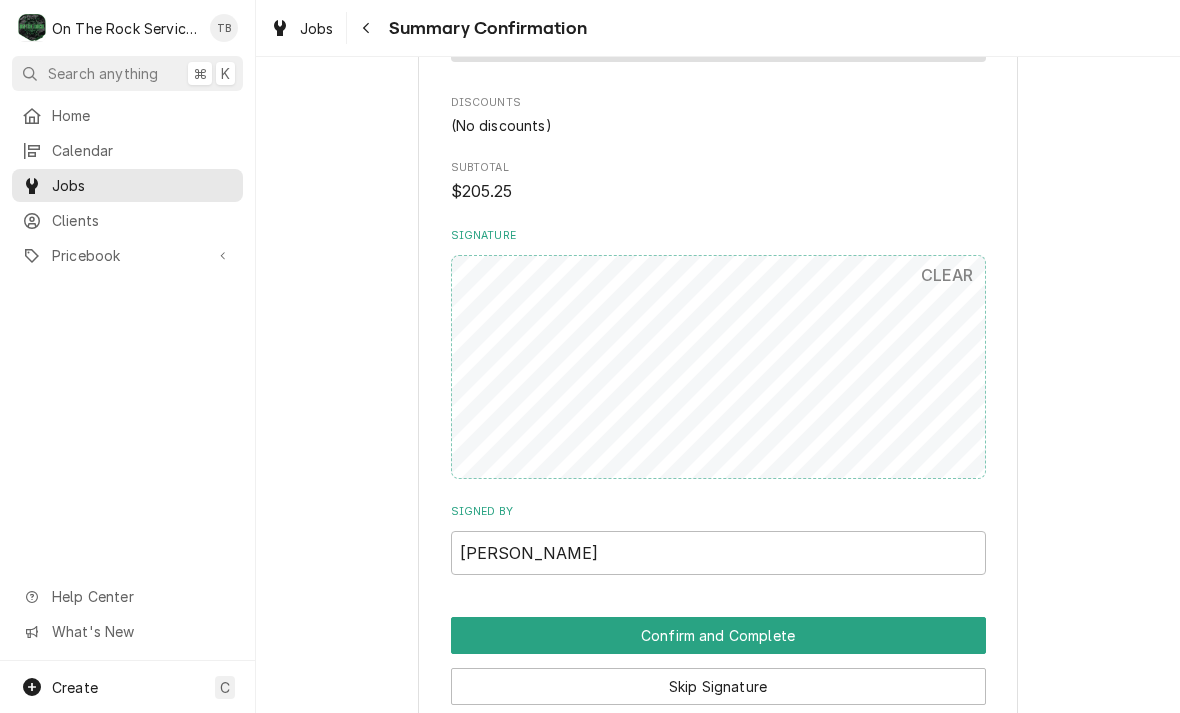 click on "Wade’s Restaurant Wade’s Restaurant / 1000 N Pine St Suite 33, Spartanburg, SC 29303 Please have Wade’s Restaurant review the work summary and provide a signature to complete this service: Roopairs Job ID JOB-871 Service Type Labor -Standard Job Type Service Total Time Logged 32min Service Charges Short Description Labor -Standard Service Date Jul 16, 2025 Qty. 1hr Rate $119.00/hr Amount $119.00 Service  Summary 7/16/25 tmb provide service parts and labor to determine that per customer on unit A, top right, meat probe end broke off. Removed and installed new customer supplied meat probe. Reassembled unit and tested. Unit operating properly at this time. Parts and Materials (No parts and materials charges) Trip Charges, Diagnostic Fees, etc. Short Description Trip-Standard-Zone 1 Qty. 1 Price $86.25 Amount $86.25 Discounts (No discounts) Subtotal $205.25 Signature CLEAR Signed By Randy Fowler Confirm and Complete Skip Signature Update Job Summary" at bounding box center (718, -84) 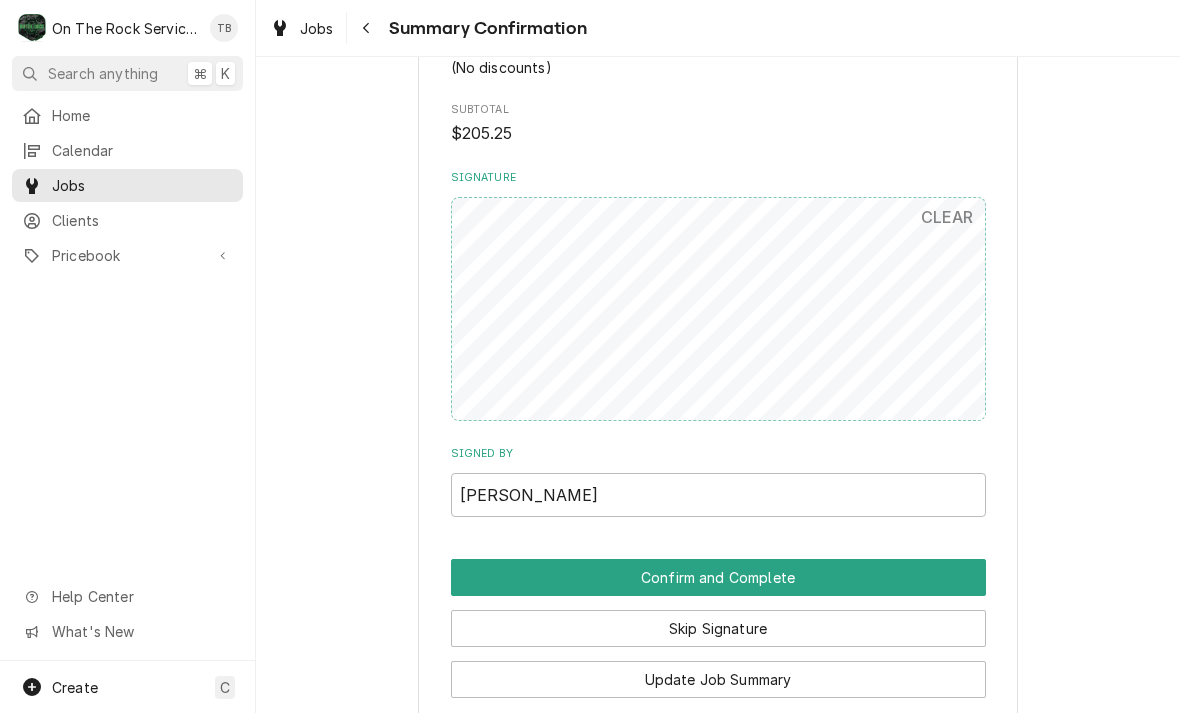 scroll, scrollTop: 1125, scrollLeft: 0, axis: vertical 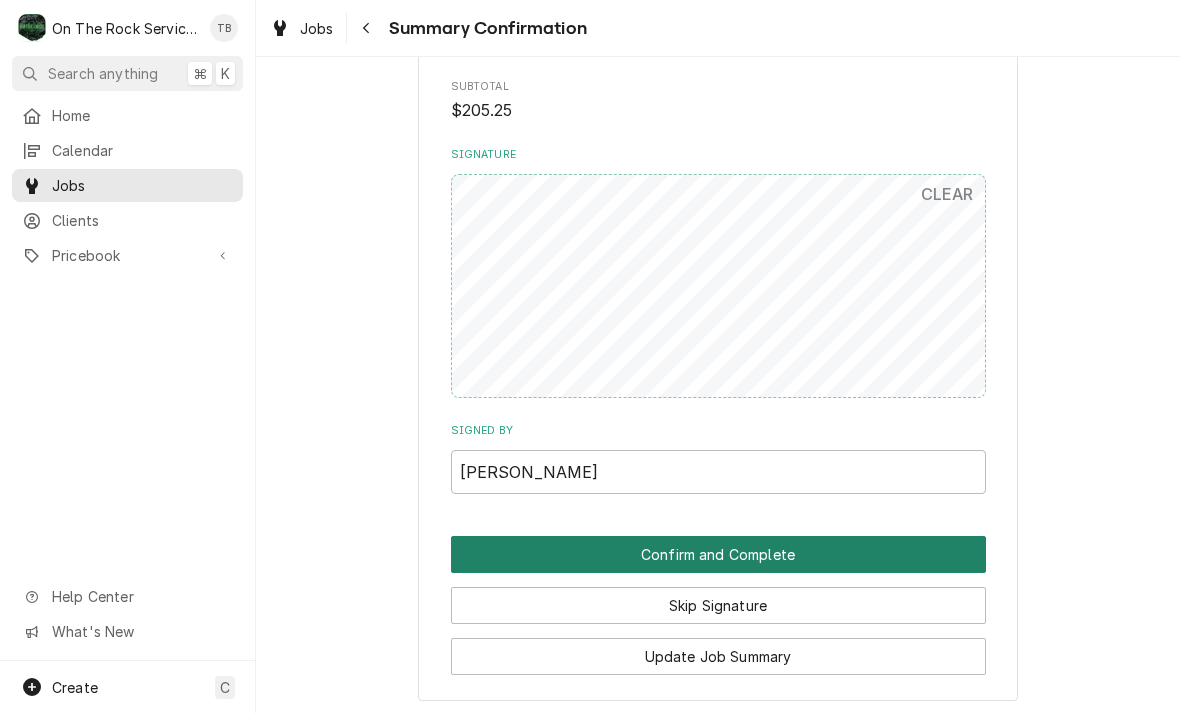 click on "Confirm and Complete" at bounding box center [718, 554] 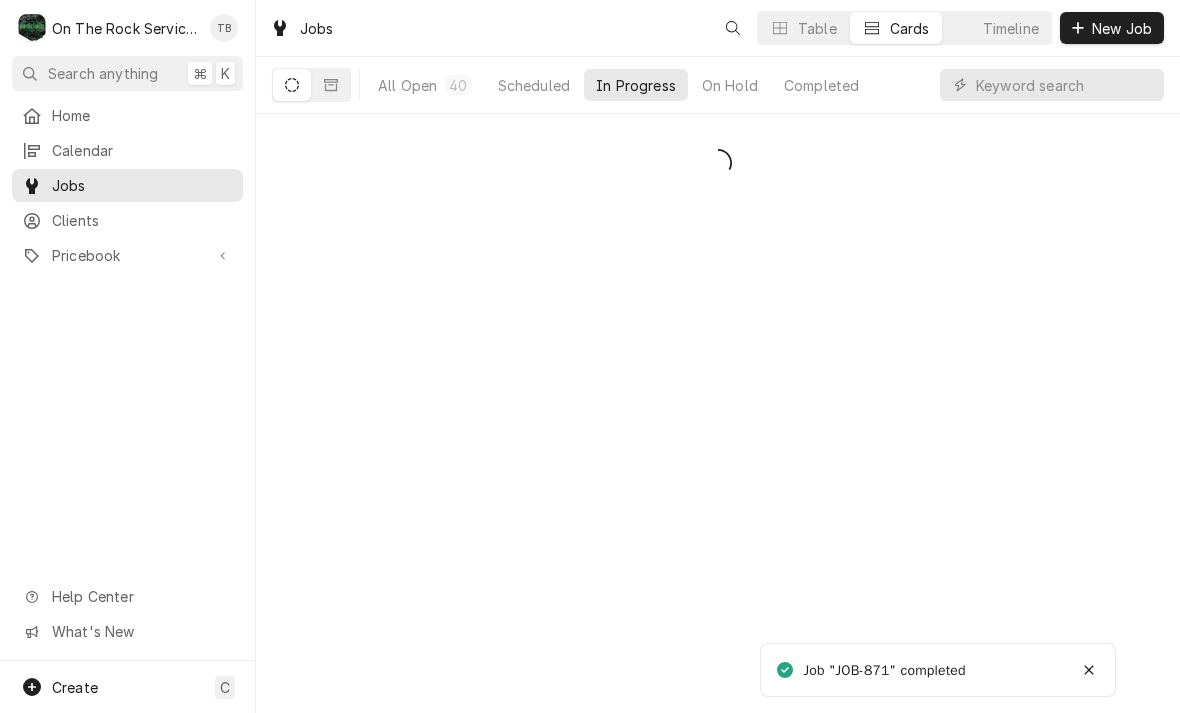 scroll, scrollTop: 0, scrollLeft: 0, axis: both 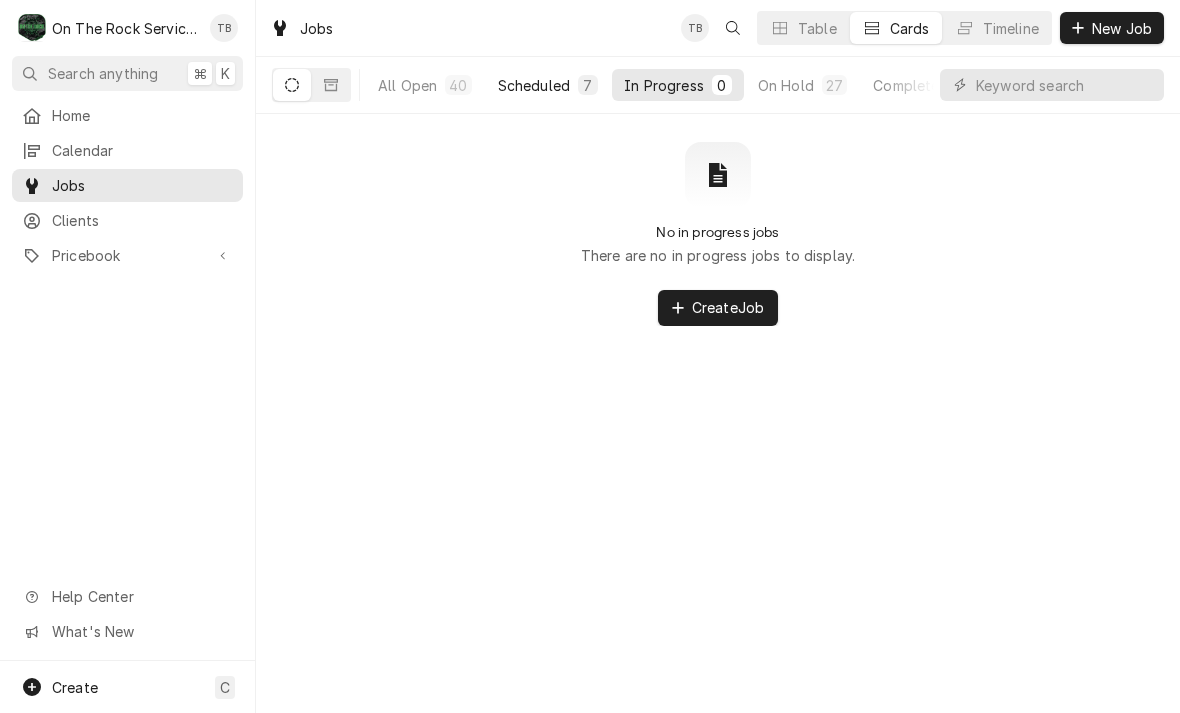 click on "Scheduled" at bounding box center [534, 85] 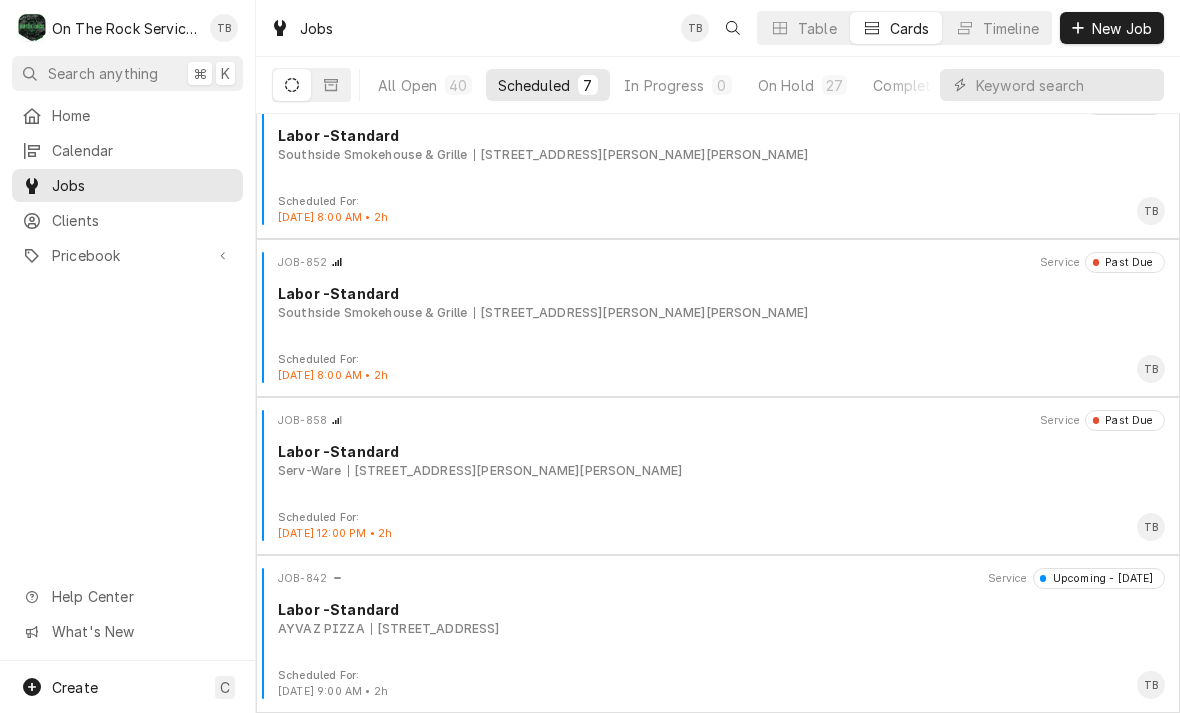 scroll, scrollTop: 507, scrollLeft: 0, axis: vertical 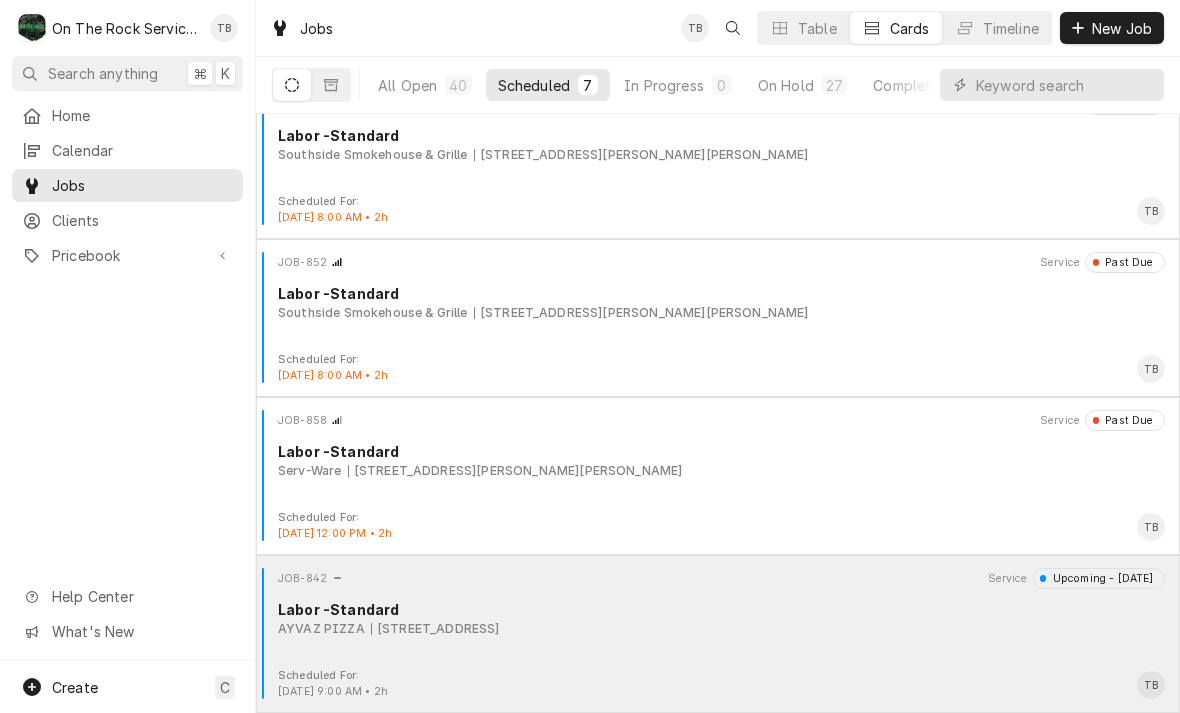 click on "AYVAZ PIZZA" at bounding box center (321, 629) 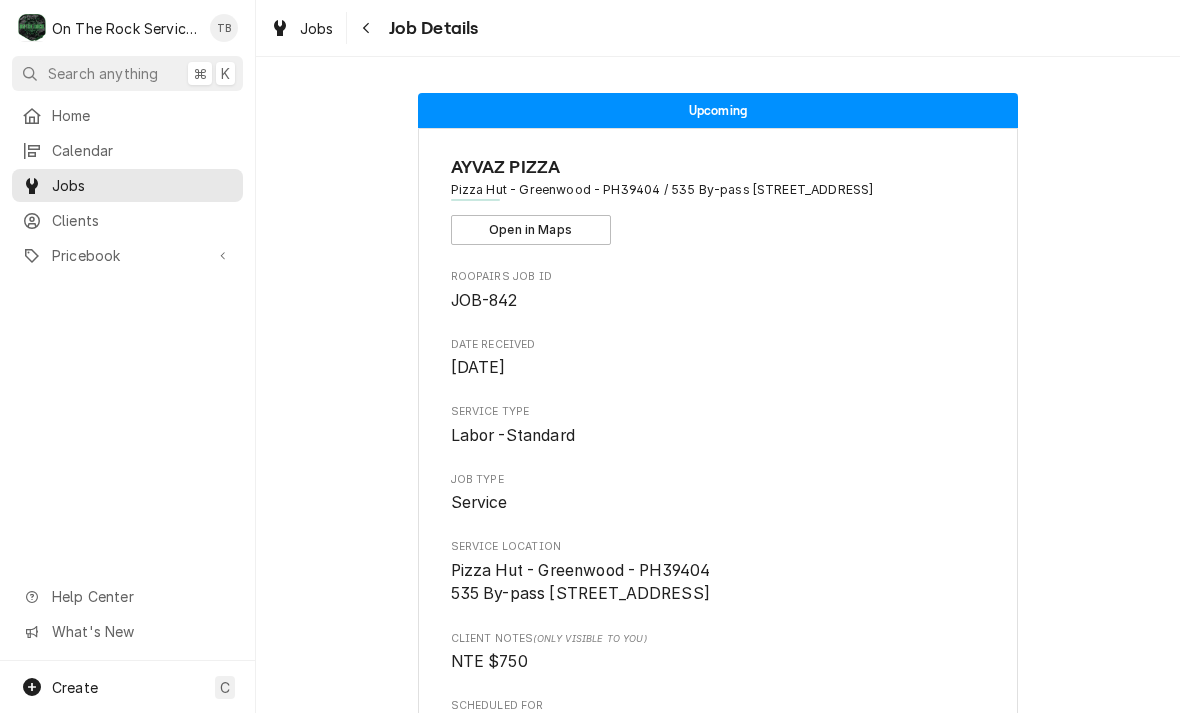 scroll, scrollTop: 0, scrollLeft: 0, axis: both 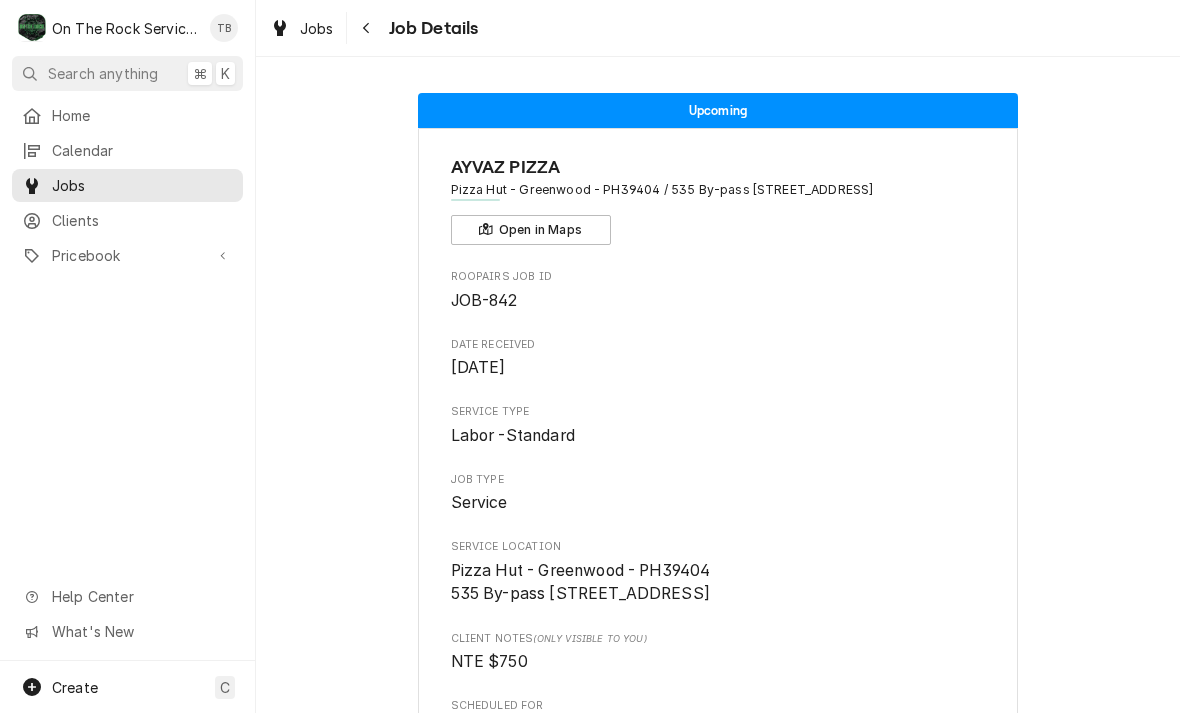 click on "Job Details" at bounding box center [431, 28] 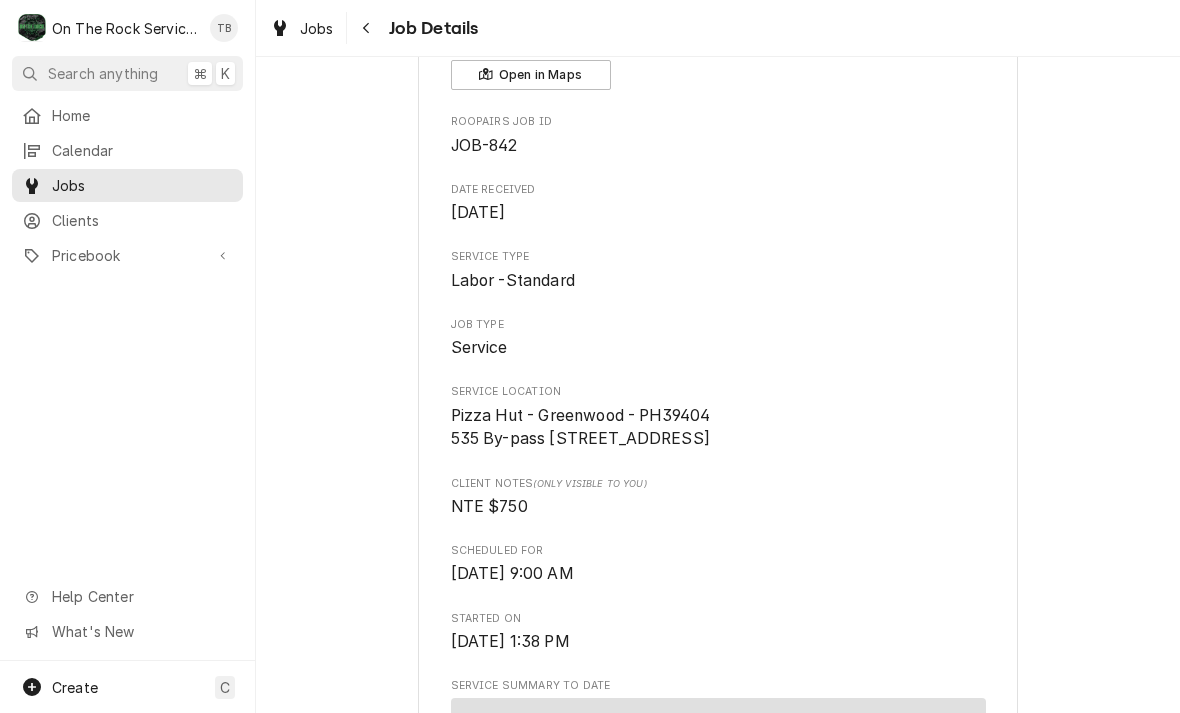 scroll, scrollTop: 156, scrollLeft: 0, axis: vertical 